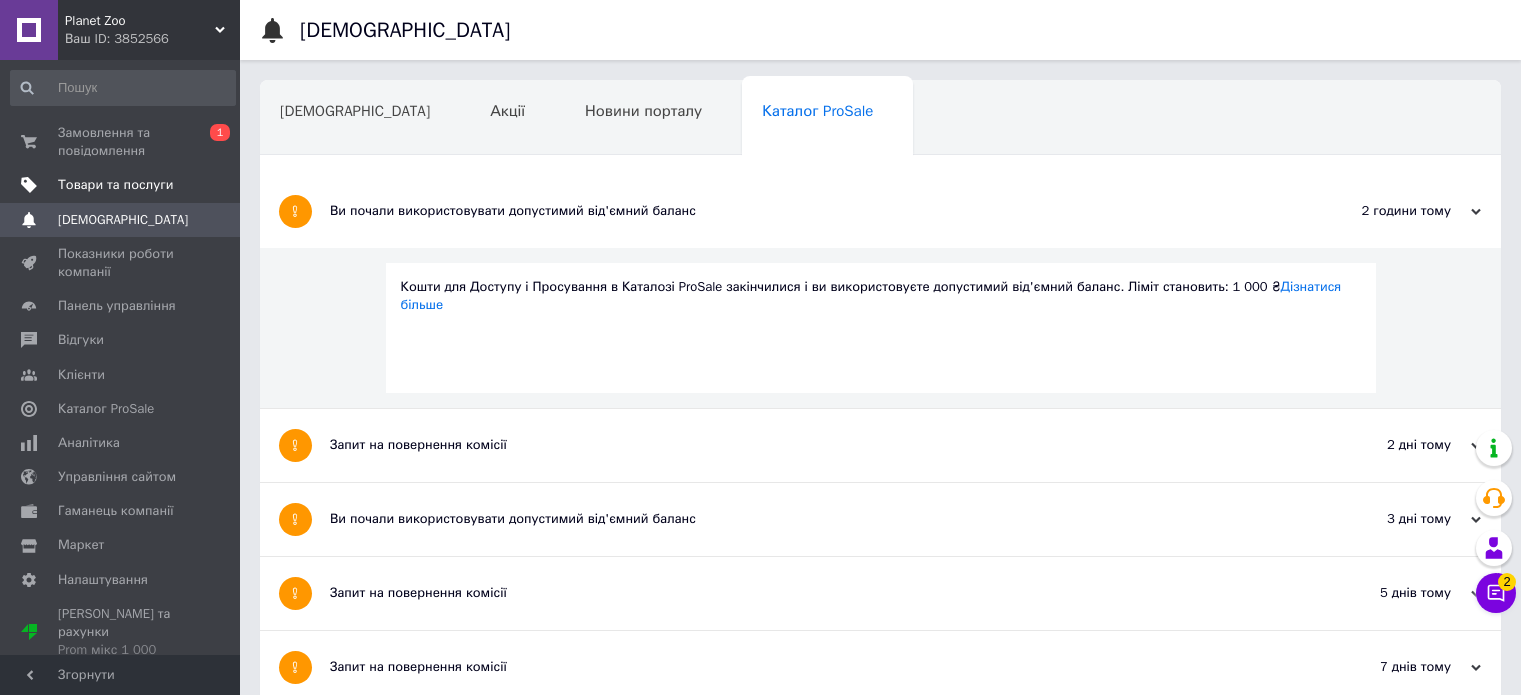 scroll, scrollTop: 0, scrollLeft: 0, axis: both 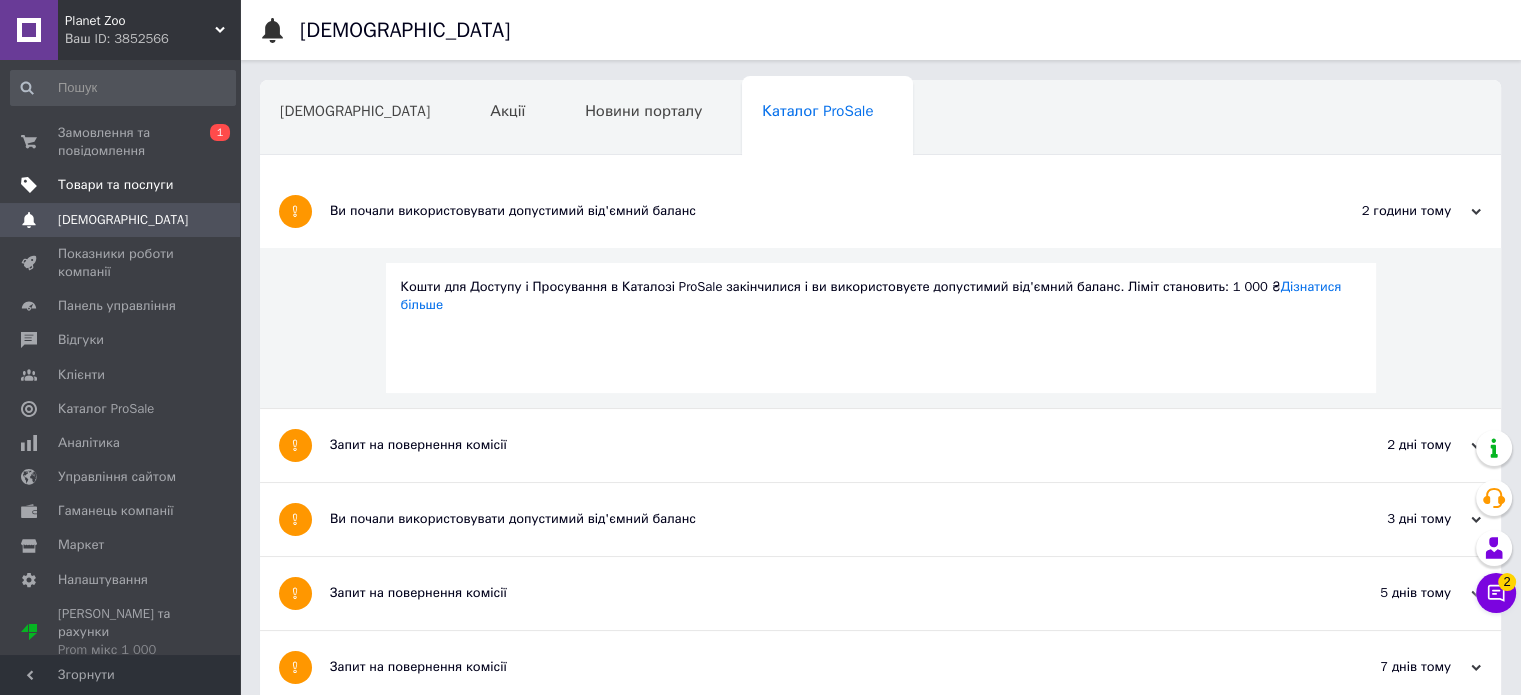 click on "Товари та послуги" at bounding box center (123, 185) 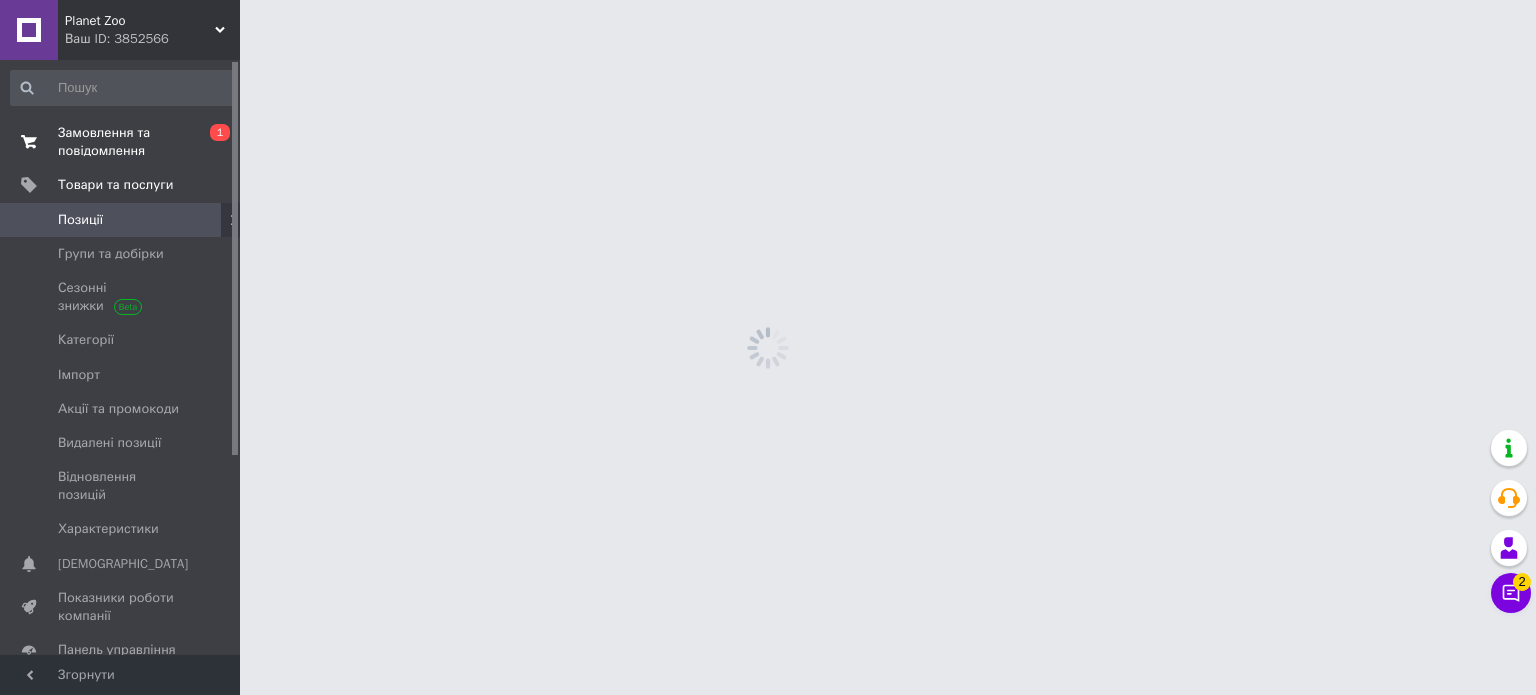 click on "Замовлення та повідомлення" at bounding box center [121, 142] 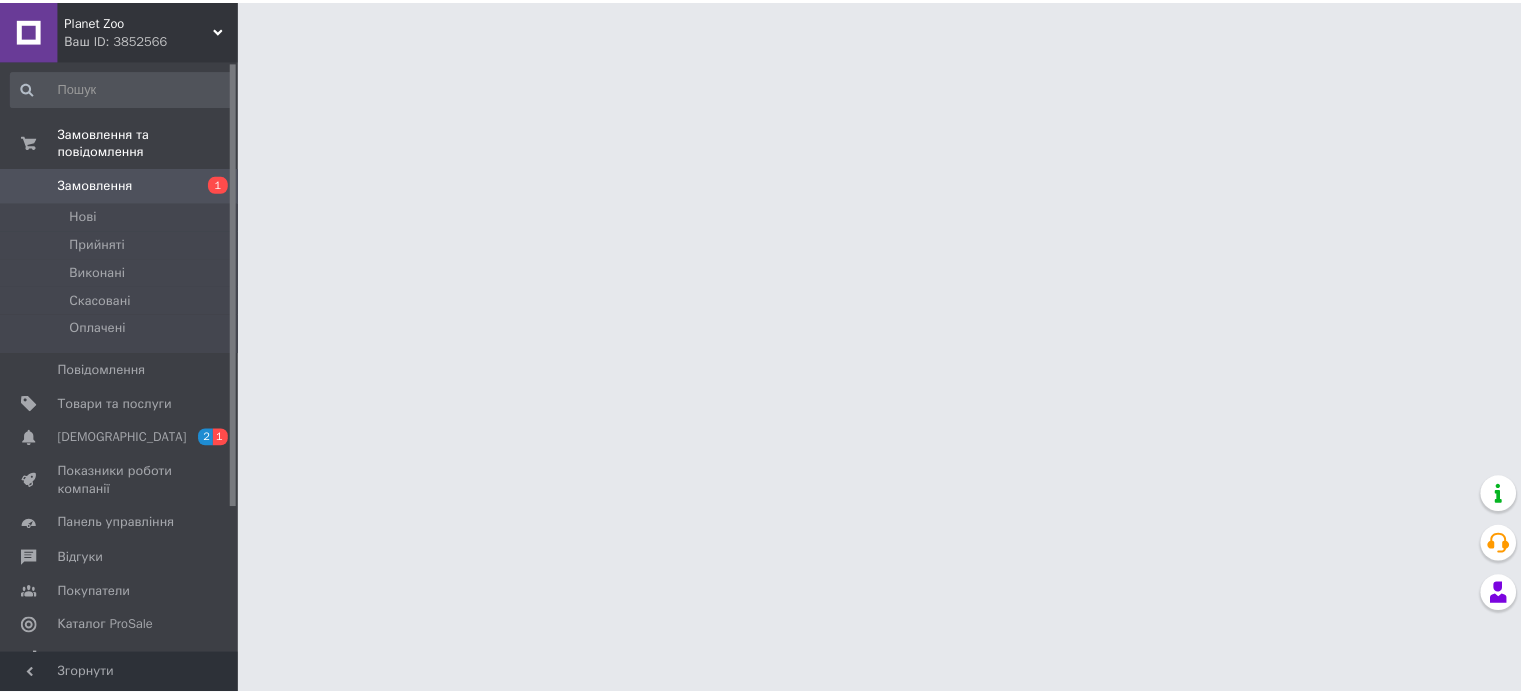 scroll, scrollTop: 0, scrollLeft: 0, axis: both 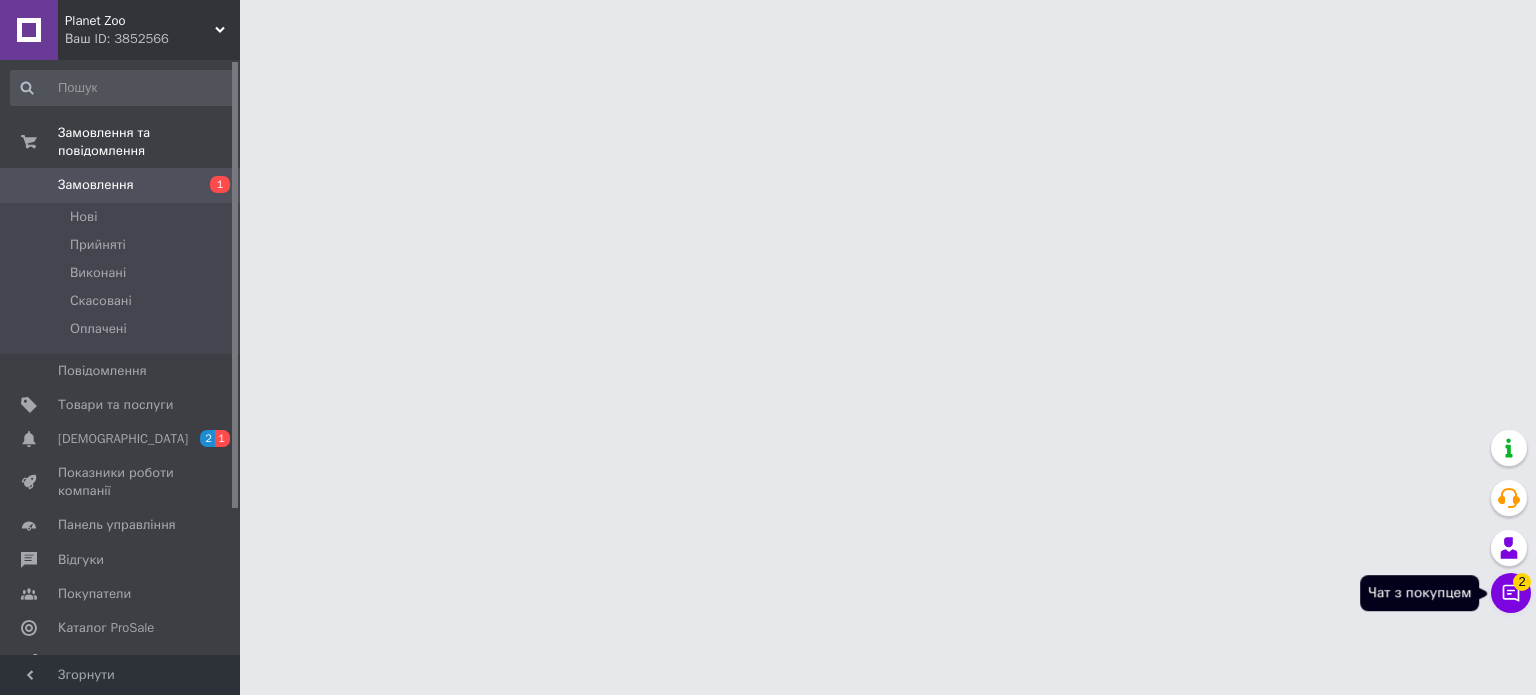 click 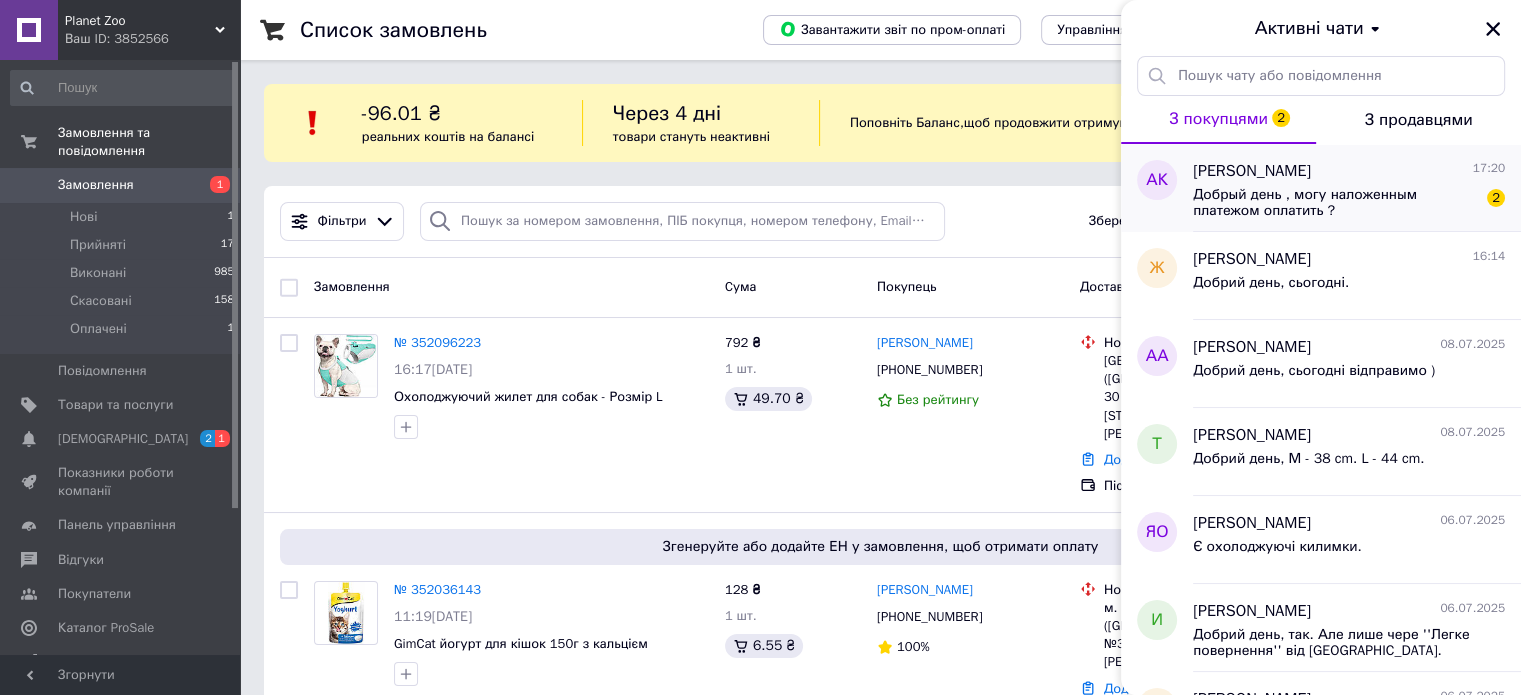 click on "Добрый день , могу наложенным платежом оплатить ?" at bounding box center (1335, 203) 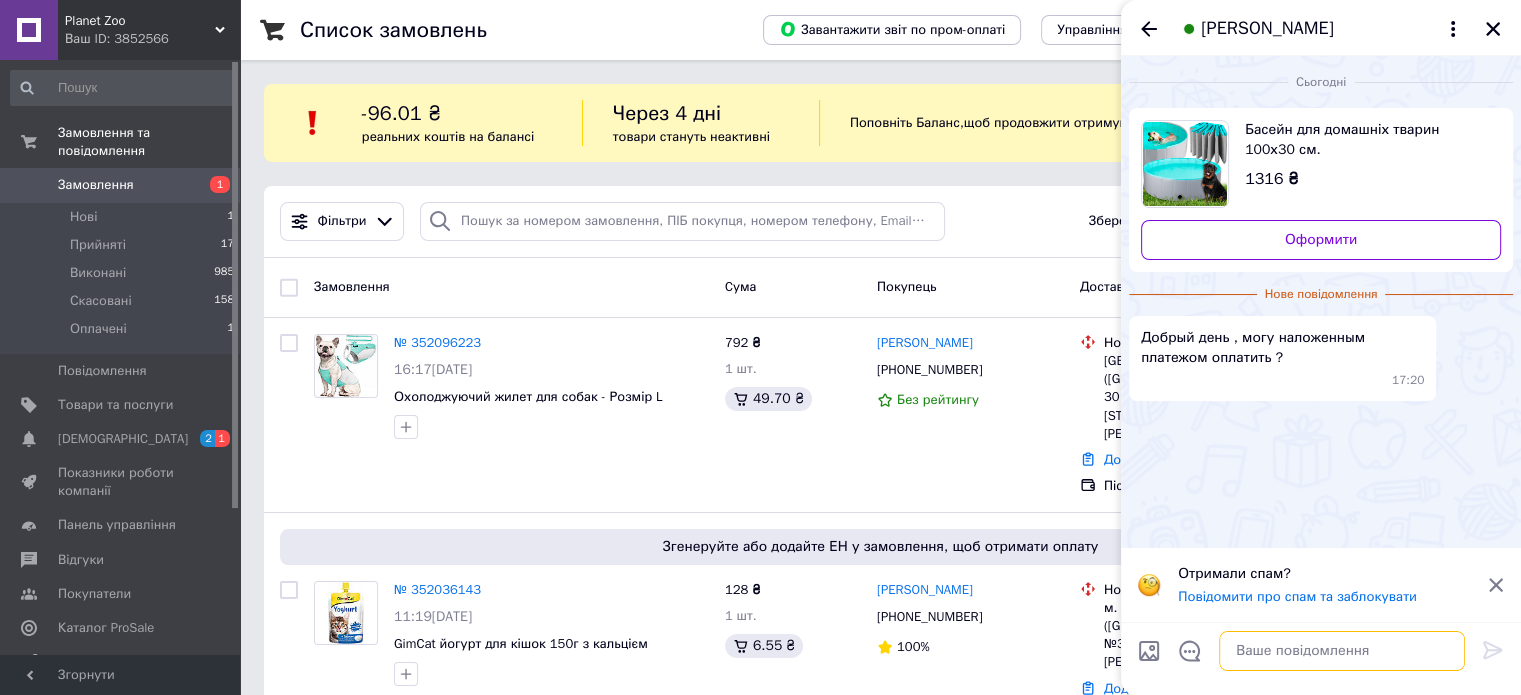 click at bounding box center [1342, 651] 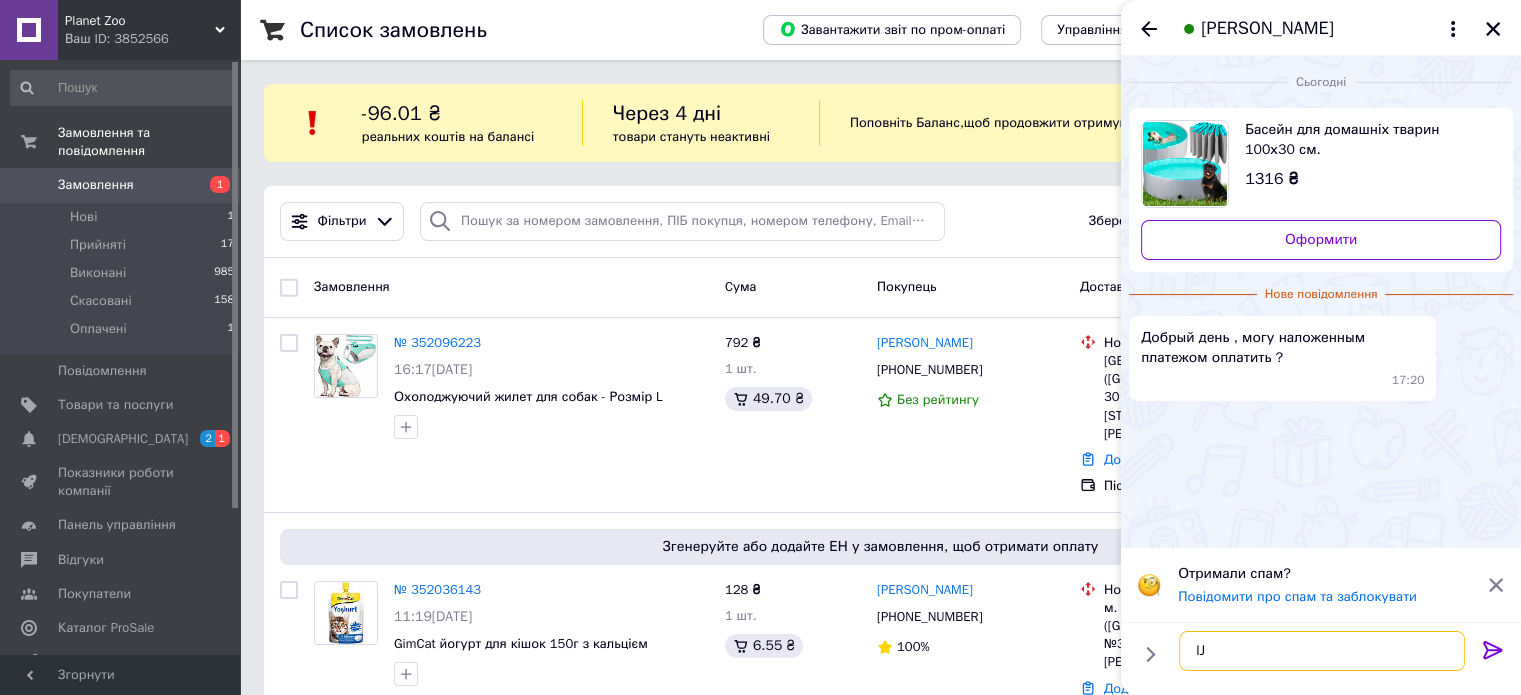 type on "l" 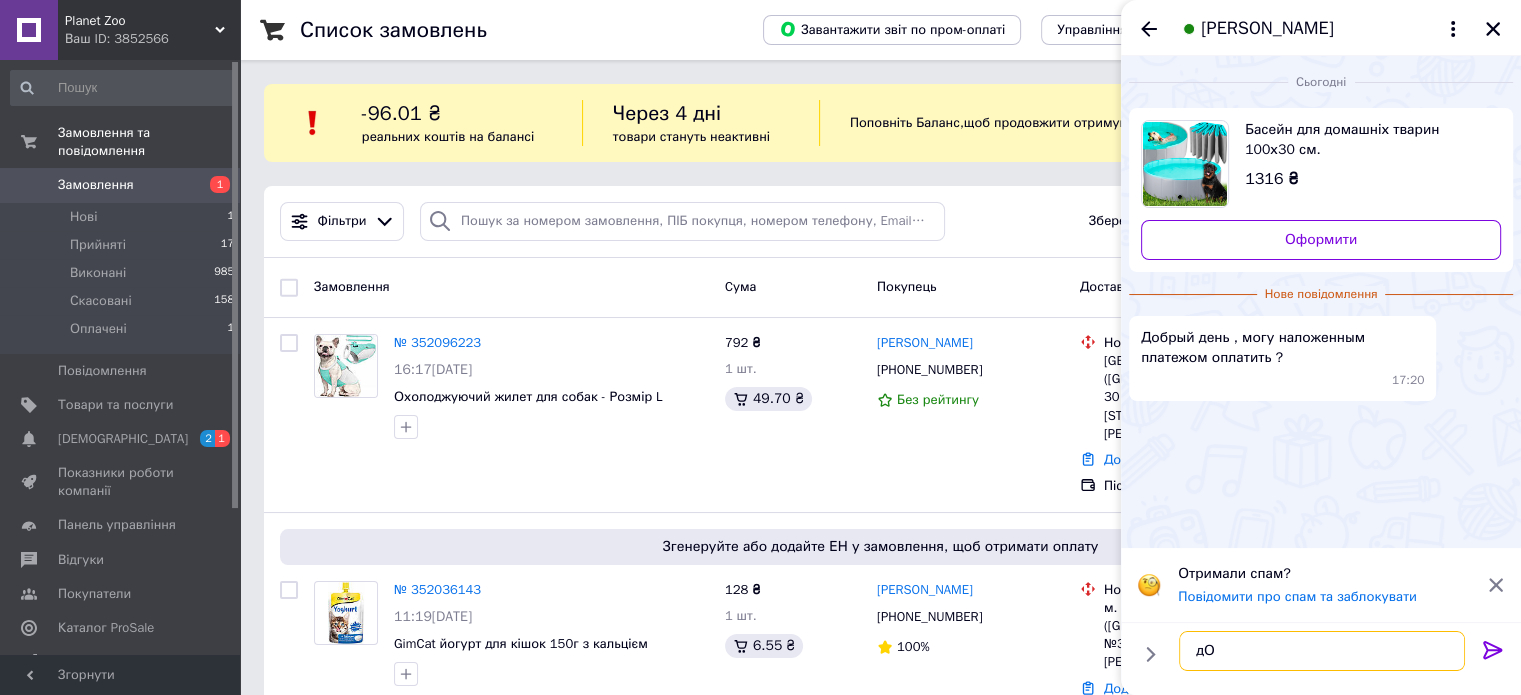 type on "д" 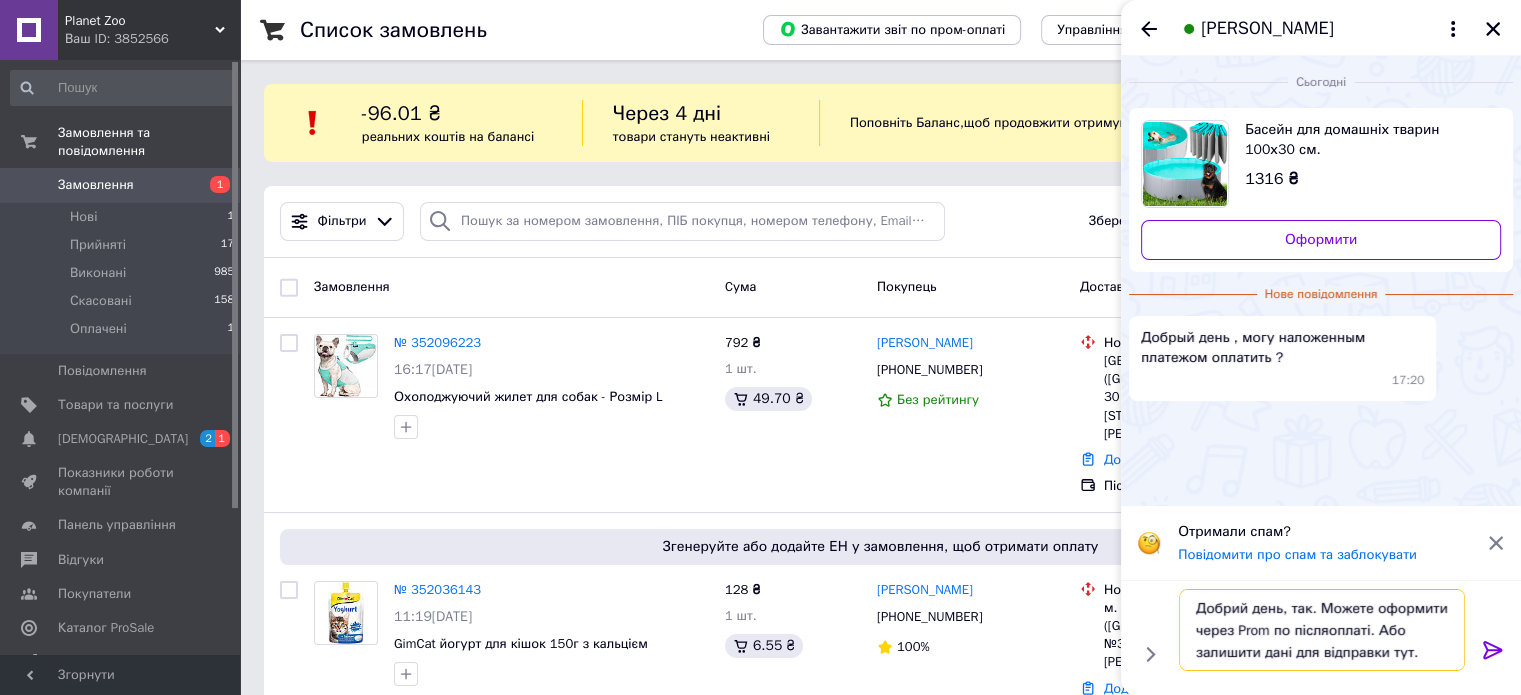 type on "Добрий день, так. Можете оформити через Prom по післяоплаті. Або залишити дані для відправки тут." 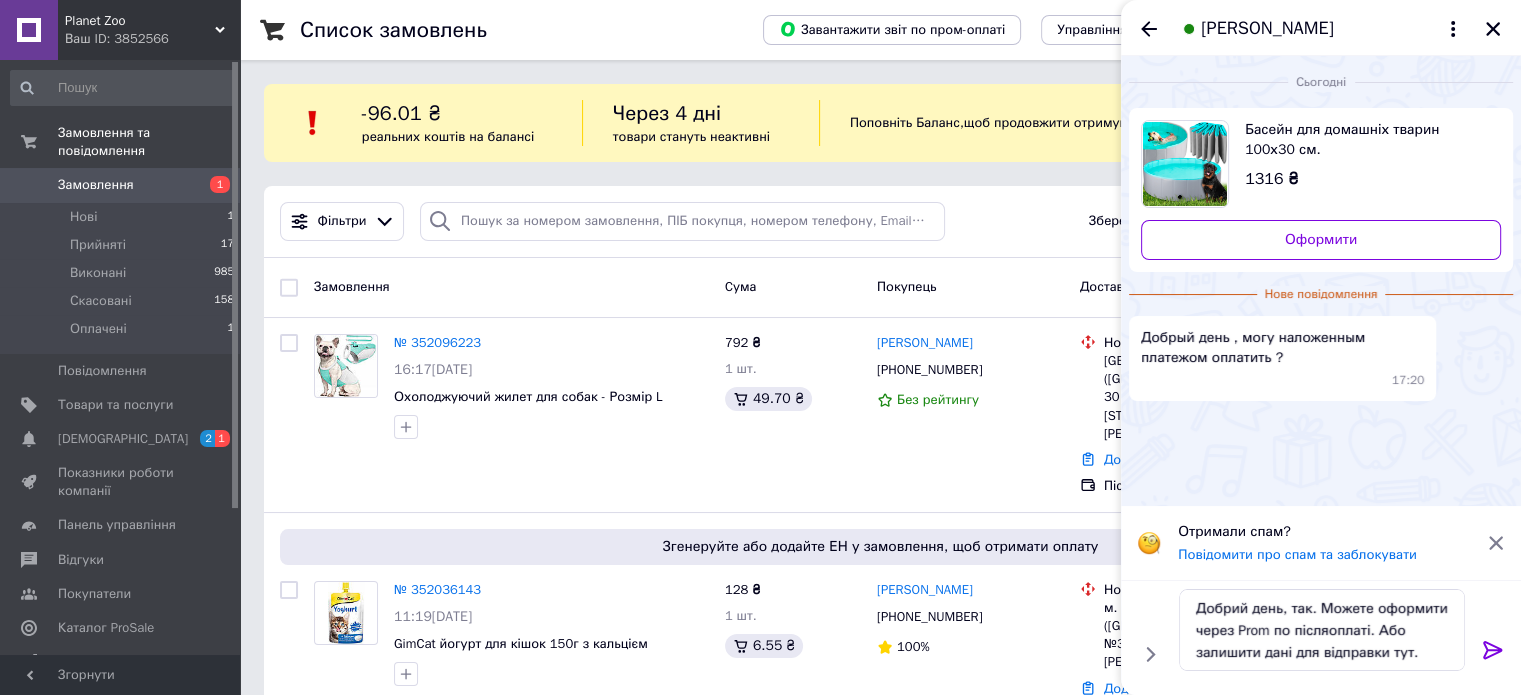 click 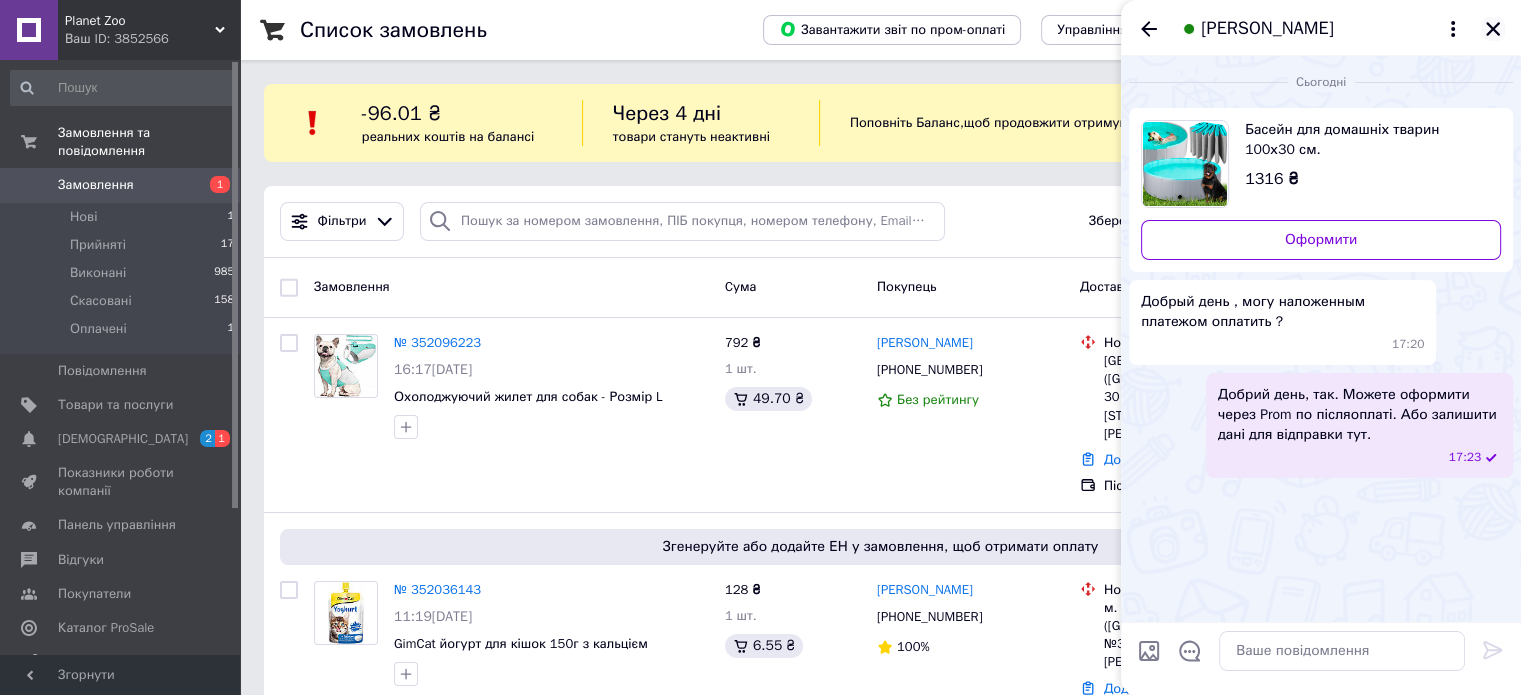 click 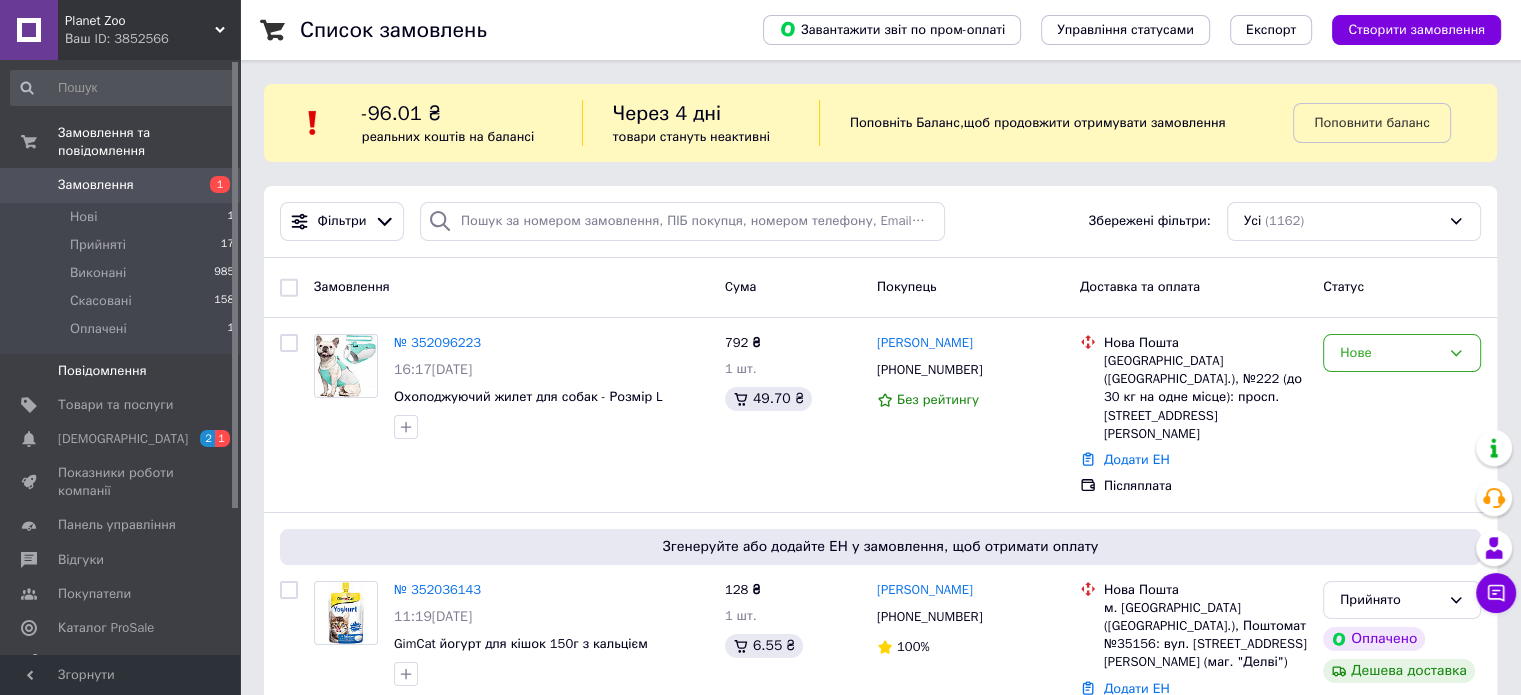click on "Повідомлення 0" at bounding box center (123, 371) 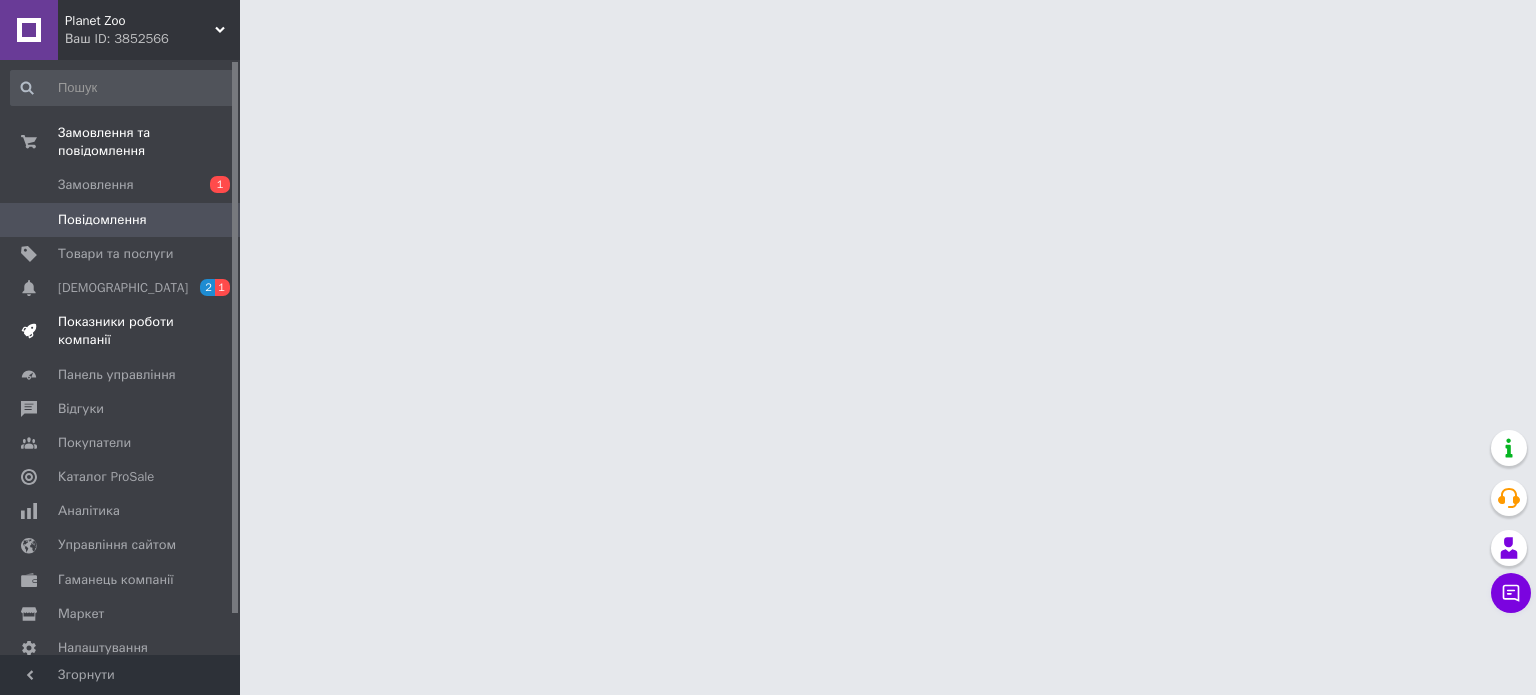 click at bounding box center (212, 331) 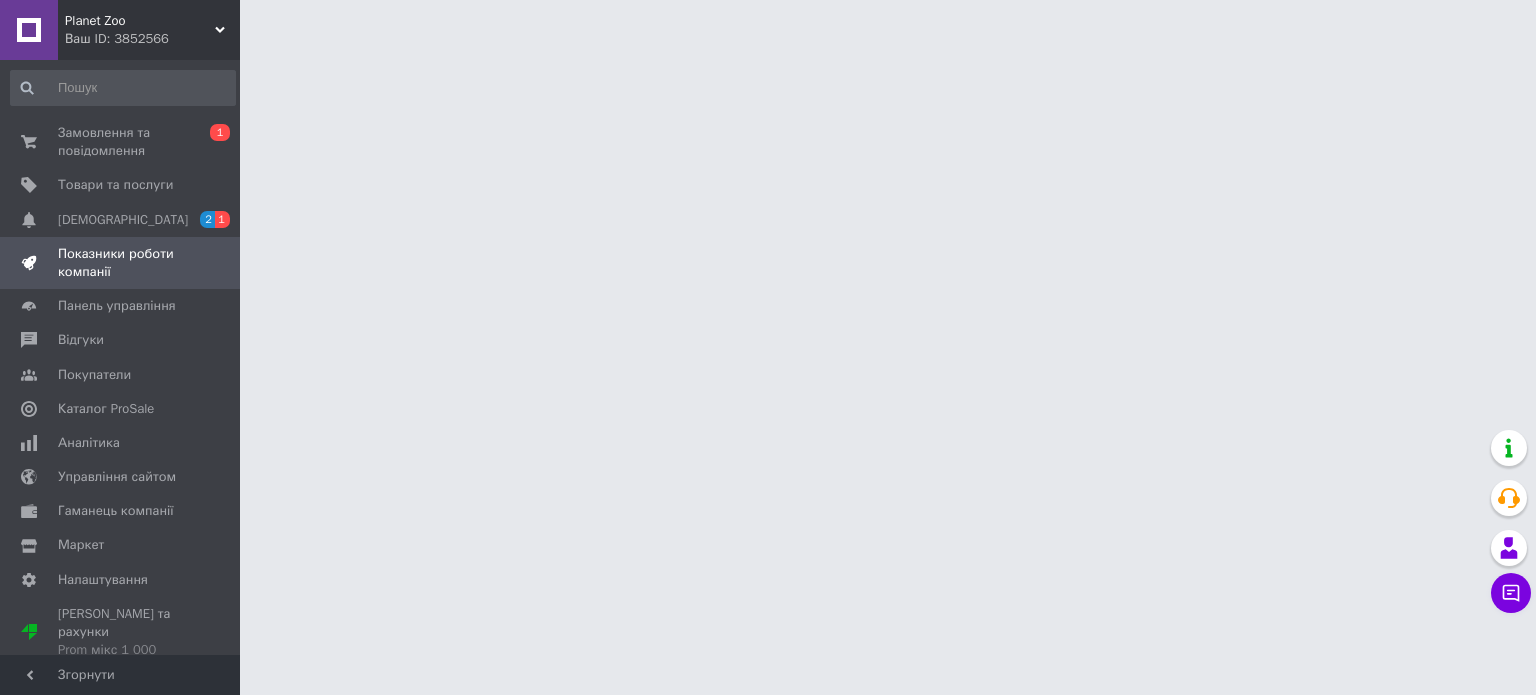 click on "Показники роботи компанії" at bounding box center [123, 263] 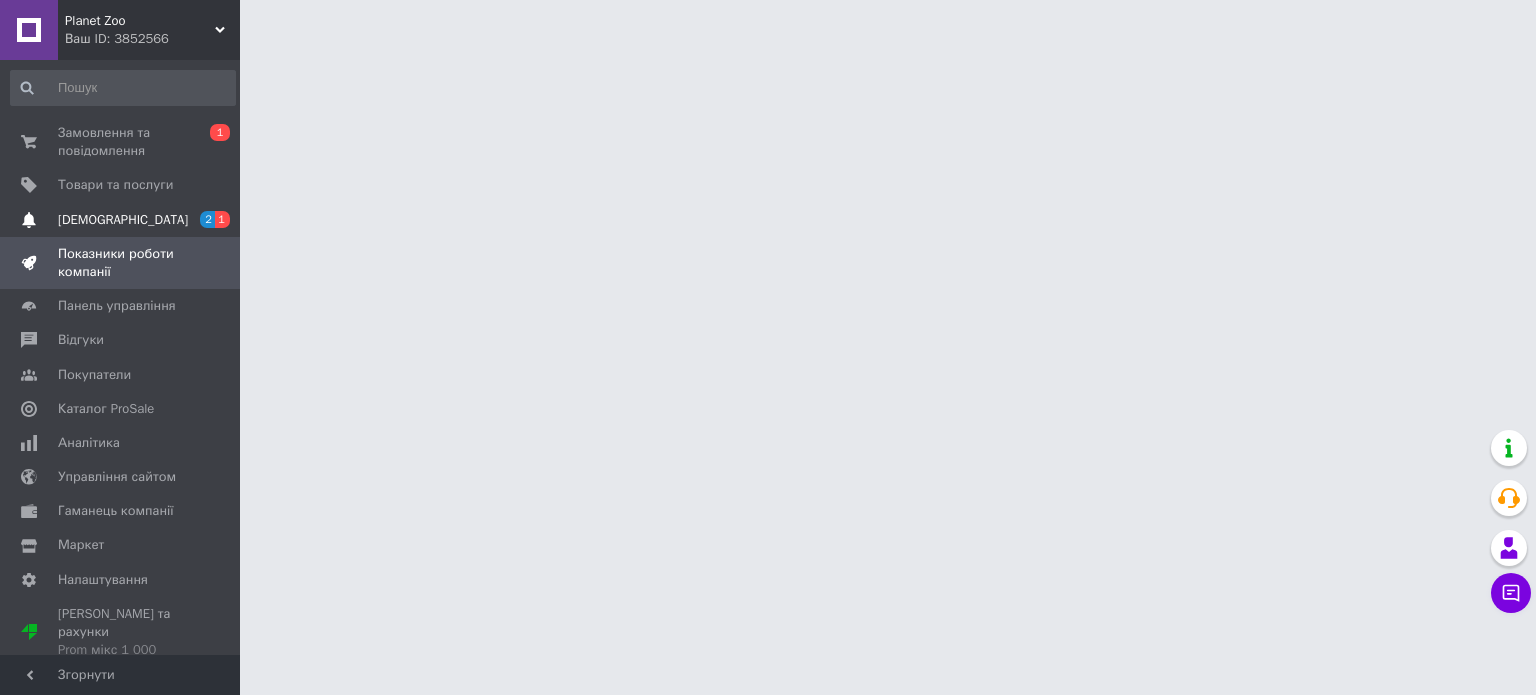 click on "Сповіщення 2 1" at bounding box center (123, 220) 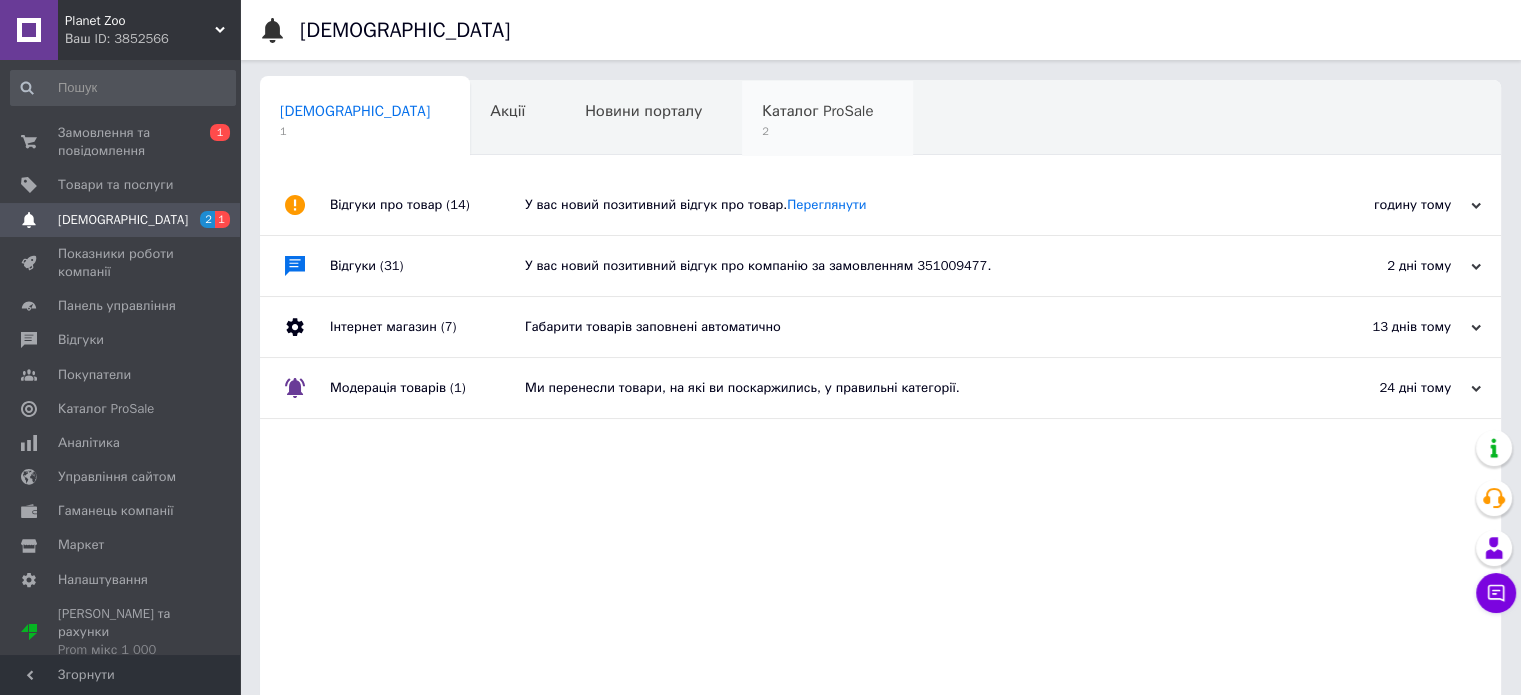 click on "Каталог ProSale" at bounding box center (817, 111) 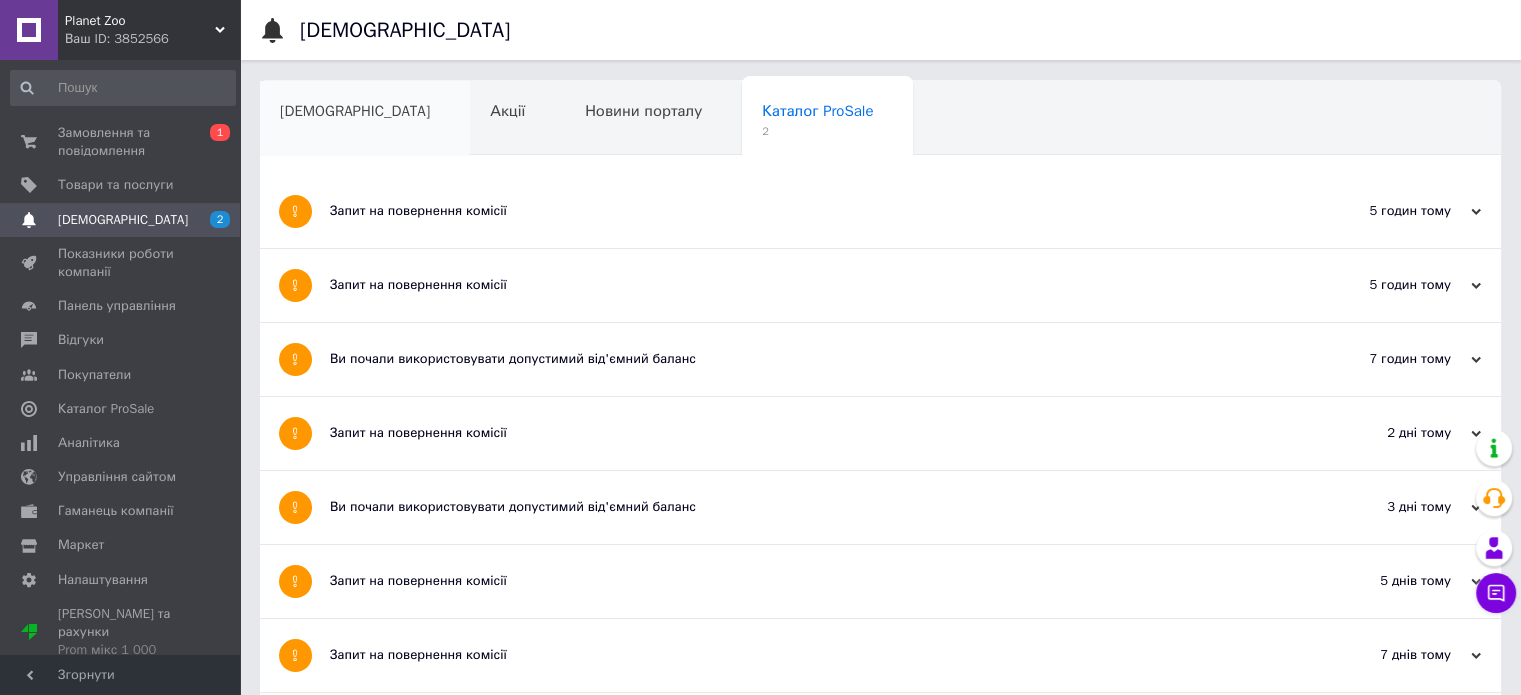 click on "[DEMOGRAPHIC_DATA]" at bounding box center [365, 119] 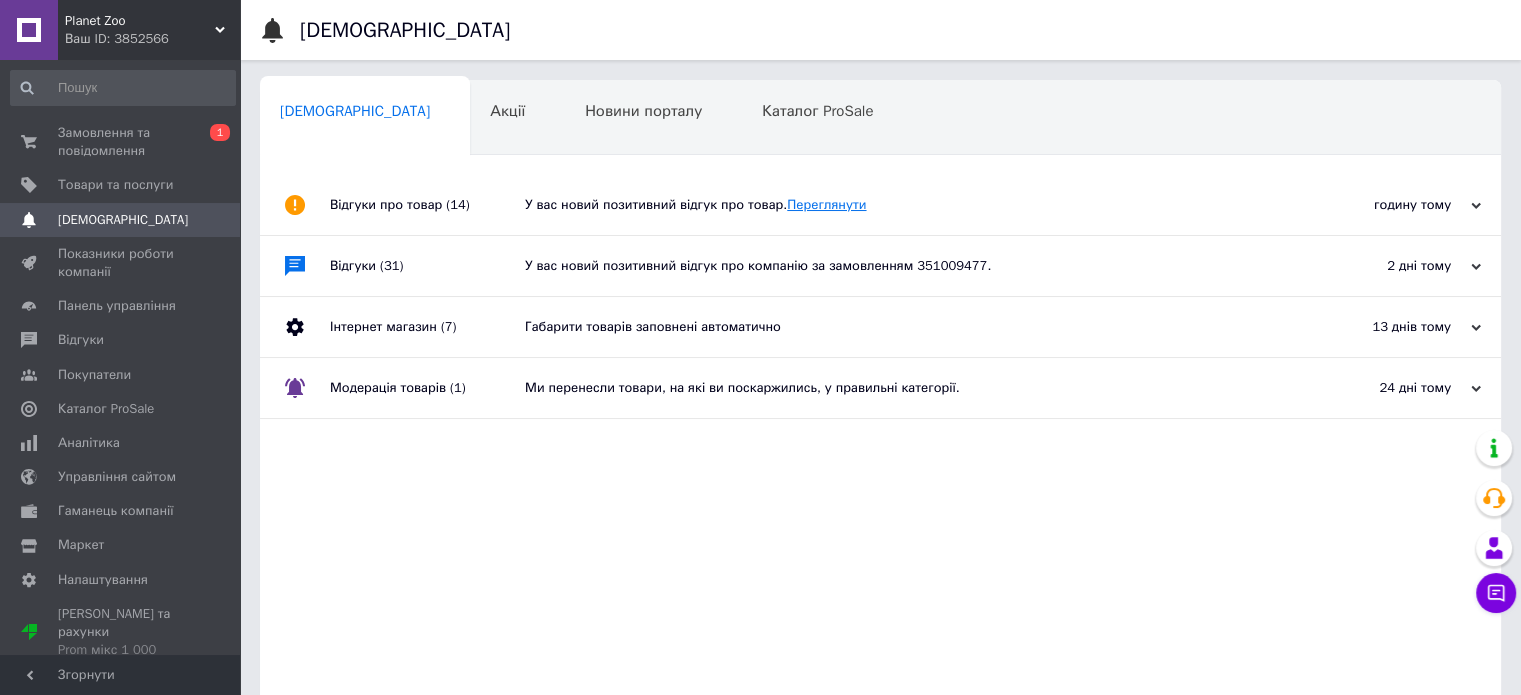 click on "Переглянути" at bounding box center (826, 204) 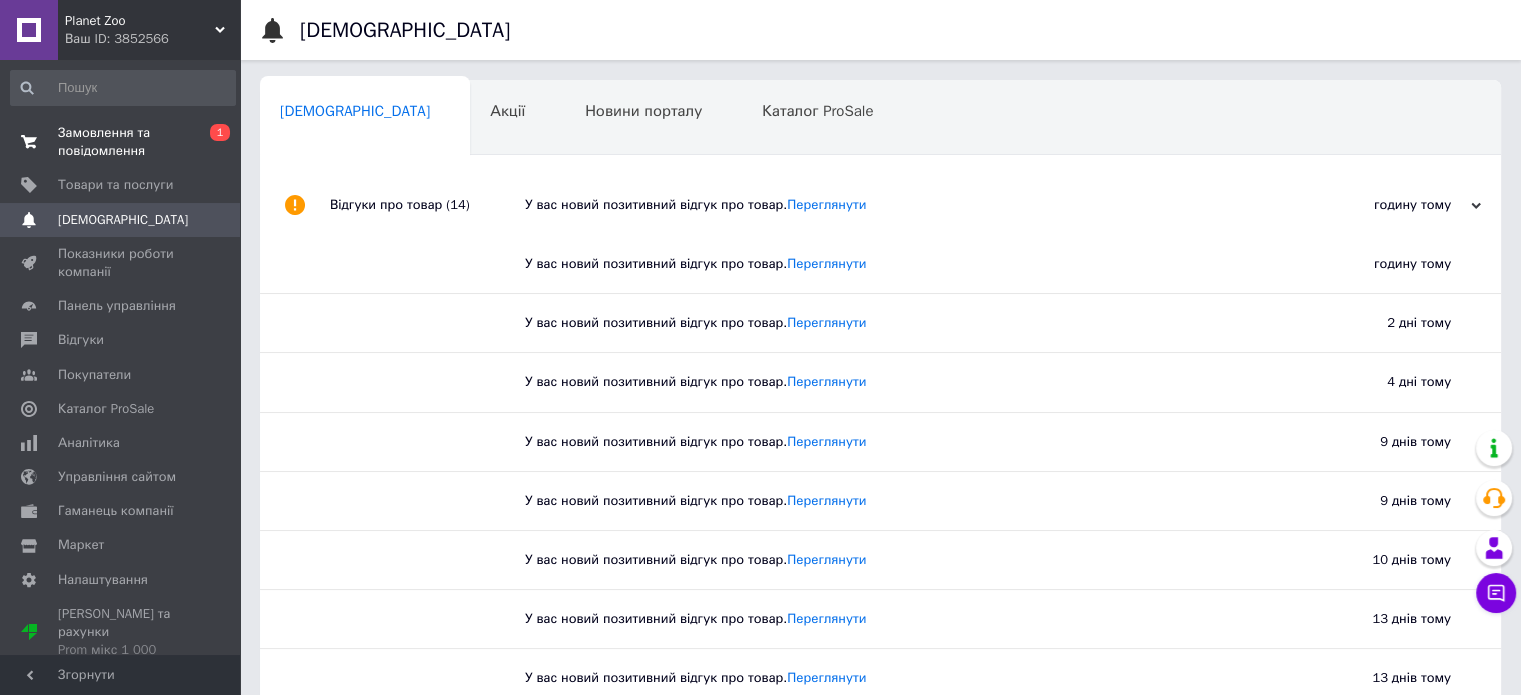 click on "Замовлення та повідомлення" at bounding box center [121, 142] 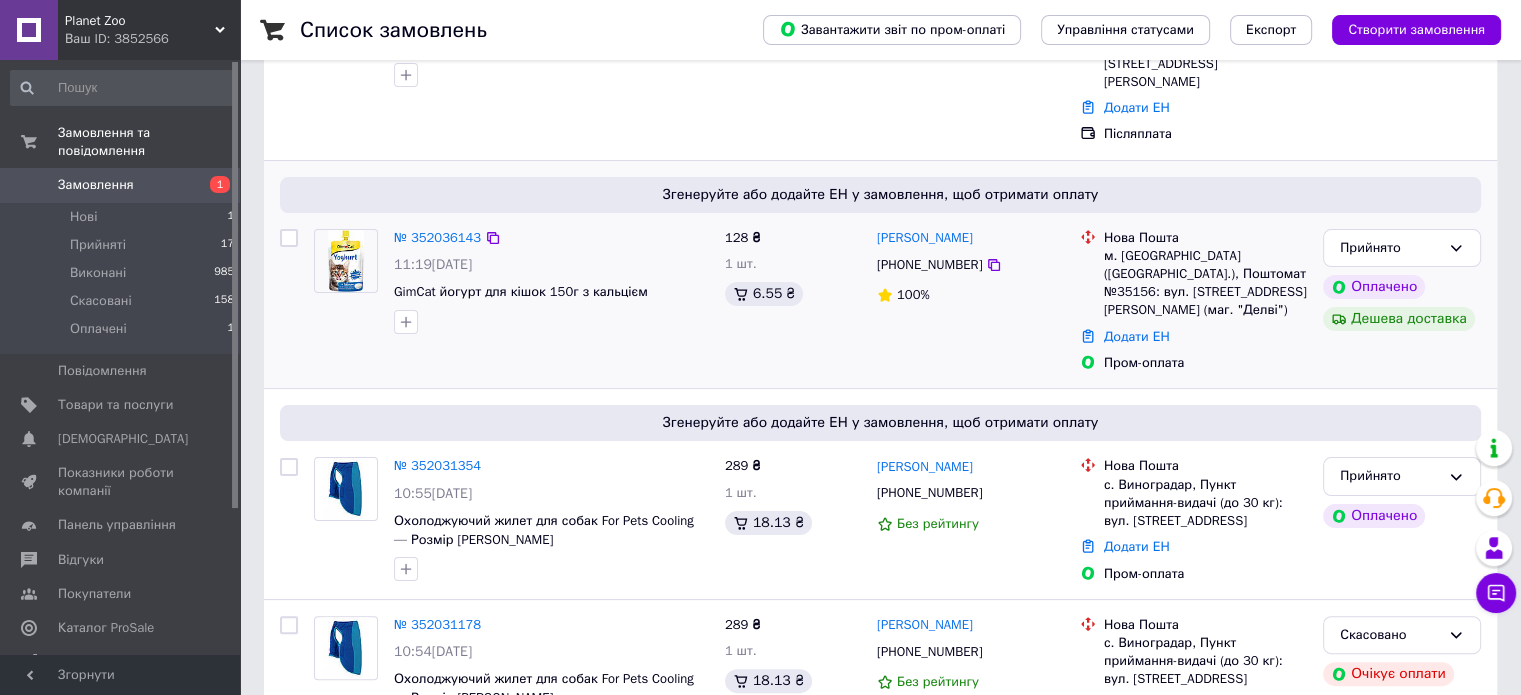 scroll, scrollTop: 400, scrollLeft: 0, axis: vertical 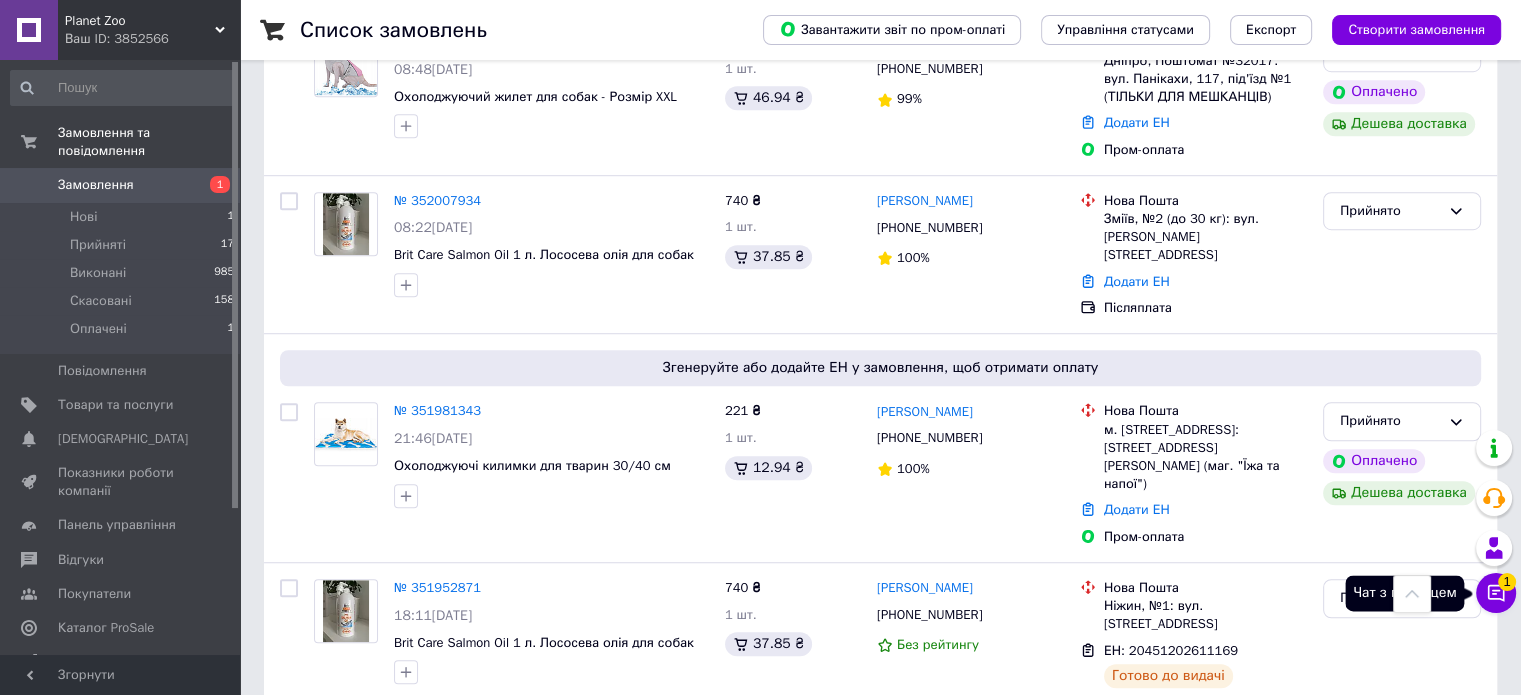 click on "Чат з покупцем 1" at bounding box center (1496, 593) 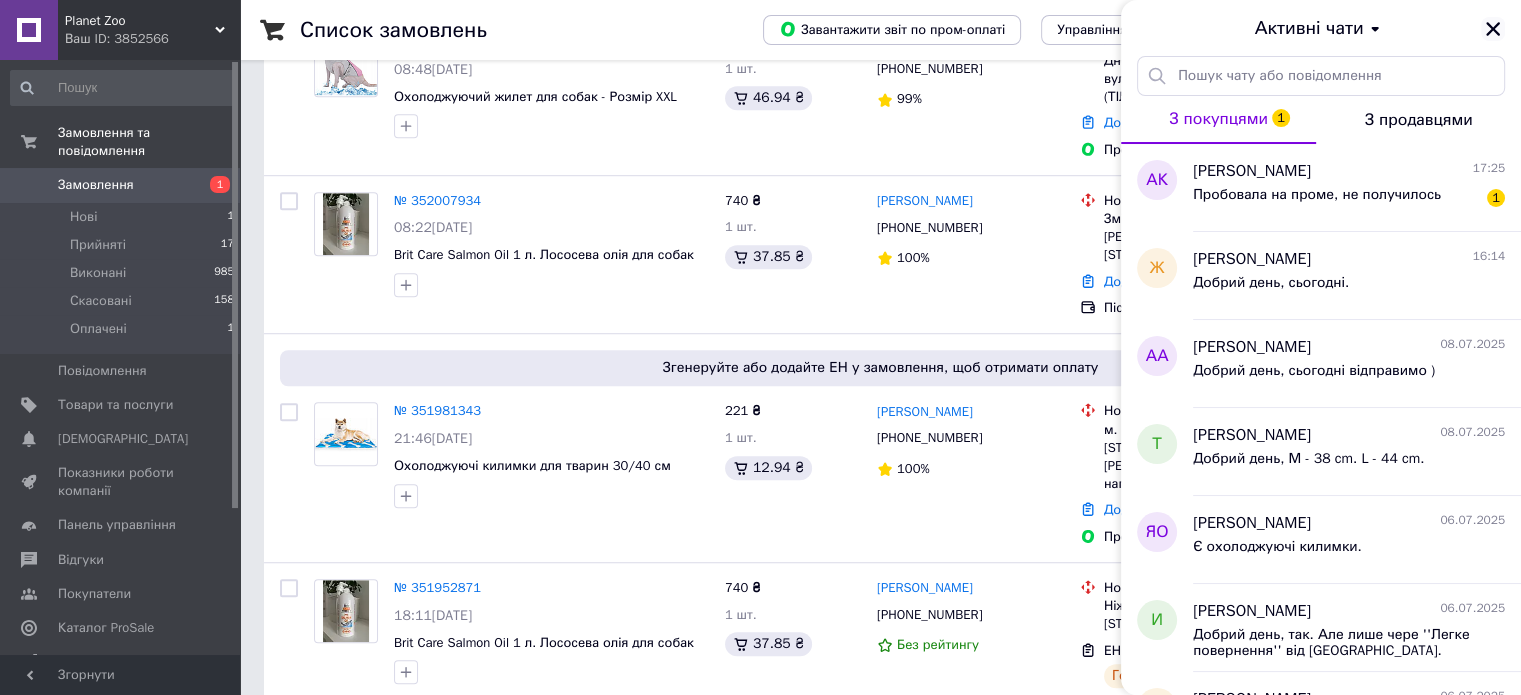 click 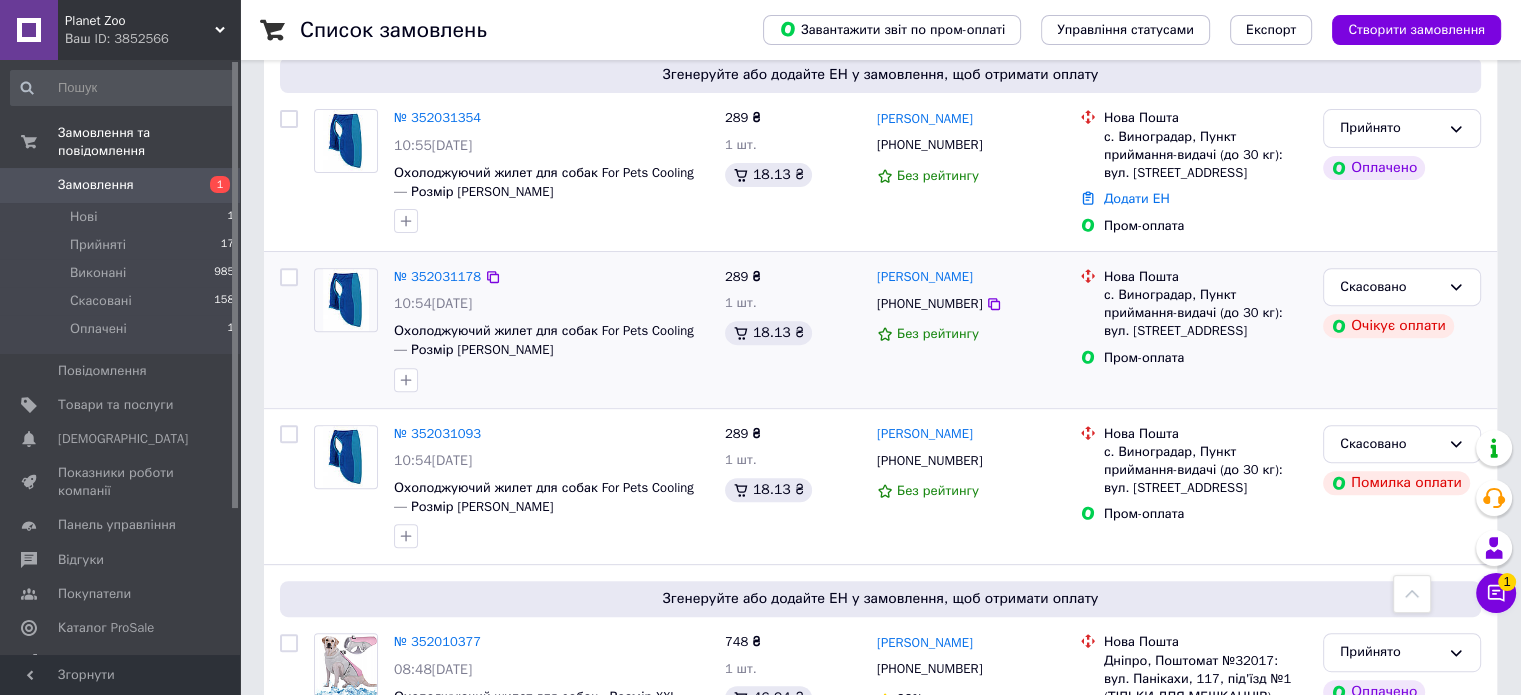 scroll, scrollTop: 456, scrollLeft: 0, axis: vertical 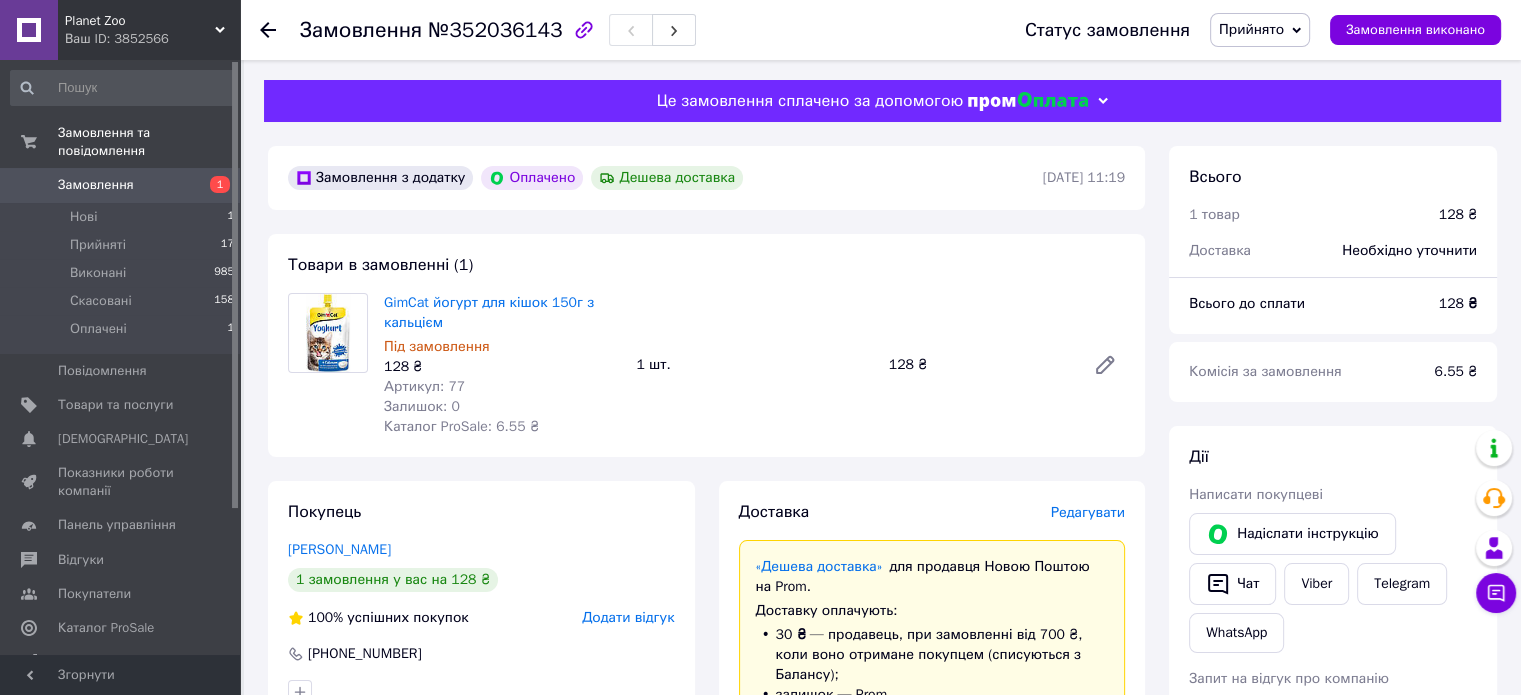 click on "Доставка Редагувати" at bounding box center [932, 512] 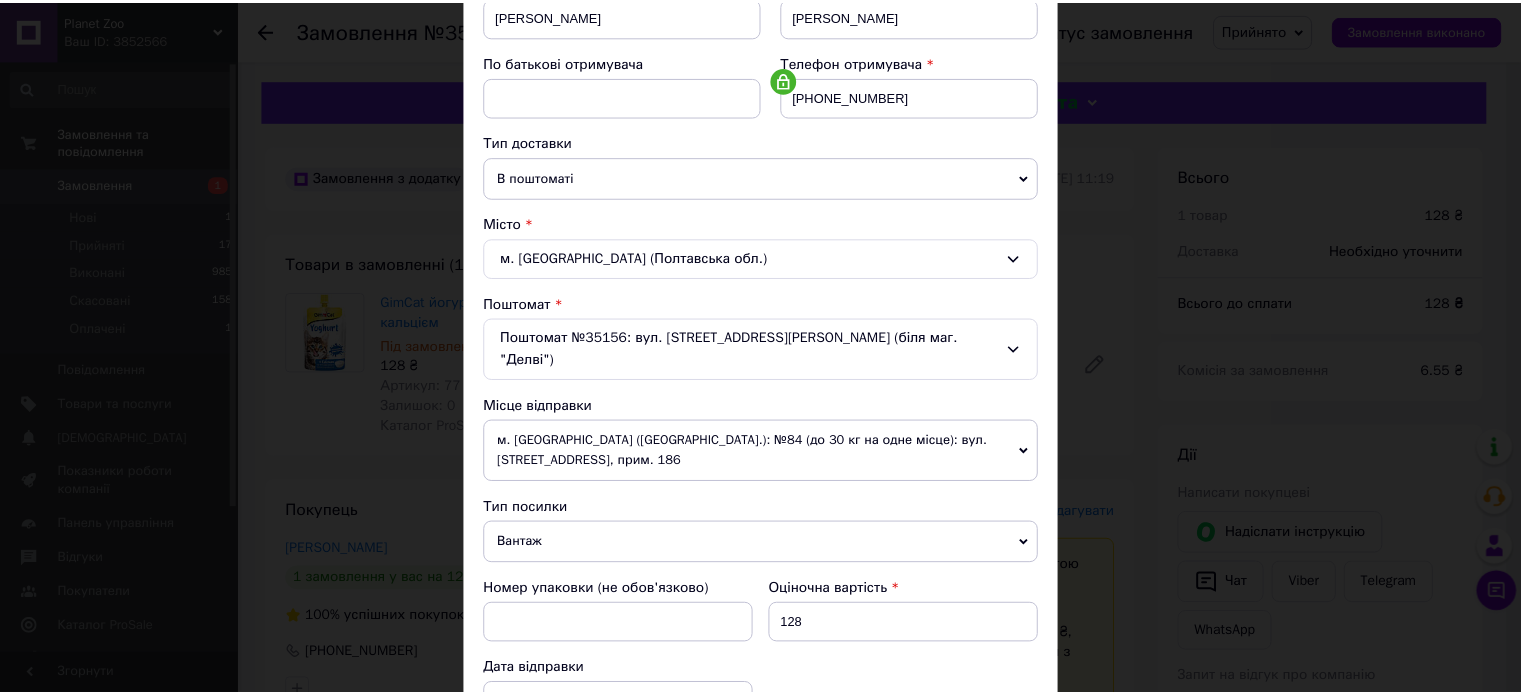 scroll, scrollTop: 647, scrollLeft: 0, axis: vertical 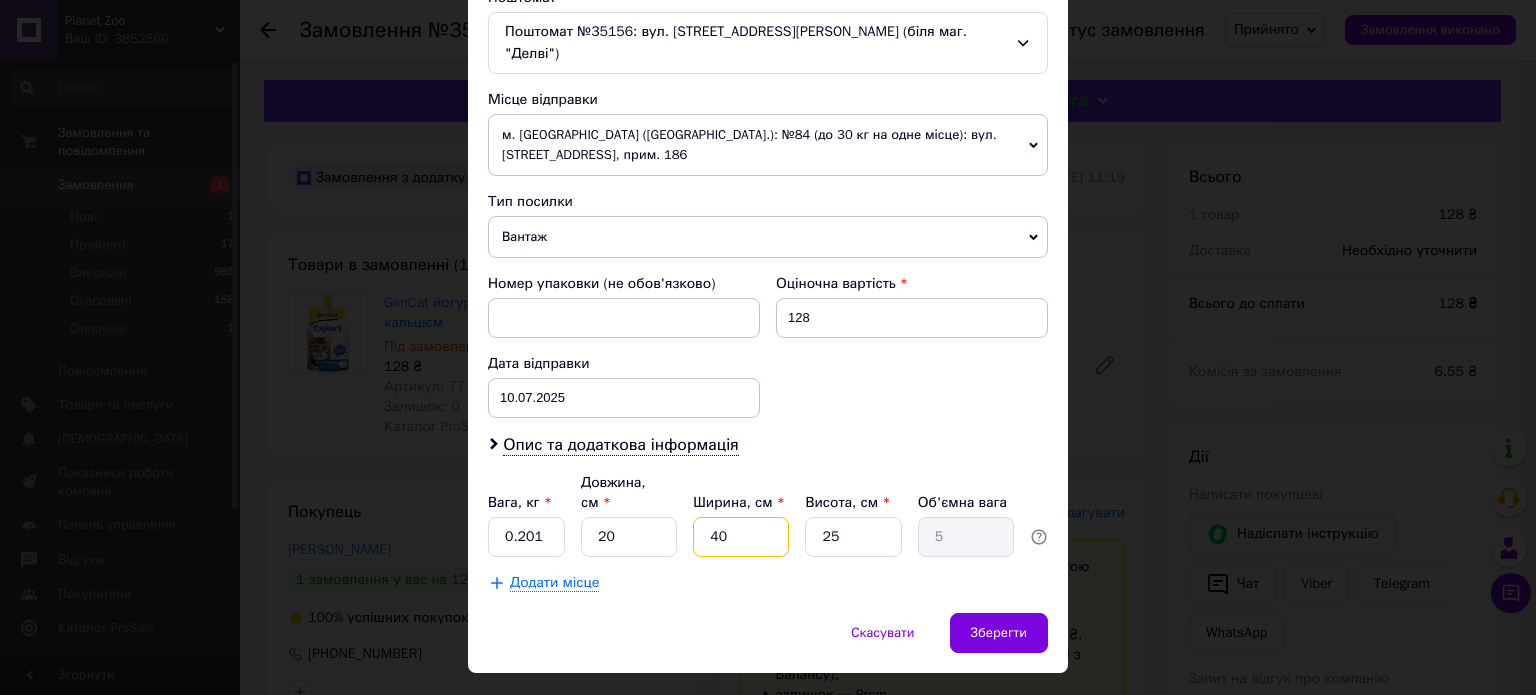 click on "40" at bounding box center [741, 537] 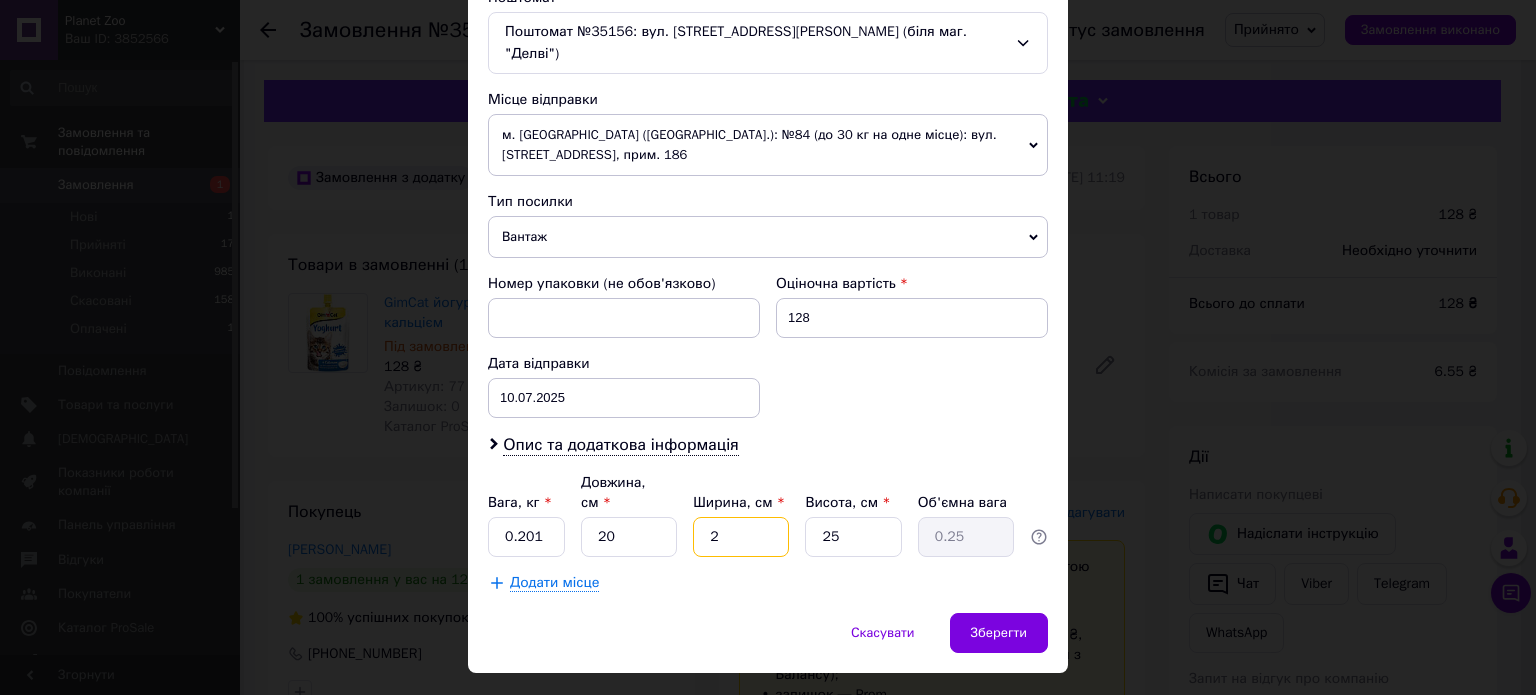 type on "20" 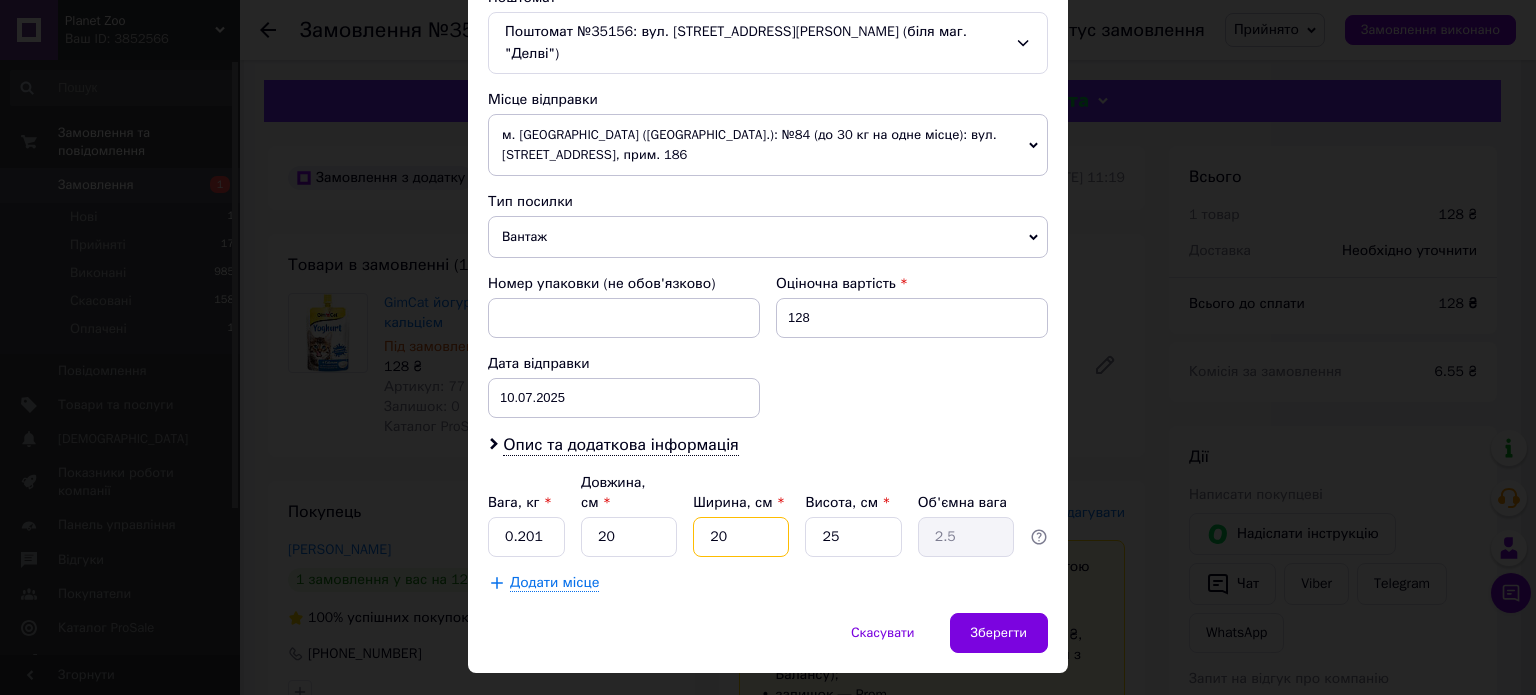 type on "20" 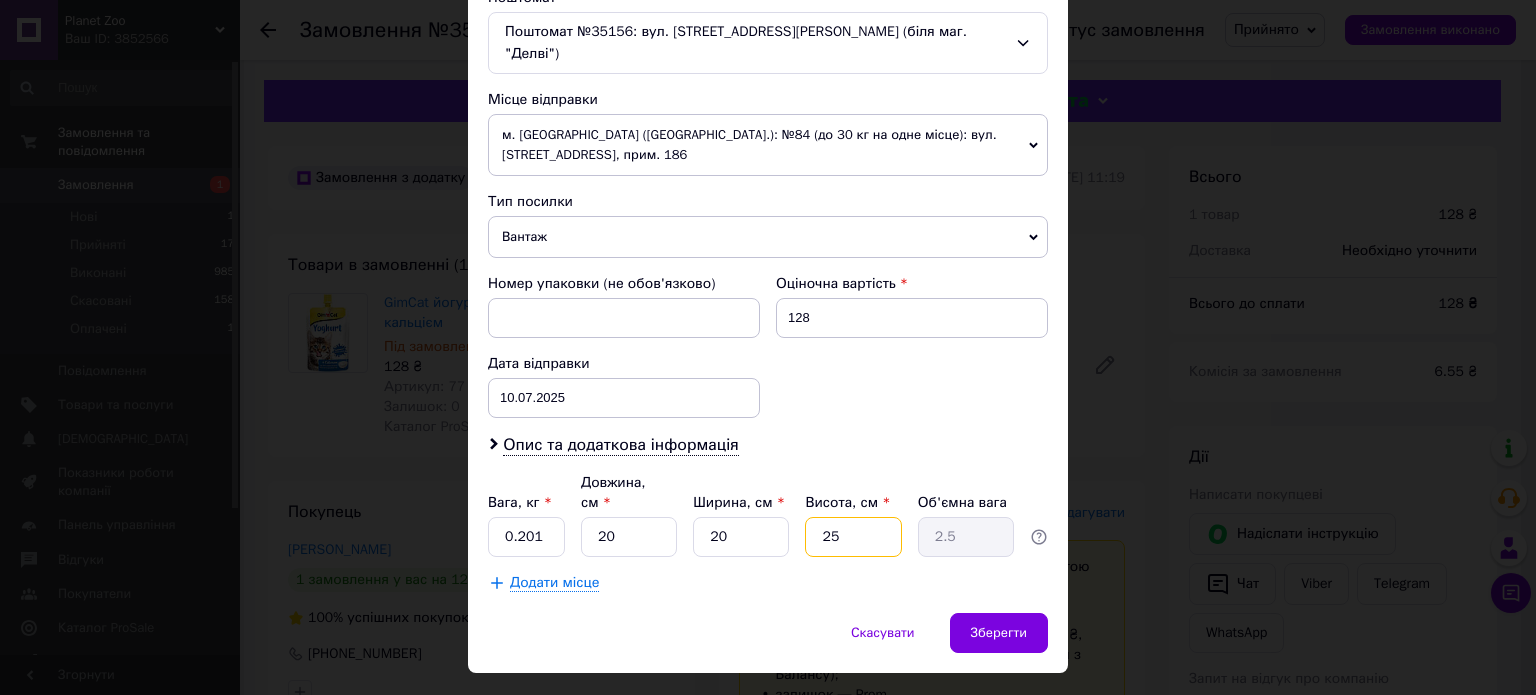 click on "25" at bounding box center [853, 537] 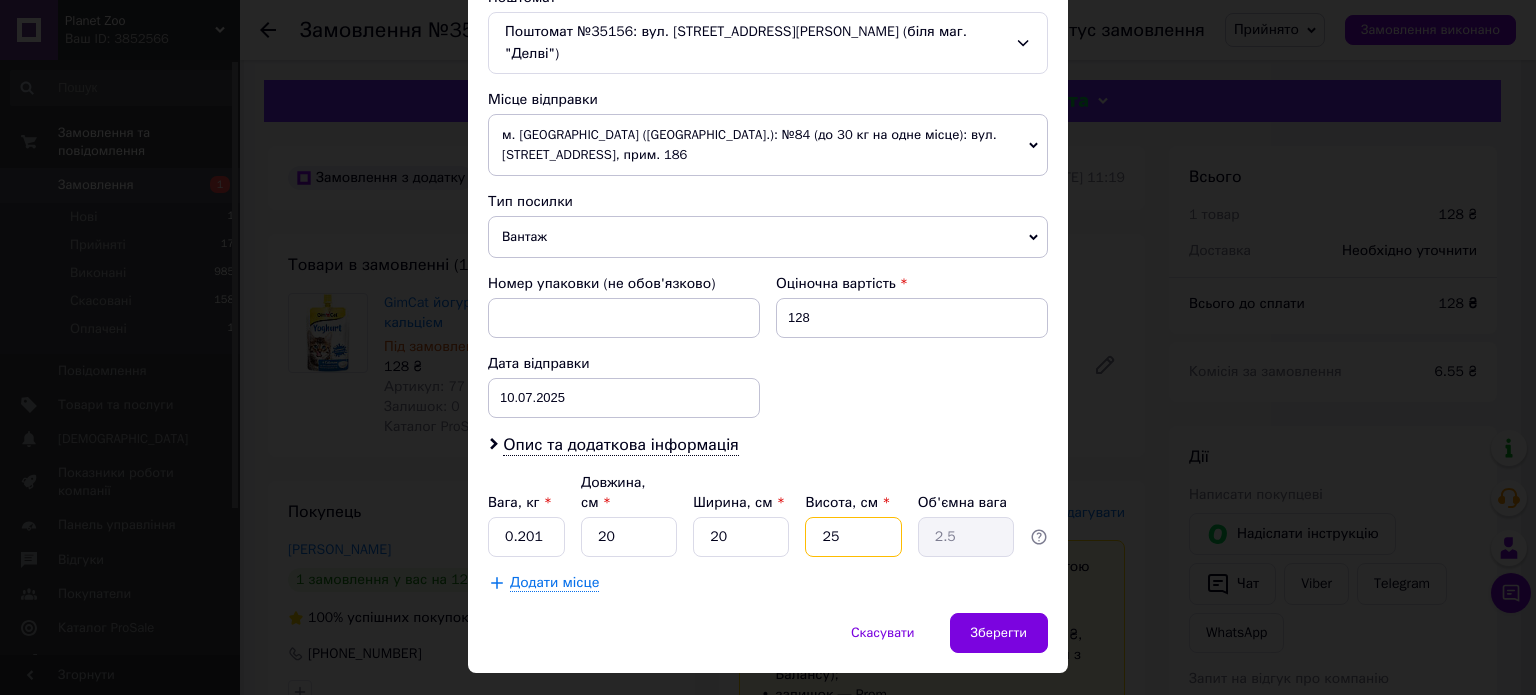 type on "1" 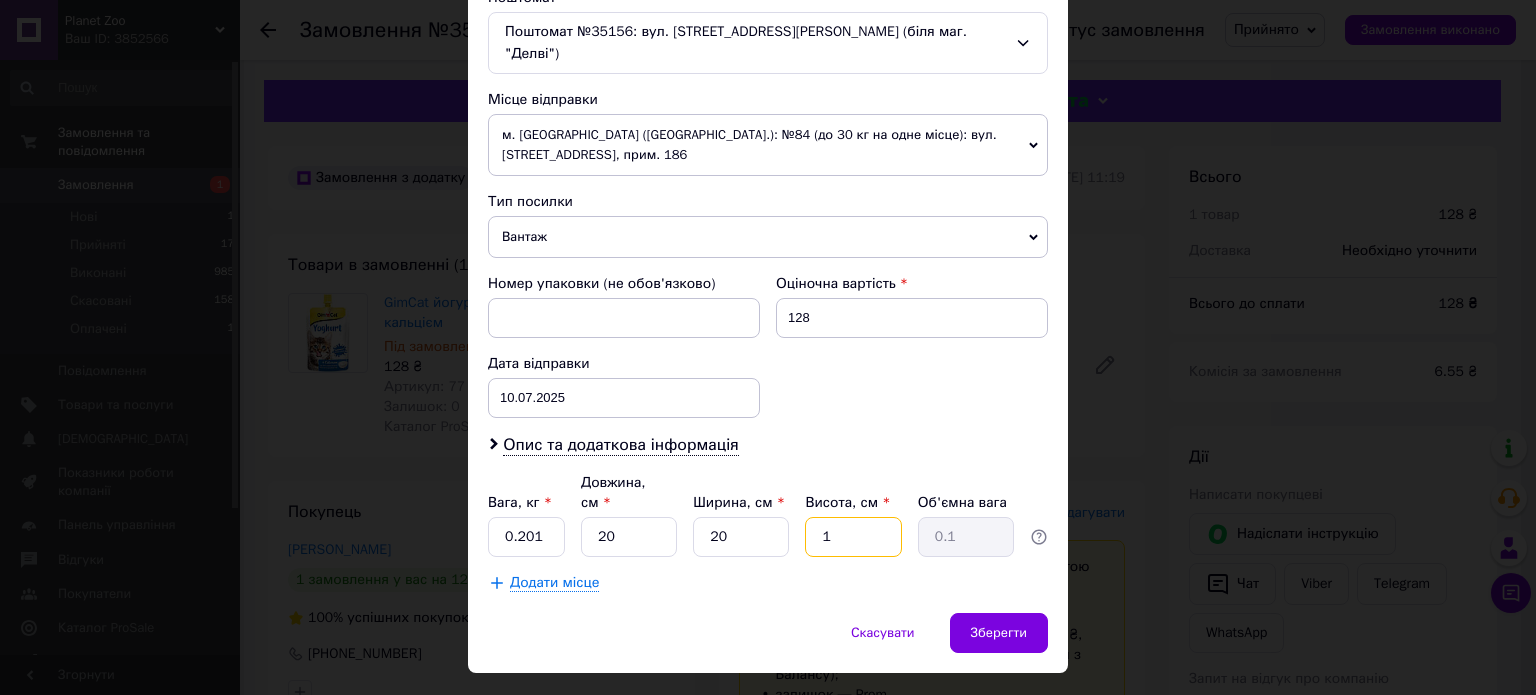 type on "10" 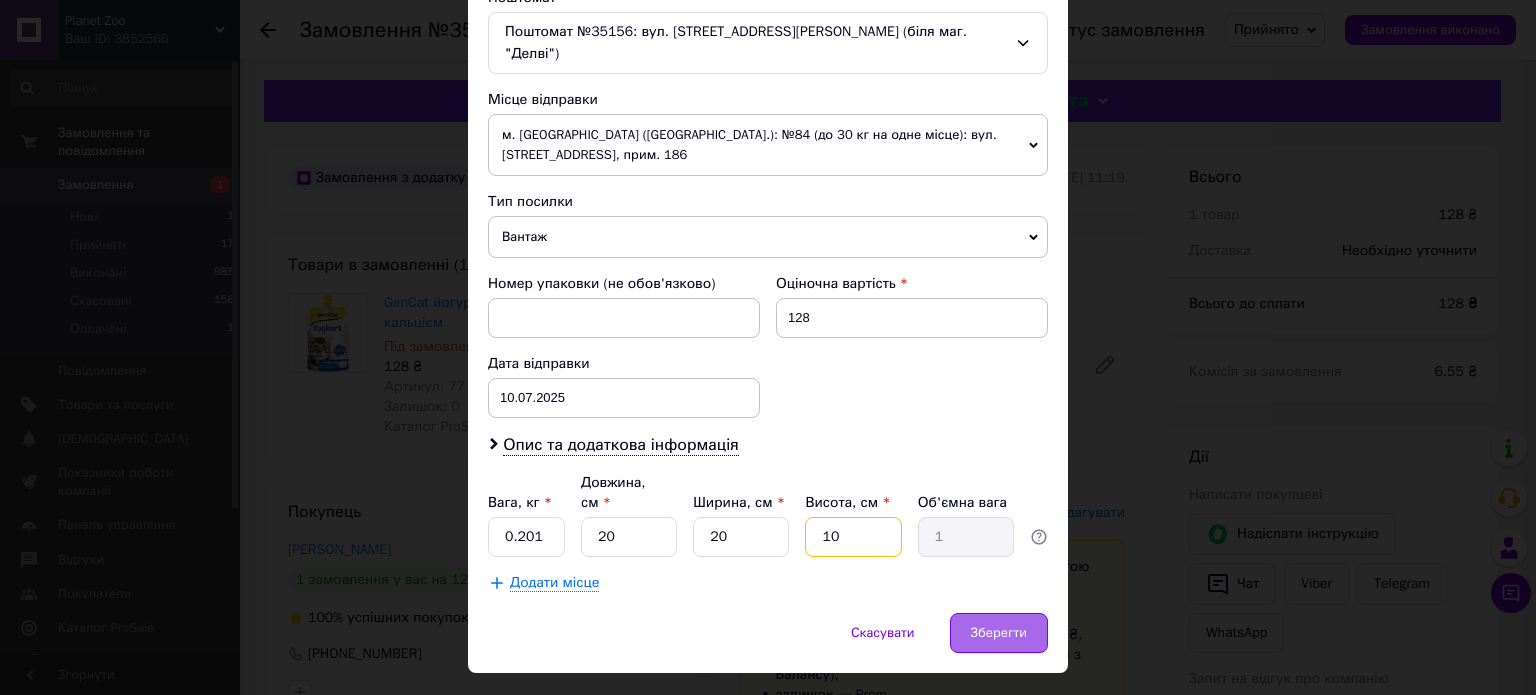 type on "10" 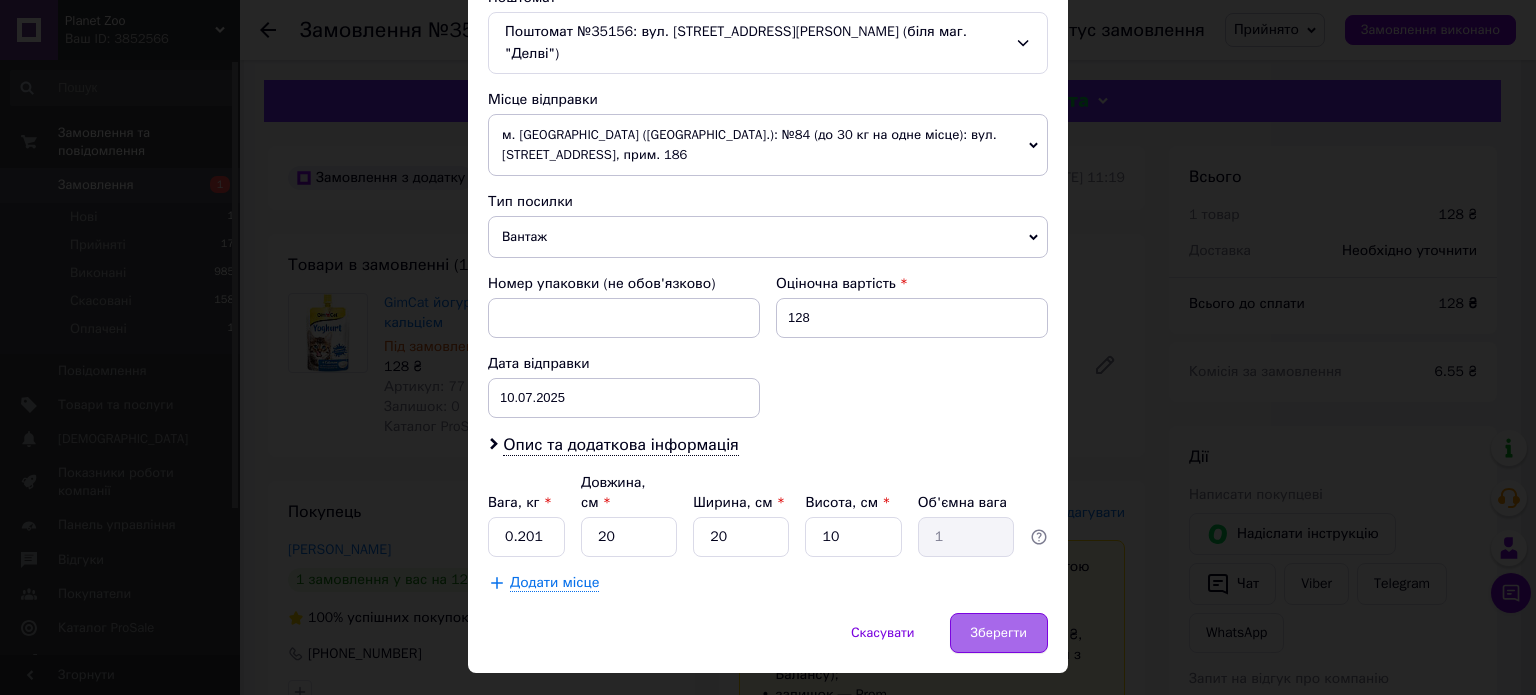 click on "Зберегти" at bounding box center [999, 633] 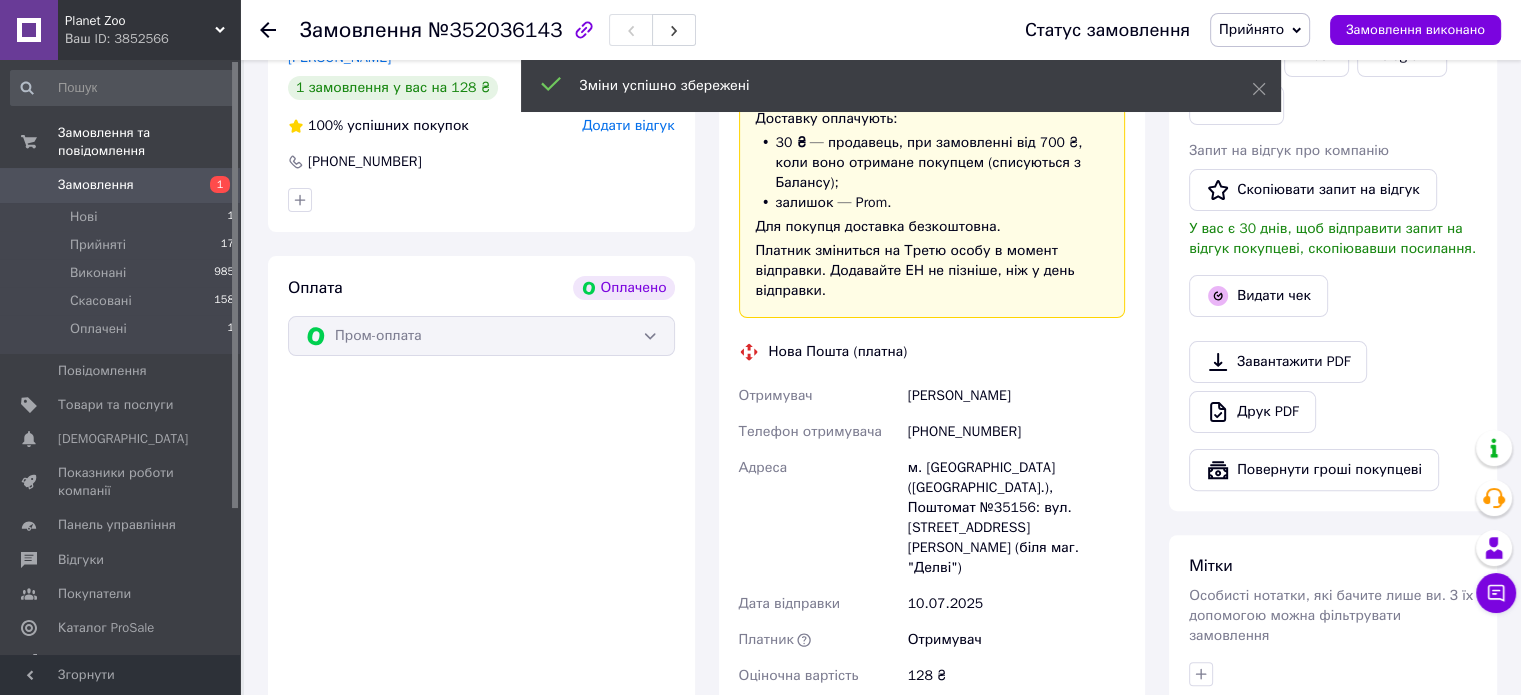 scroll, scrollTop: 600, scrollLeft: 0, axis: vertical 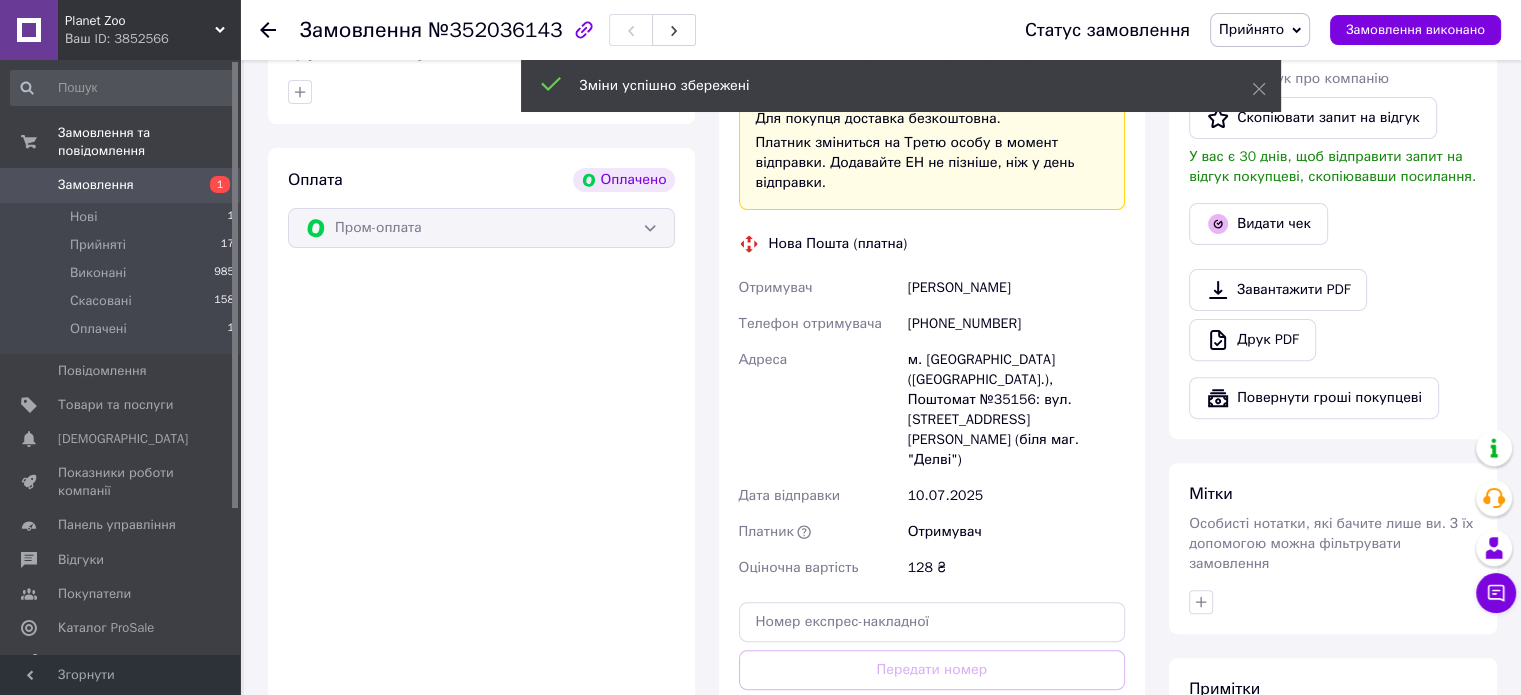 click on "Згенерувати ЕН" at bounding box center (932, 759) 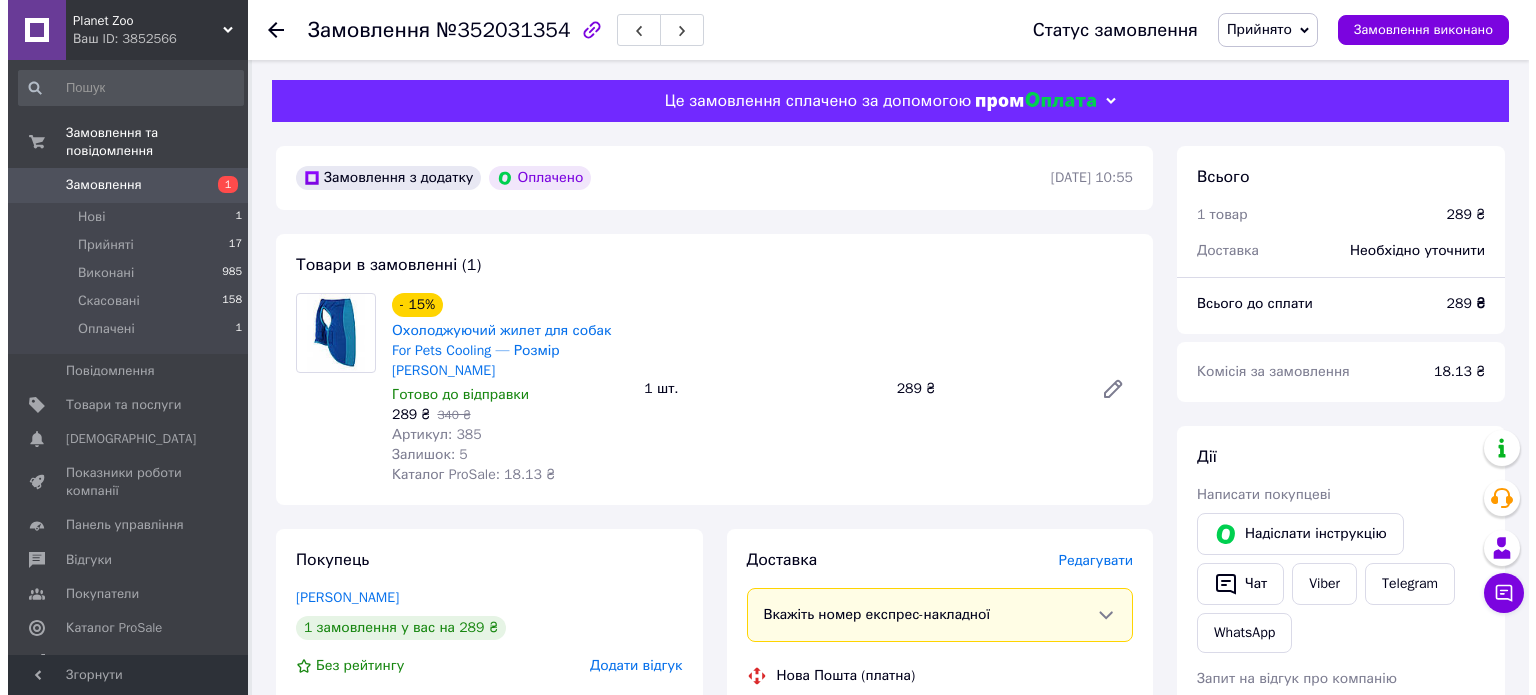 scroll, scrollTop: 0, scrollLeft: 0, axis: both 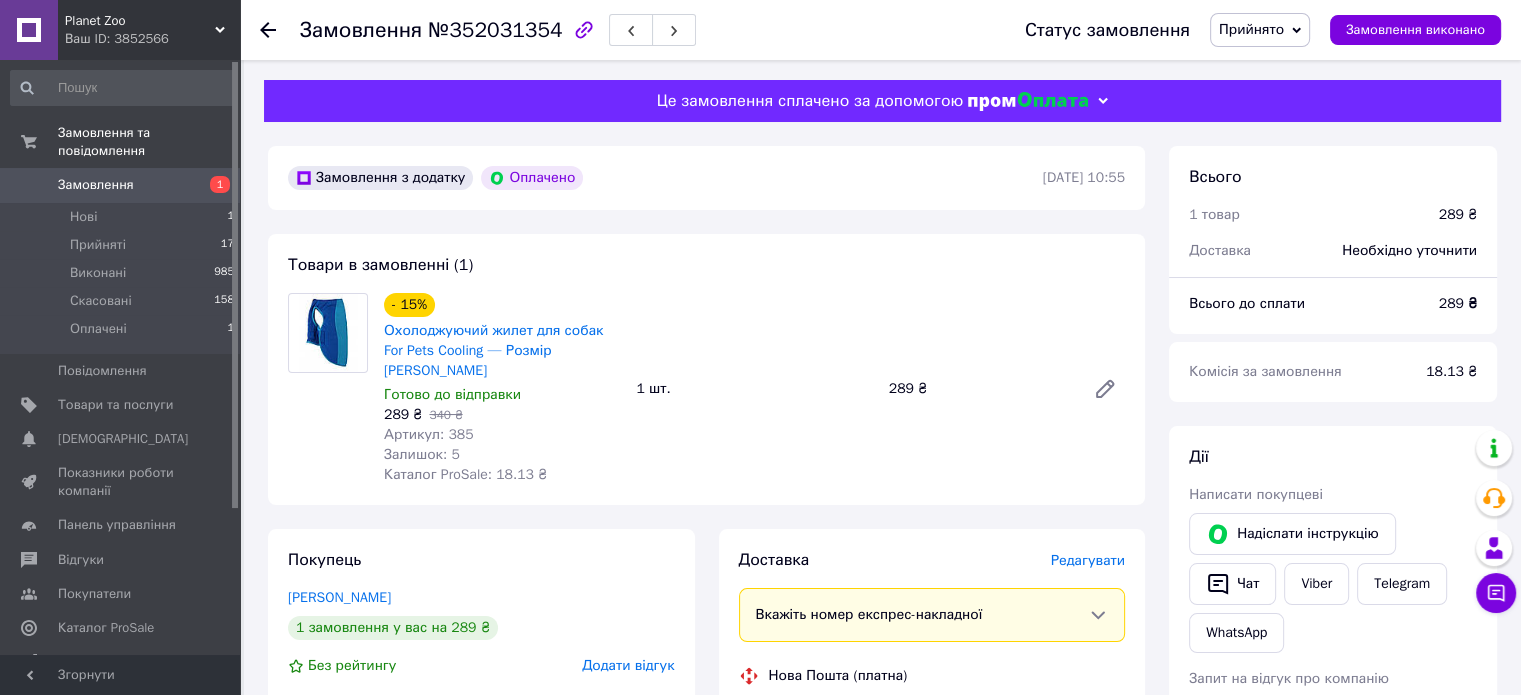 click on "Редагувати" at bounding box center (1088, 560) 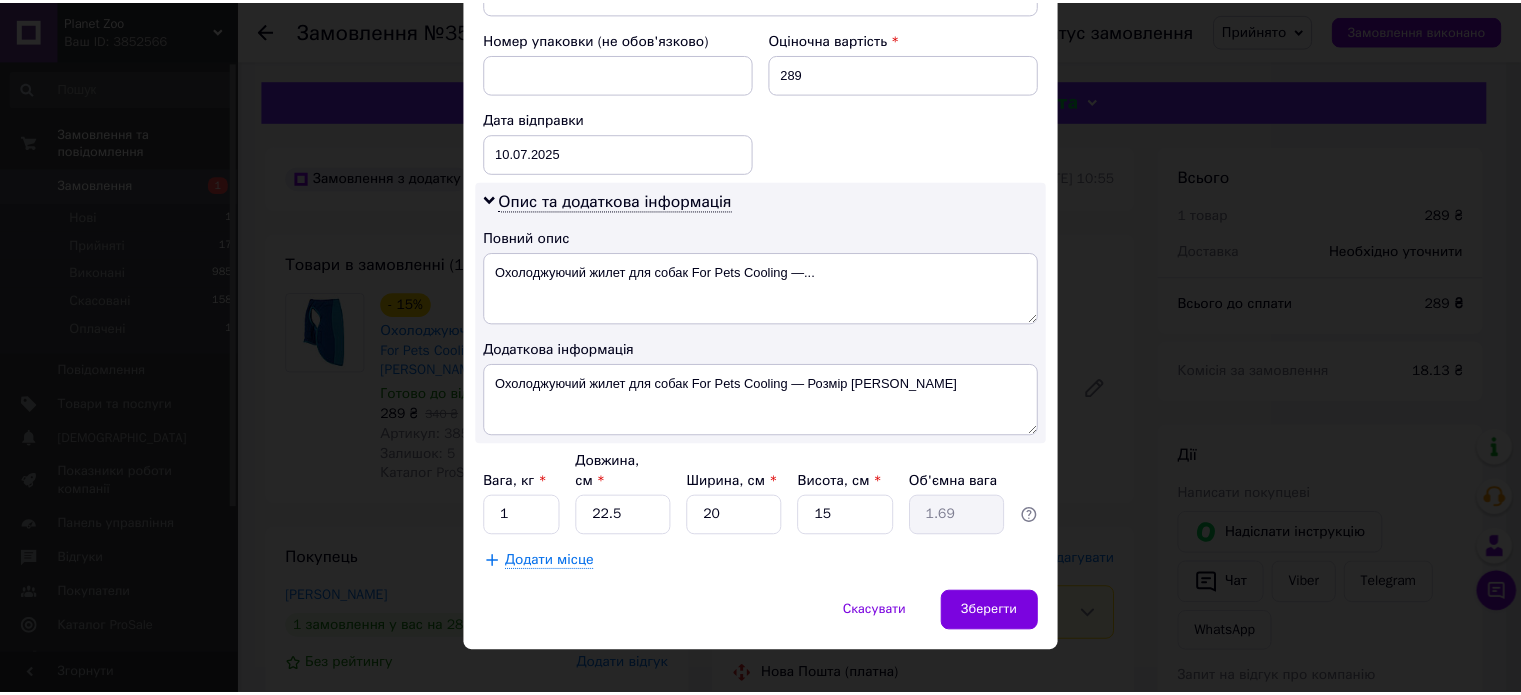 scroll, scrollTop: 870, scrollLeft: 0, axis: vertical 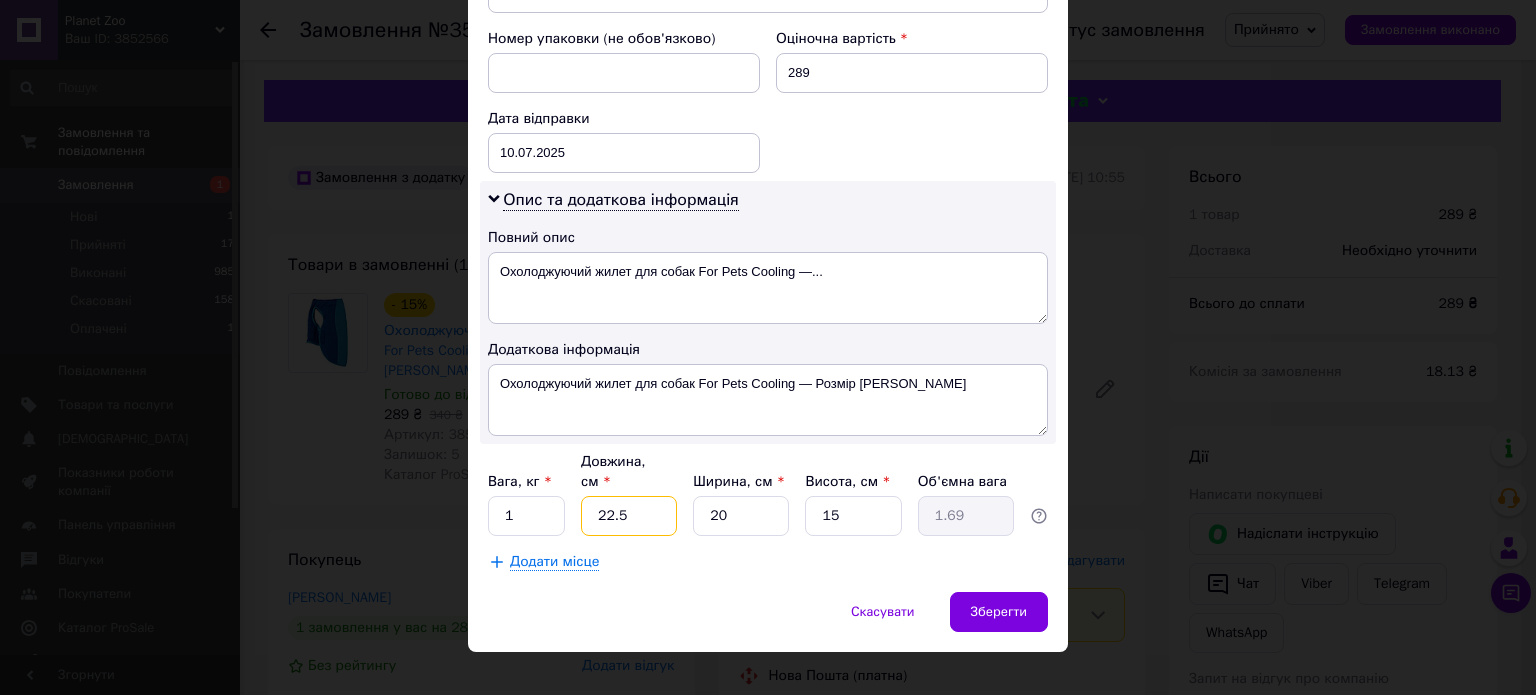 click on "22.5" at bounding box center [629, 516] 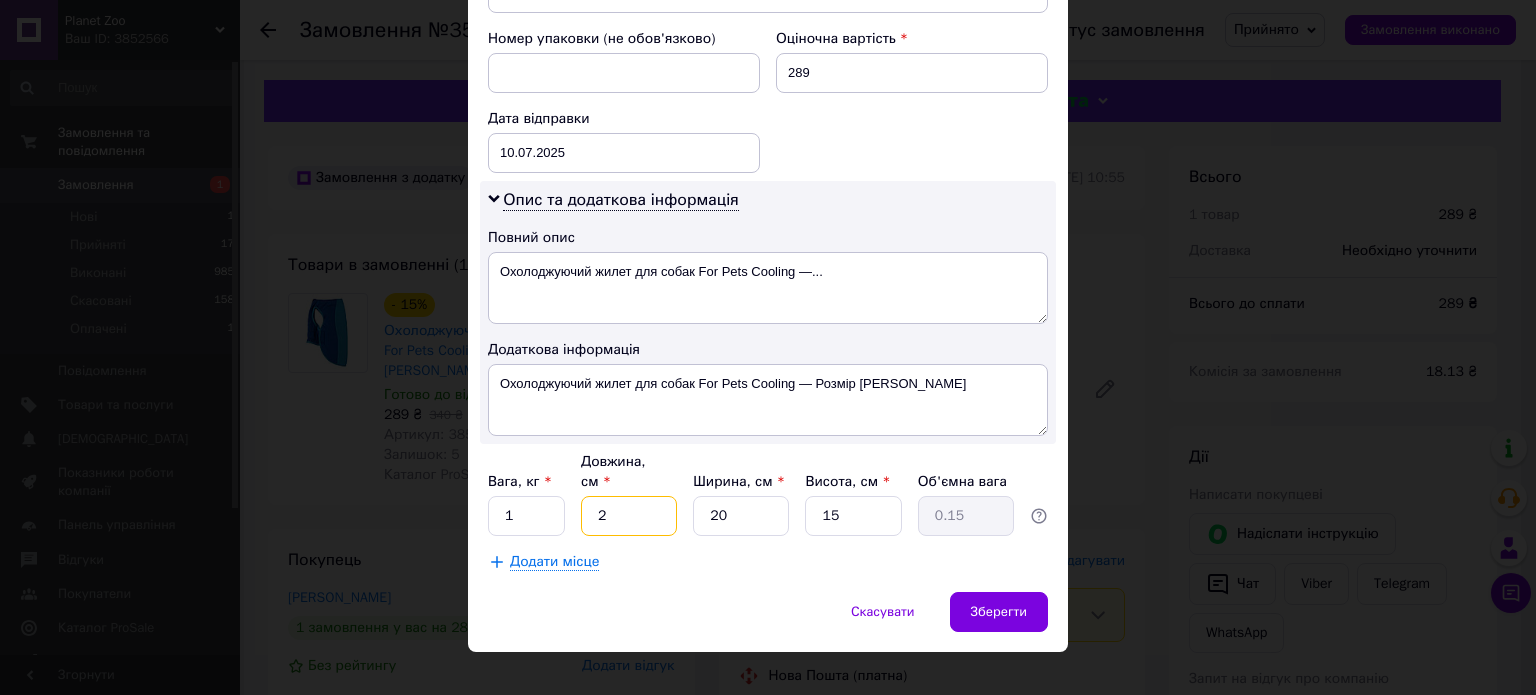 type on "20" 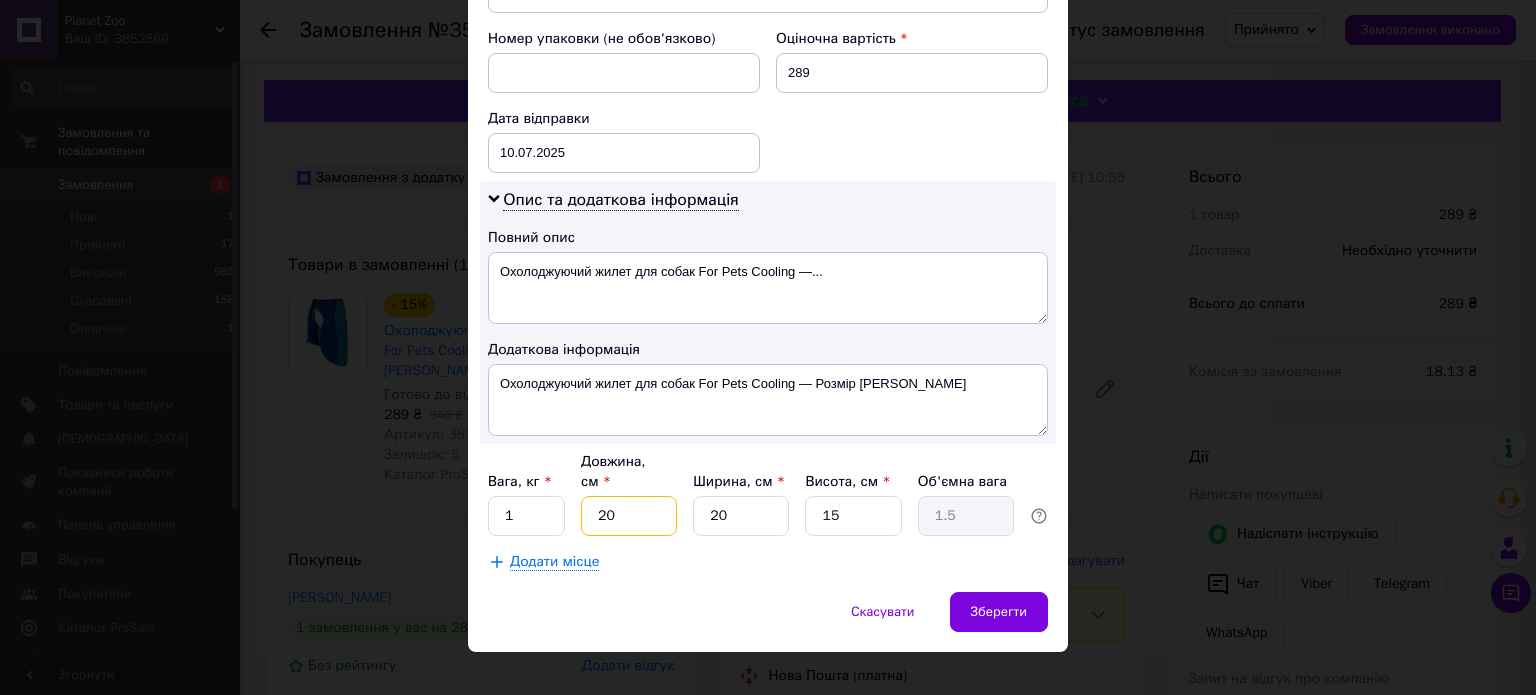 type on "20" 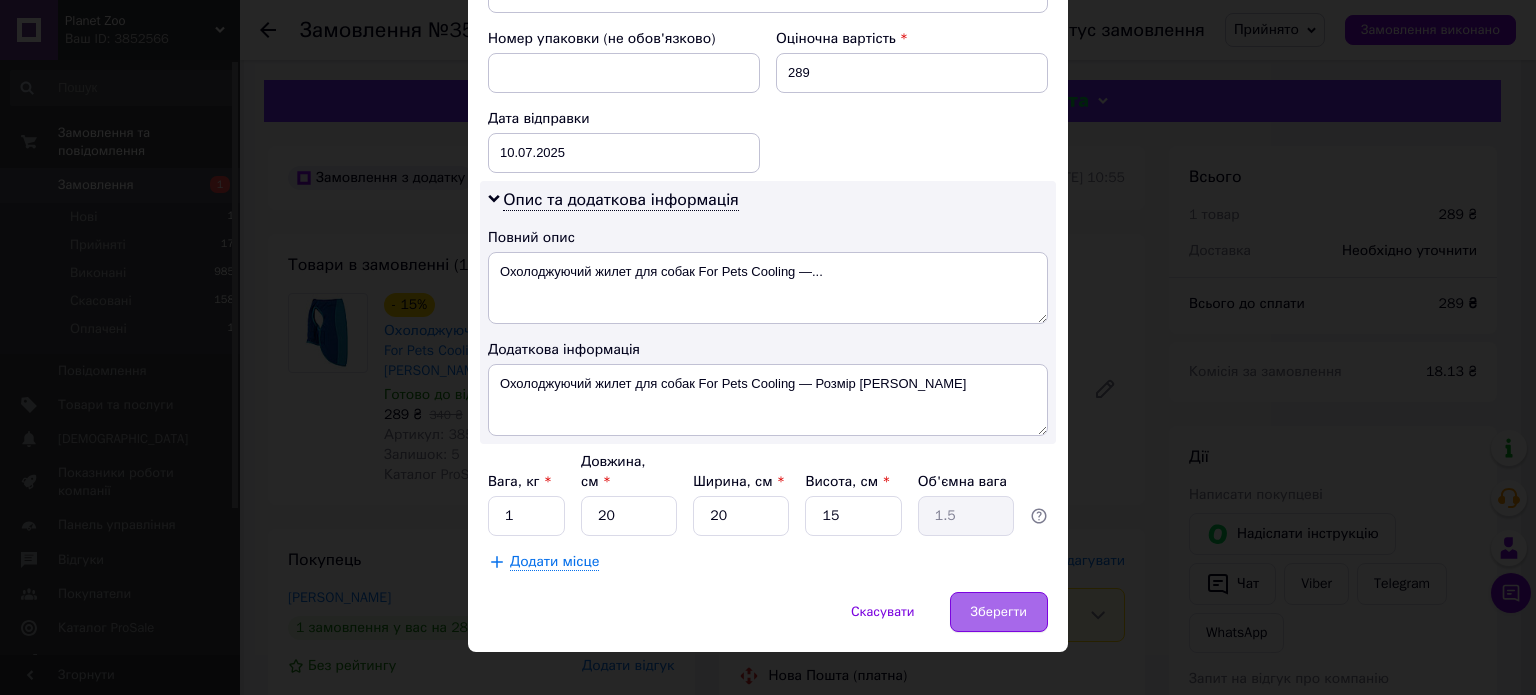 click on "Скасувати   Зберегти" at bounding box center [768, 622] 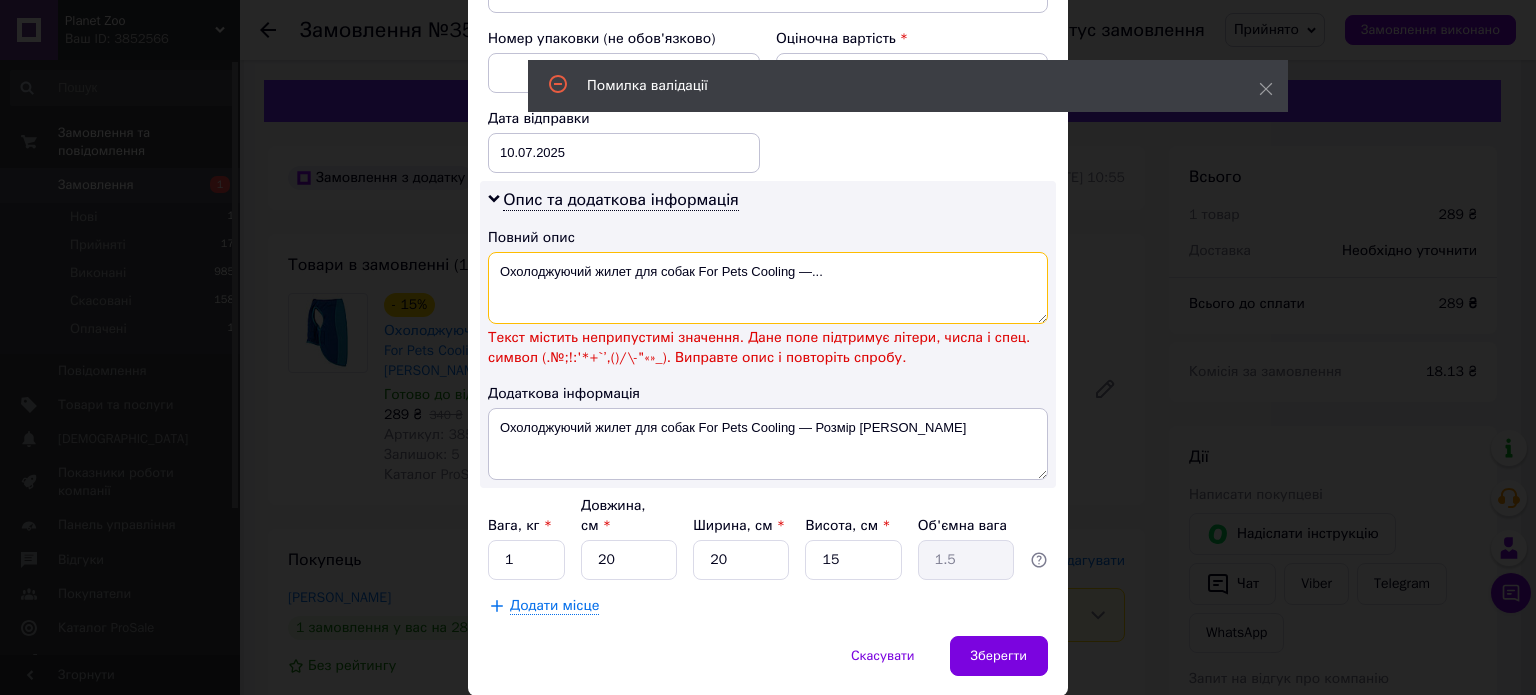 click on "Охолоджуючий жилет для собак For Pets Cooling —..." at bounding box center (768, 288) 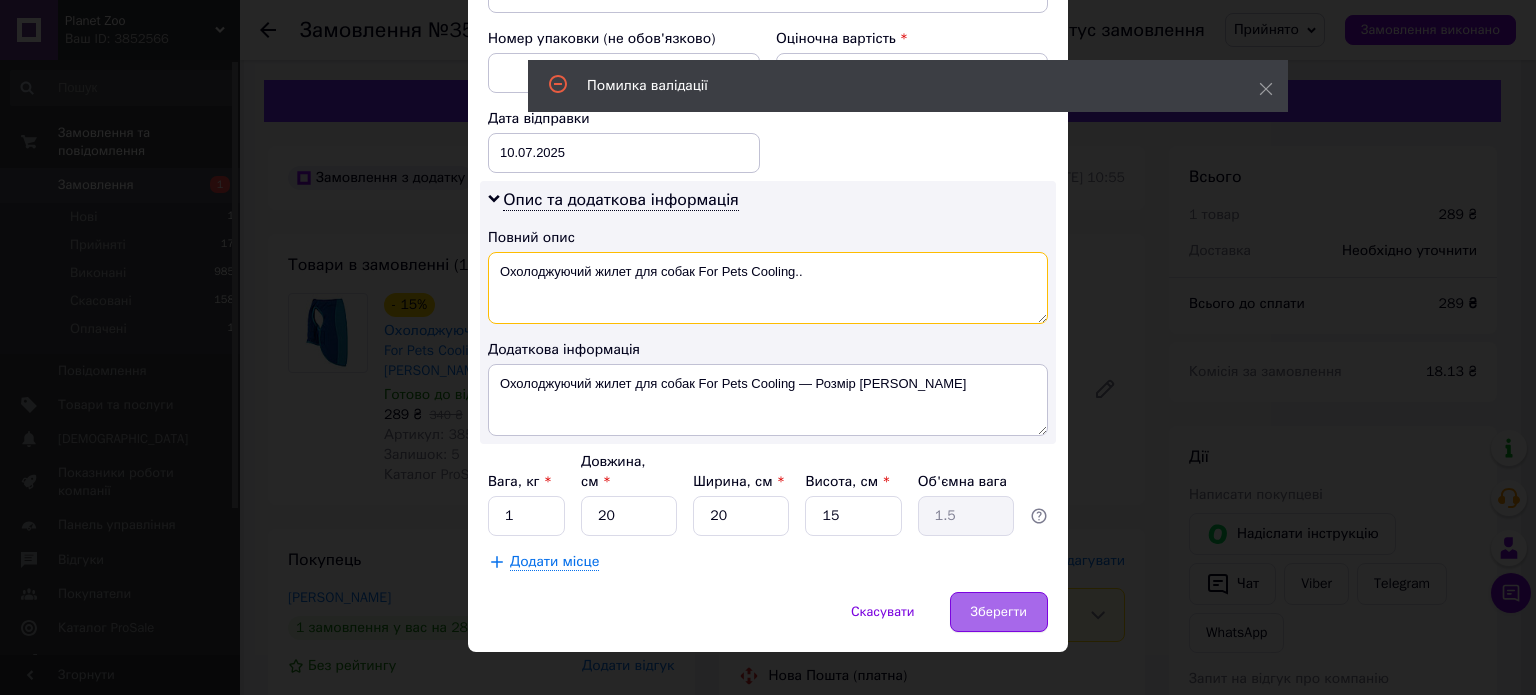 type on "Охолоджуючий жилет для собак For Pets Cooling.." 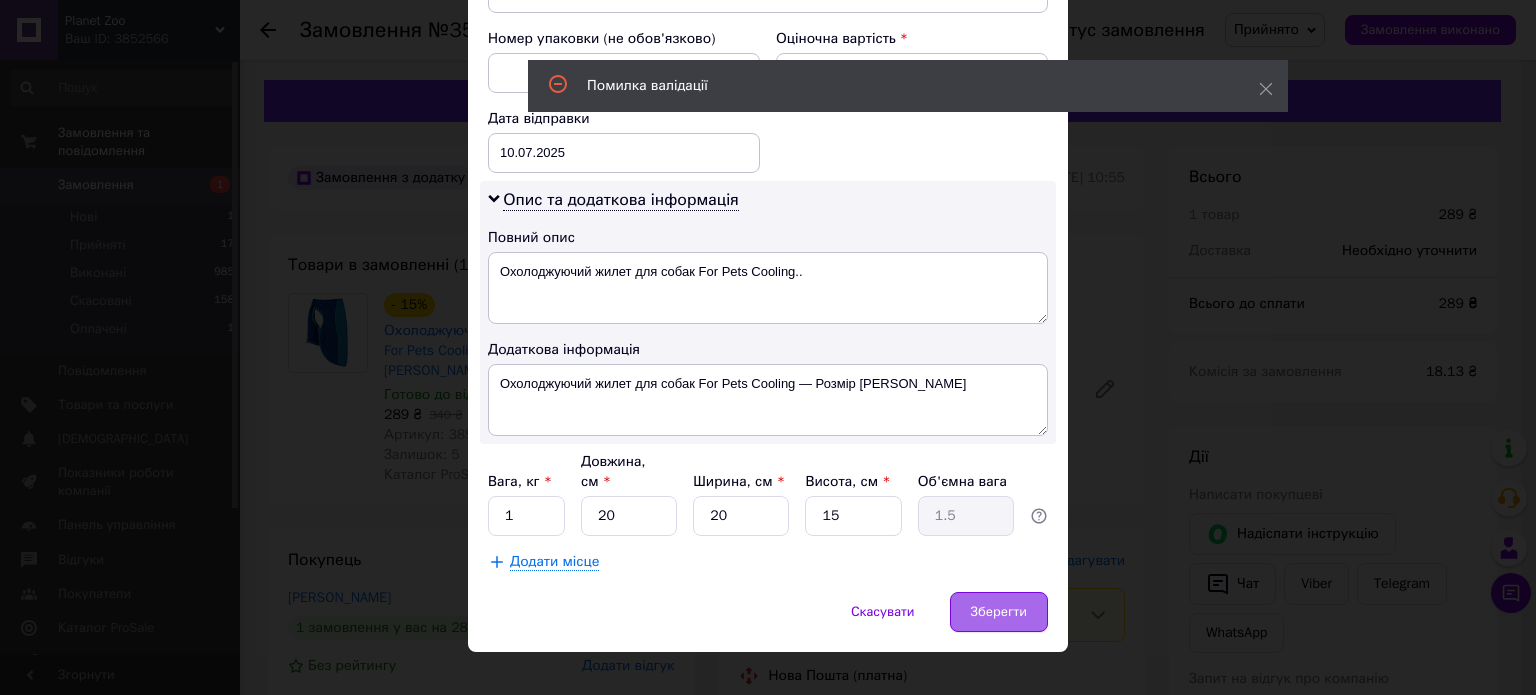 click on "Зберегти" at bounding box center [999, 612] 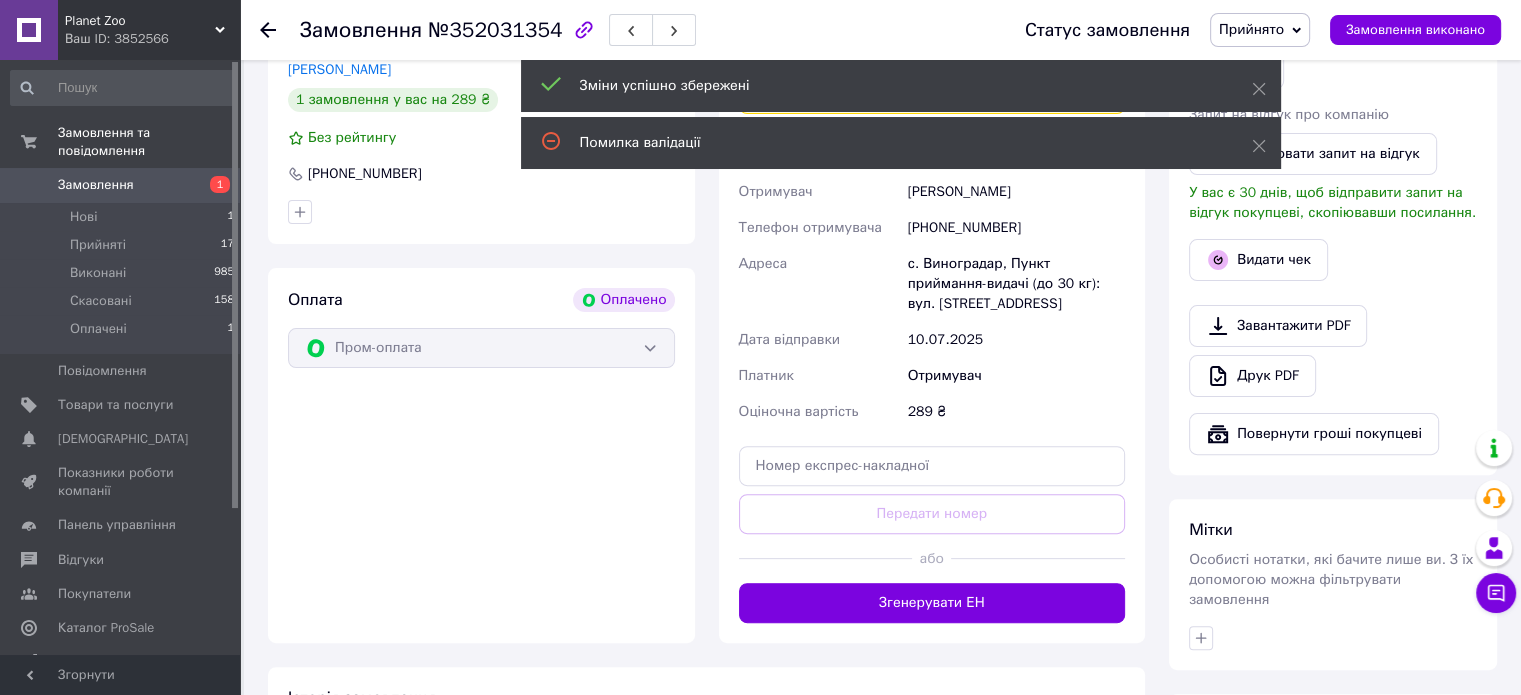 scroll, scrollTop: 700, scrollLeft: 0, axis: vertical 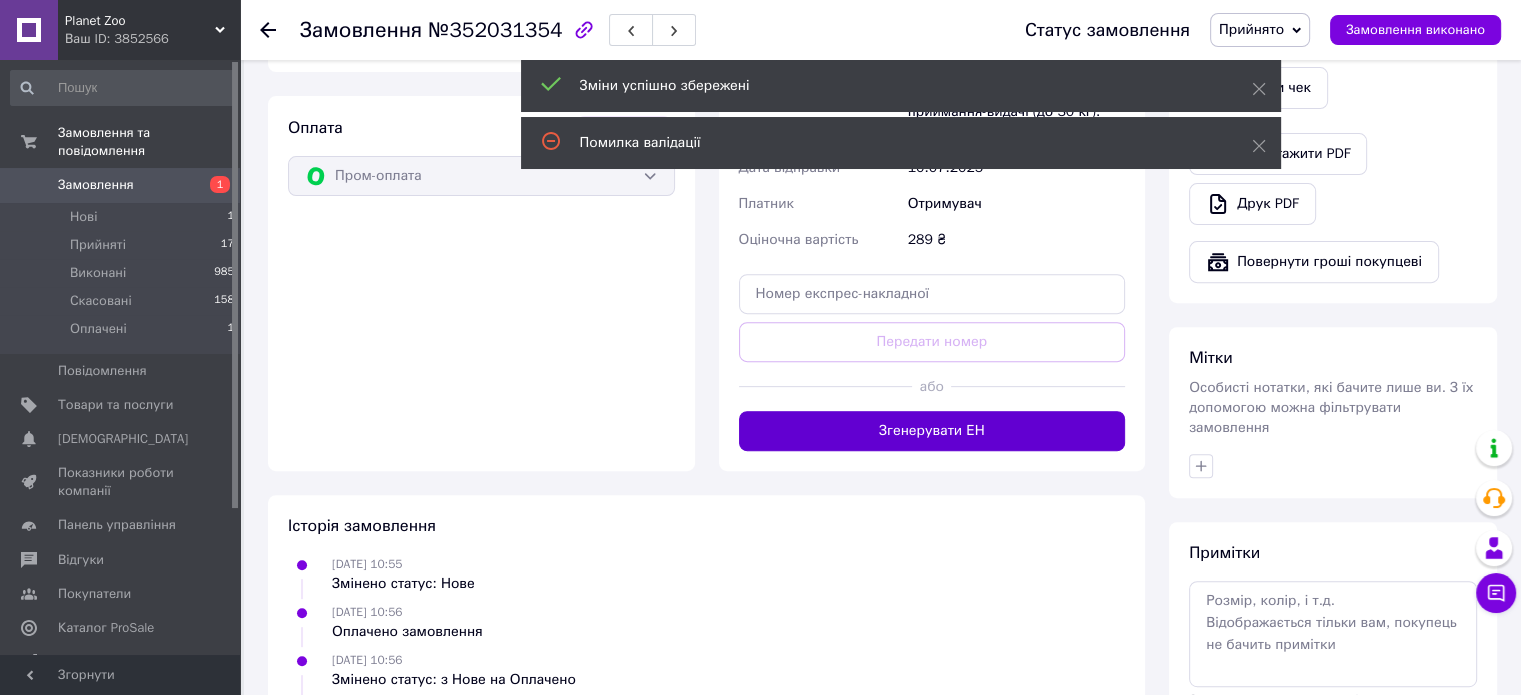 click on "Згенерувати ЕН" at bounding box center (932, 431) 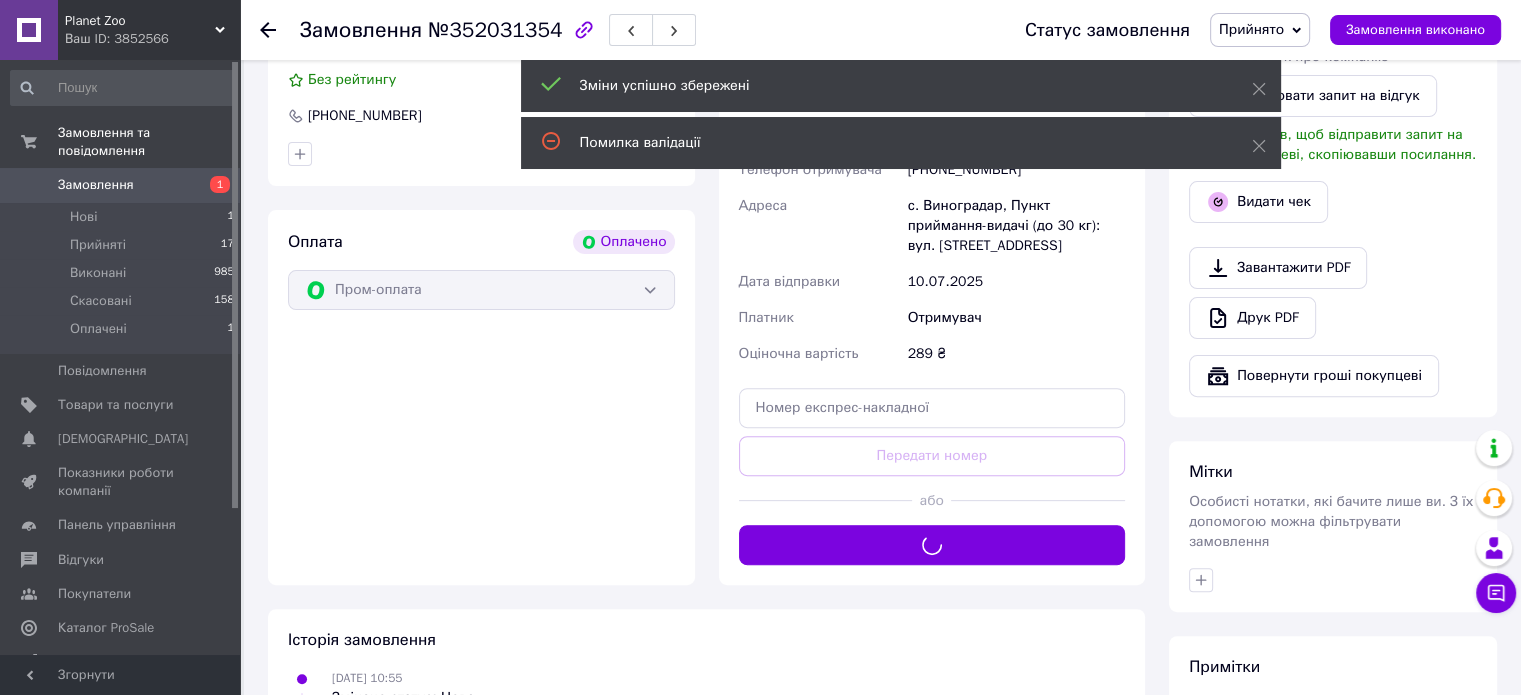 scroll, scrollTop: 500, scrollLeft: 0, axis: vertical 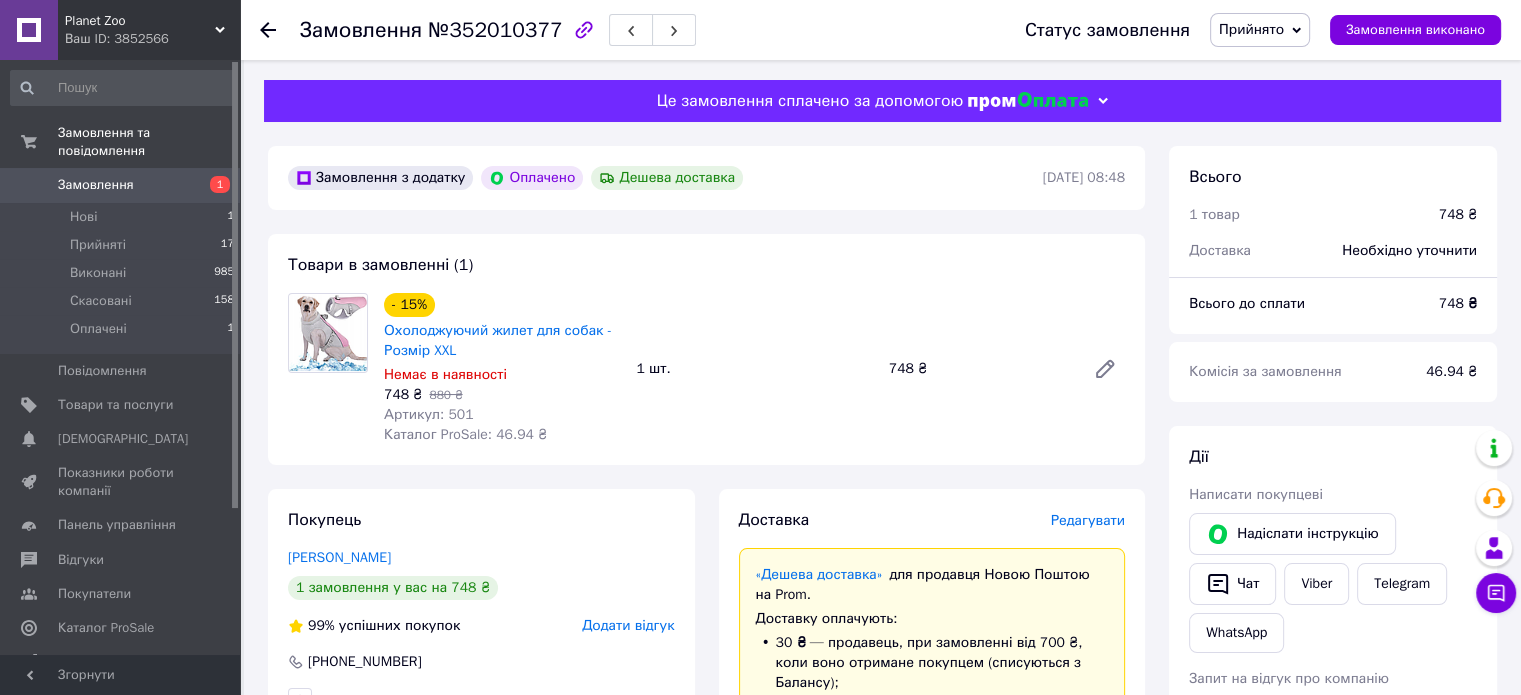 click on "Редагувати" at bounding box center (1088, 520) 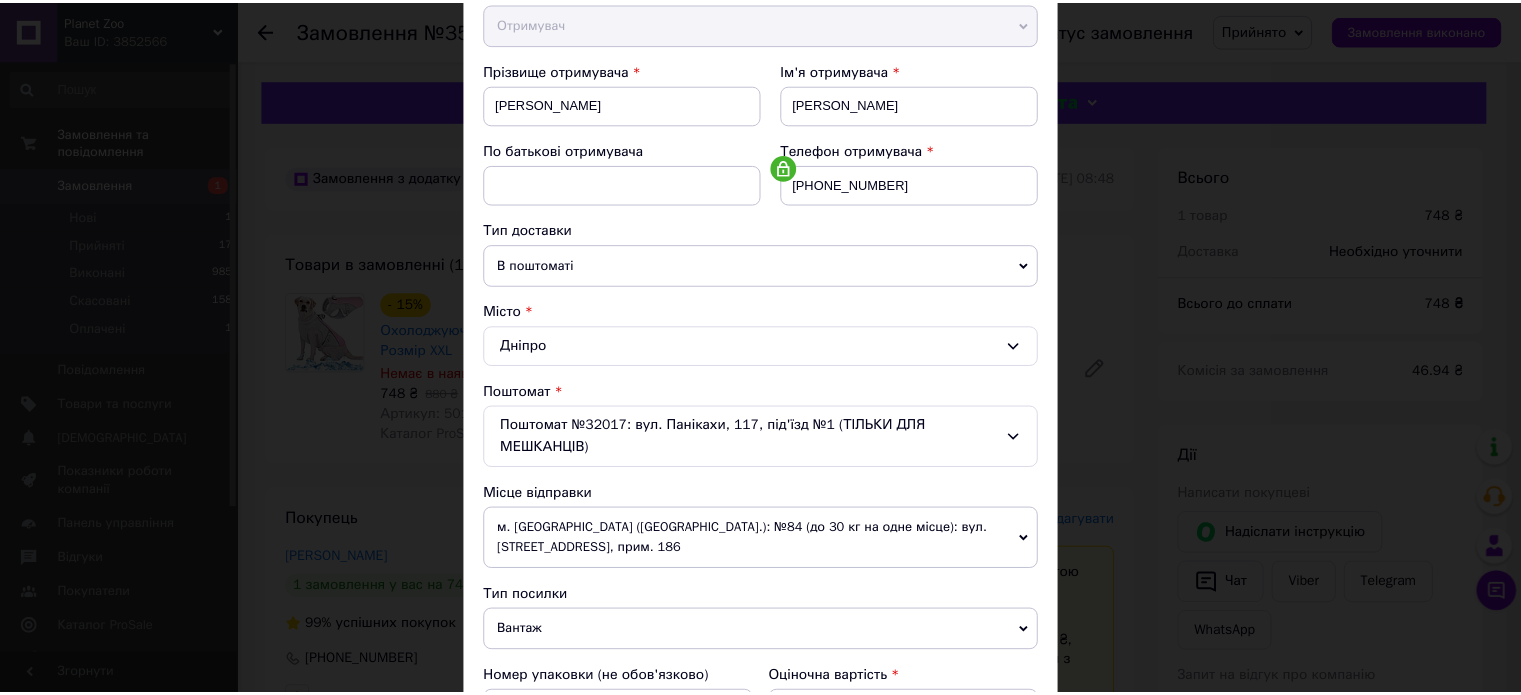 scroll, scrollTop: 647, scrollLeft: 0, axis: vertical 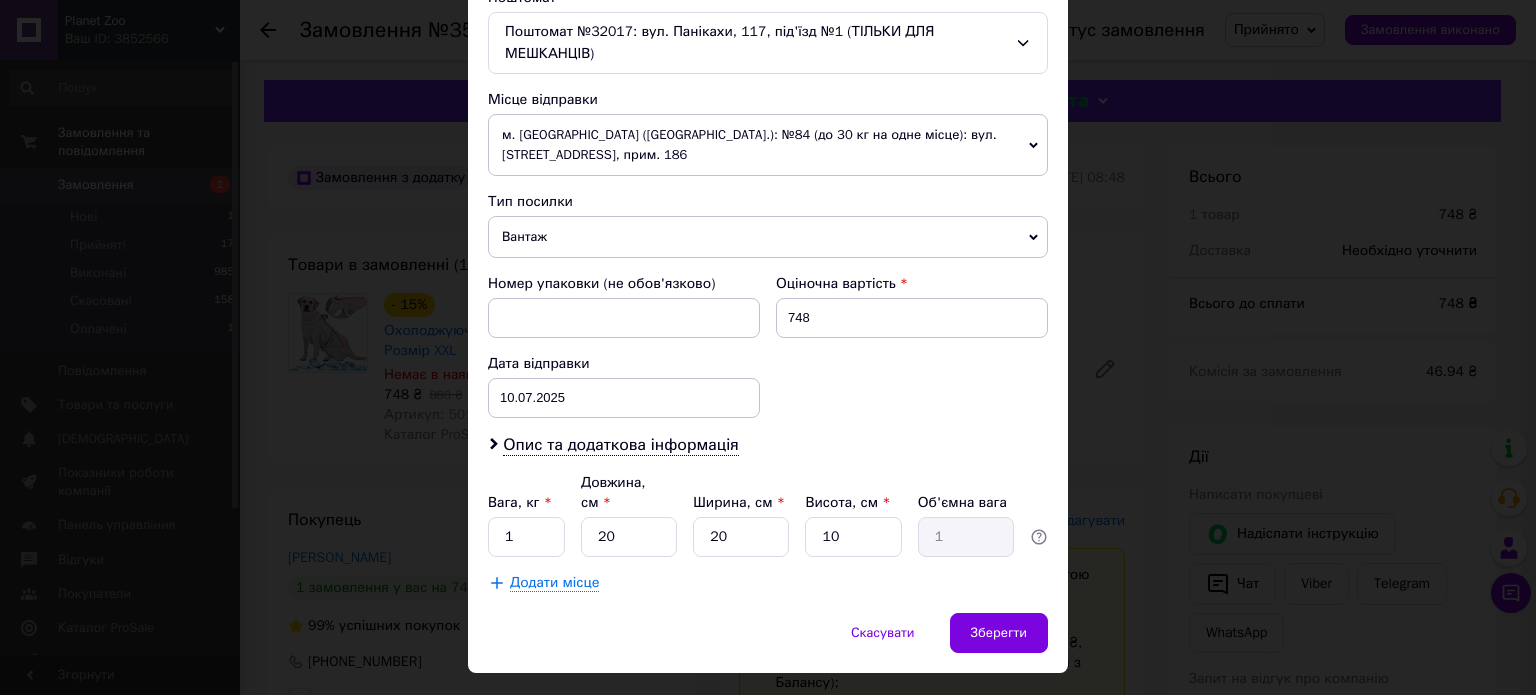 click on "Скасувати   Зберегти" at bounding box center [768, 643] 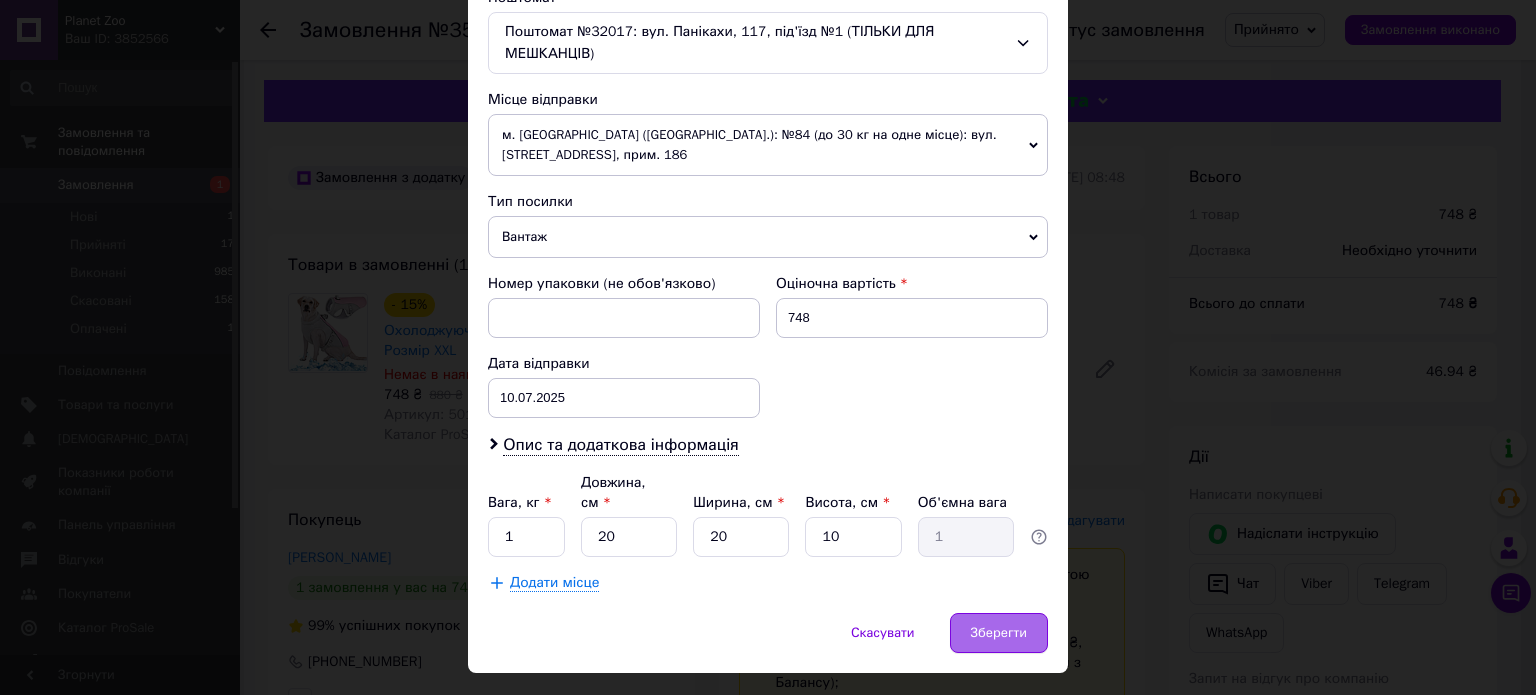 click on "Зберегти" at bounding box center (999, 633) 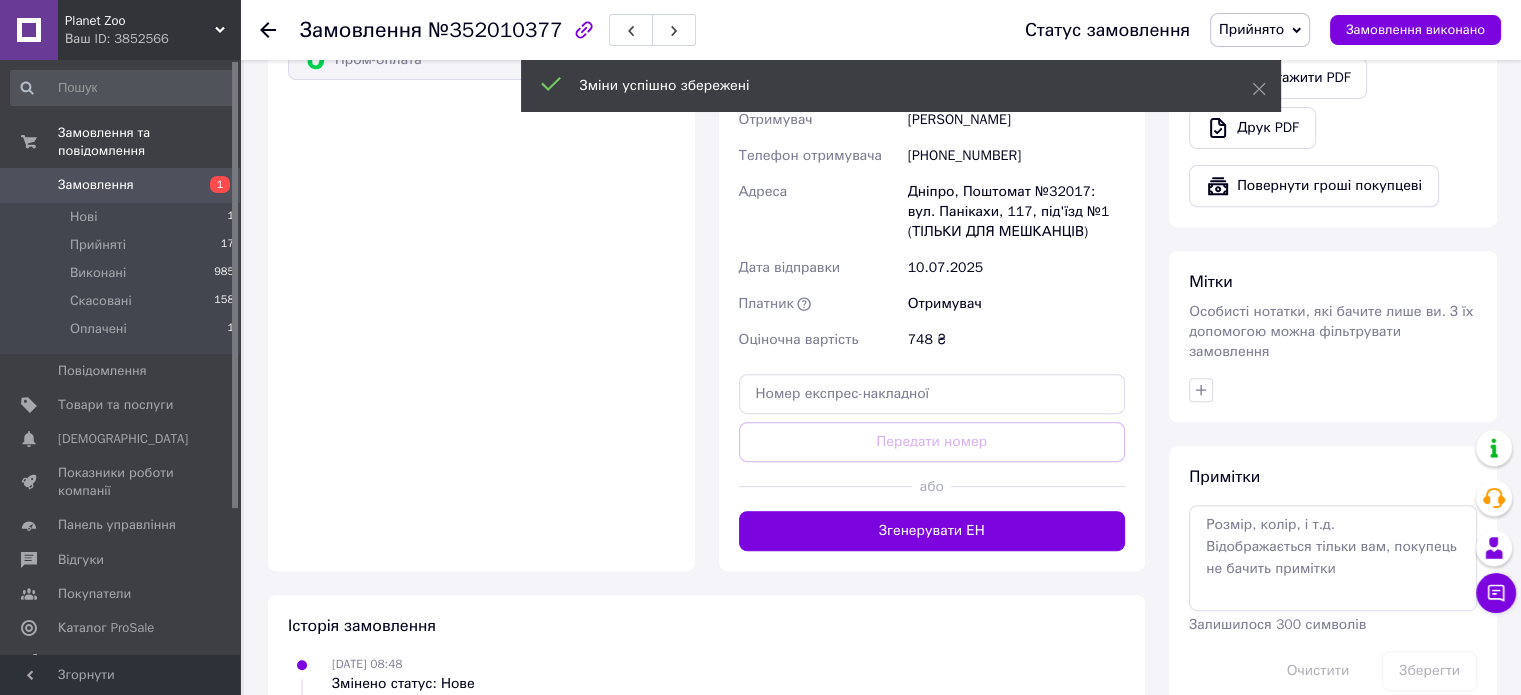 scroll, scrollTop: 800, scrollLeft: 0, axis: vertical 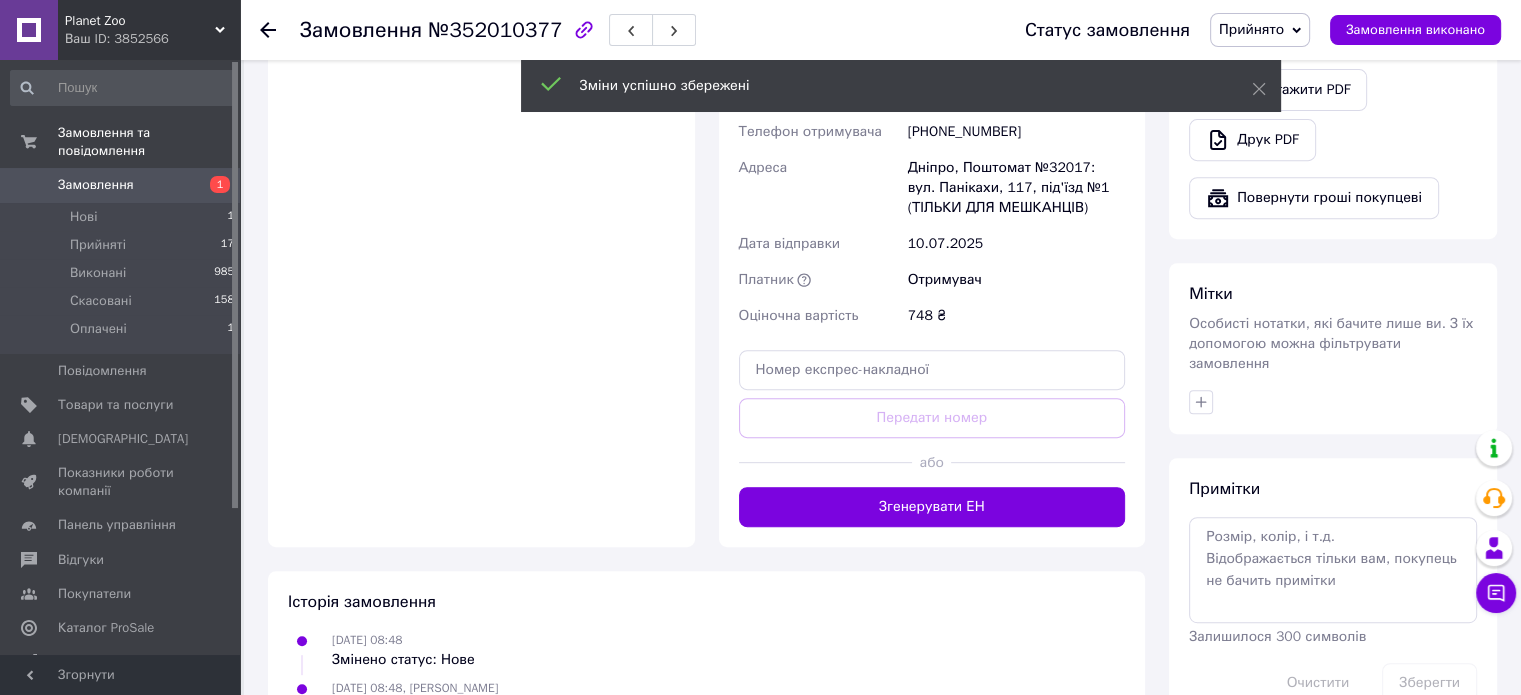click on "Згенерувати ЕН" at bounding box center (932, 507) 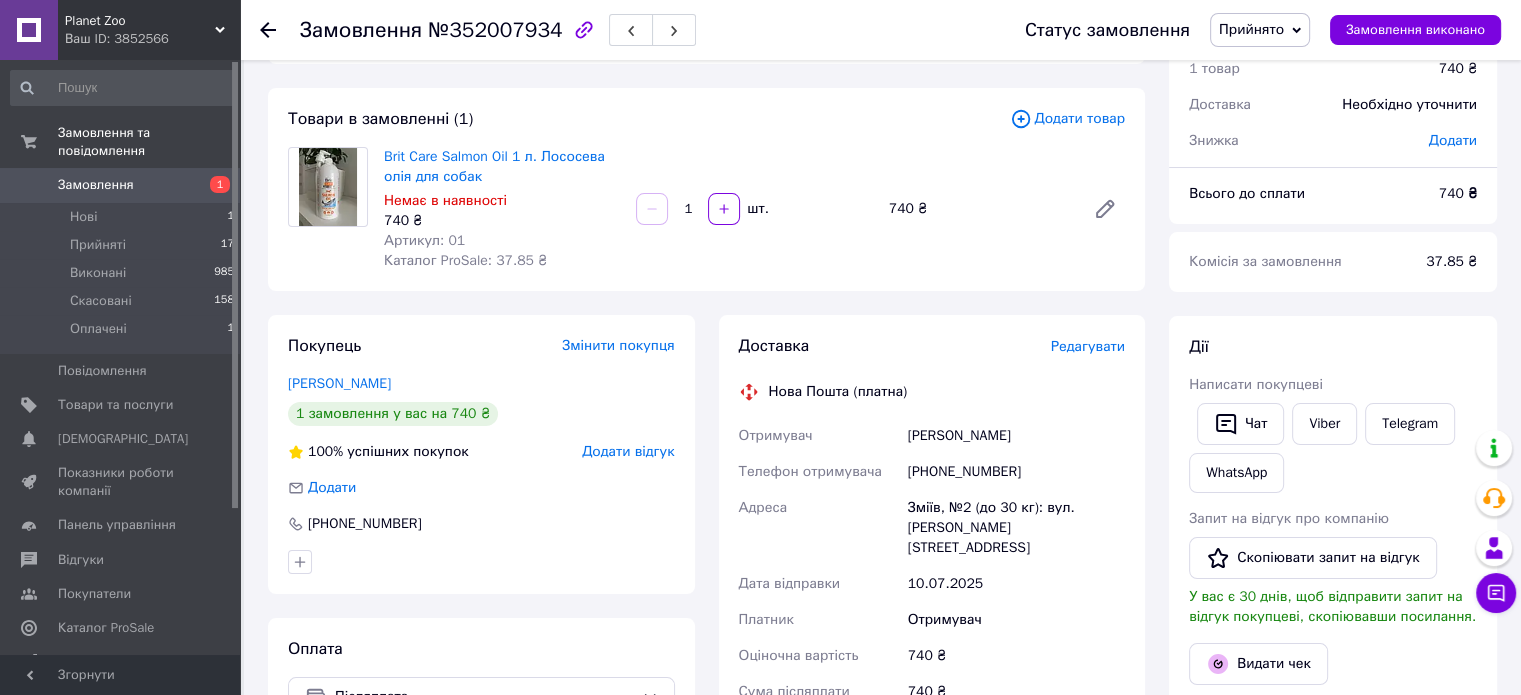 scroll, scrollTop: 200, scrollLeft: 0, axis: vertical 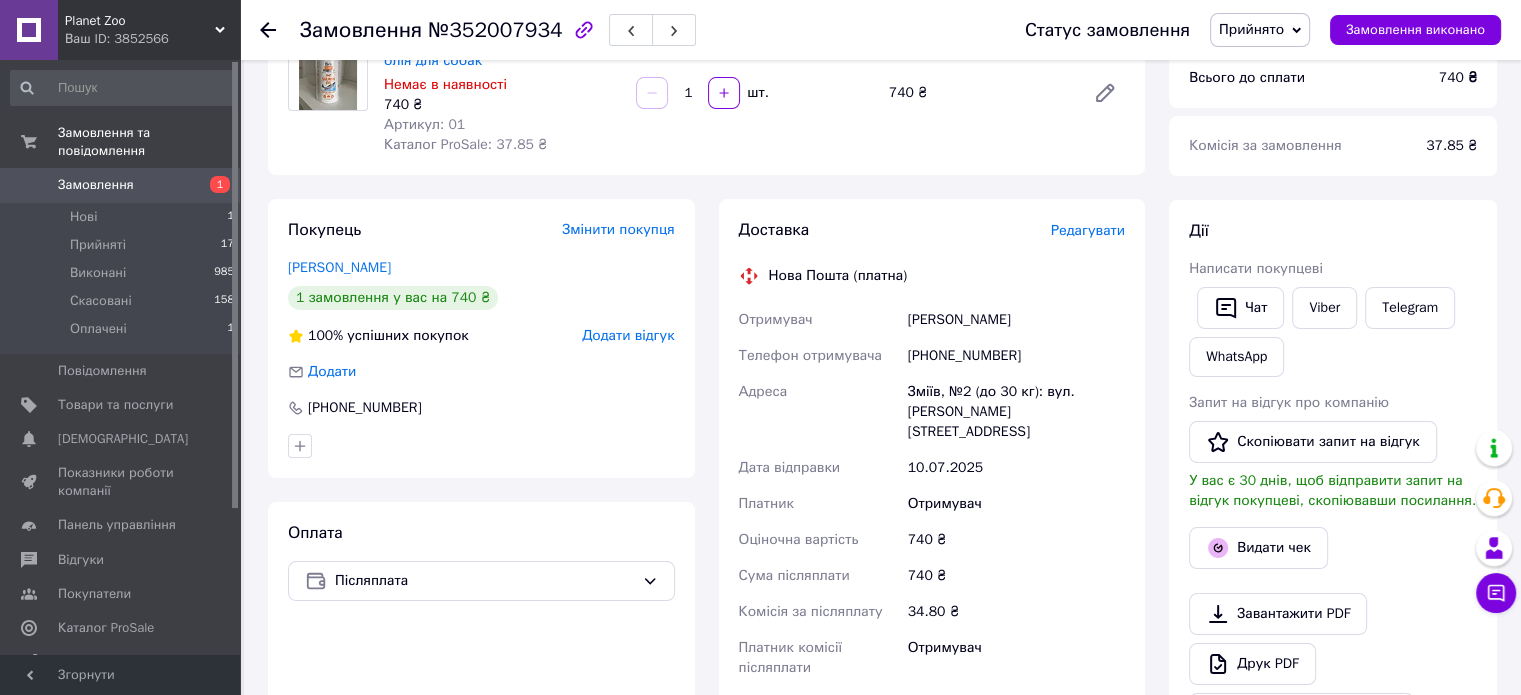 click on "Редагувати" at bounding box center (1088, 231) 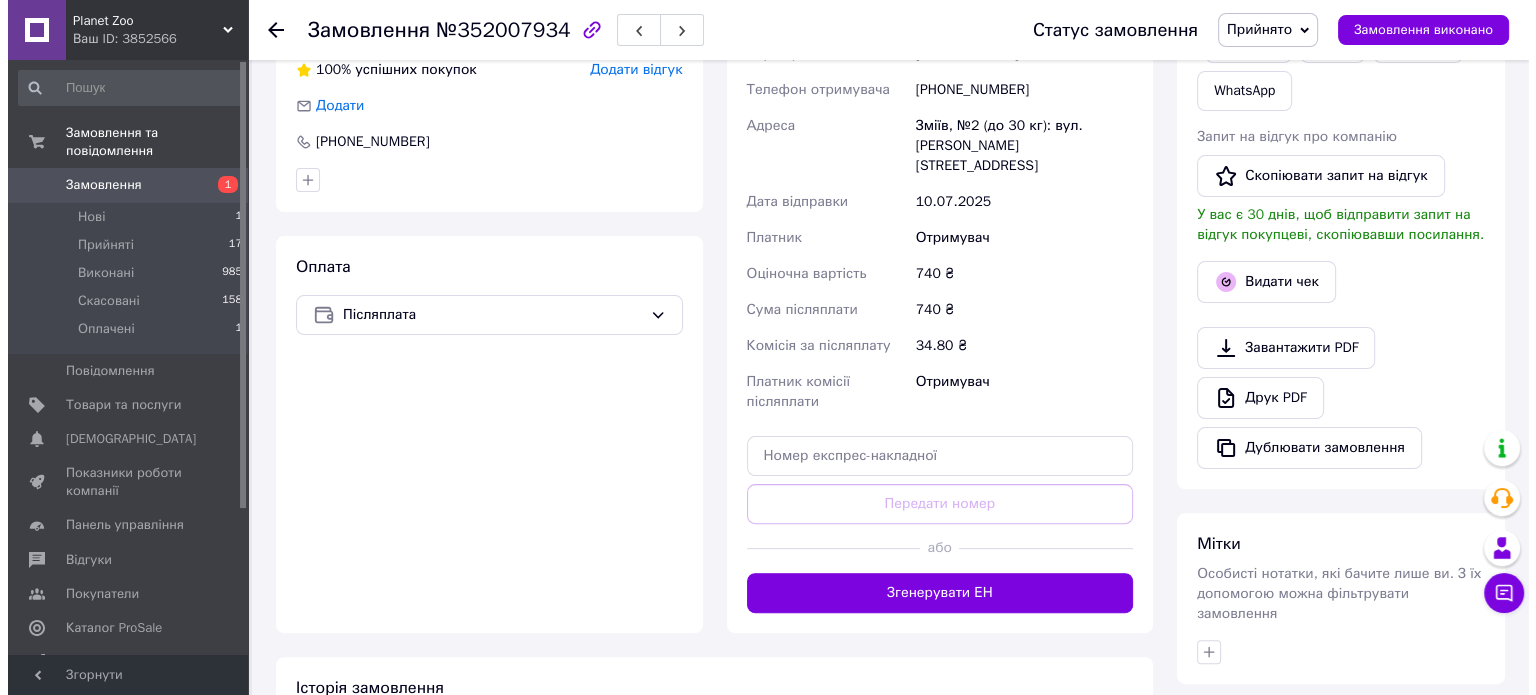 scroll, scrollTop: 344, scrollLeft: 0, axis: vertical 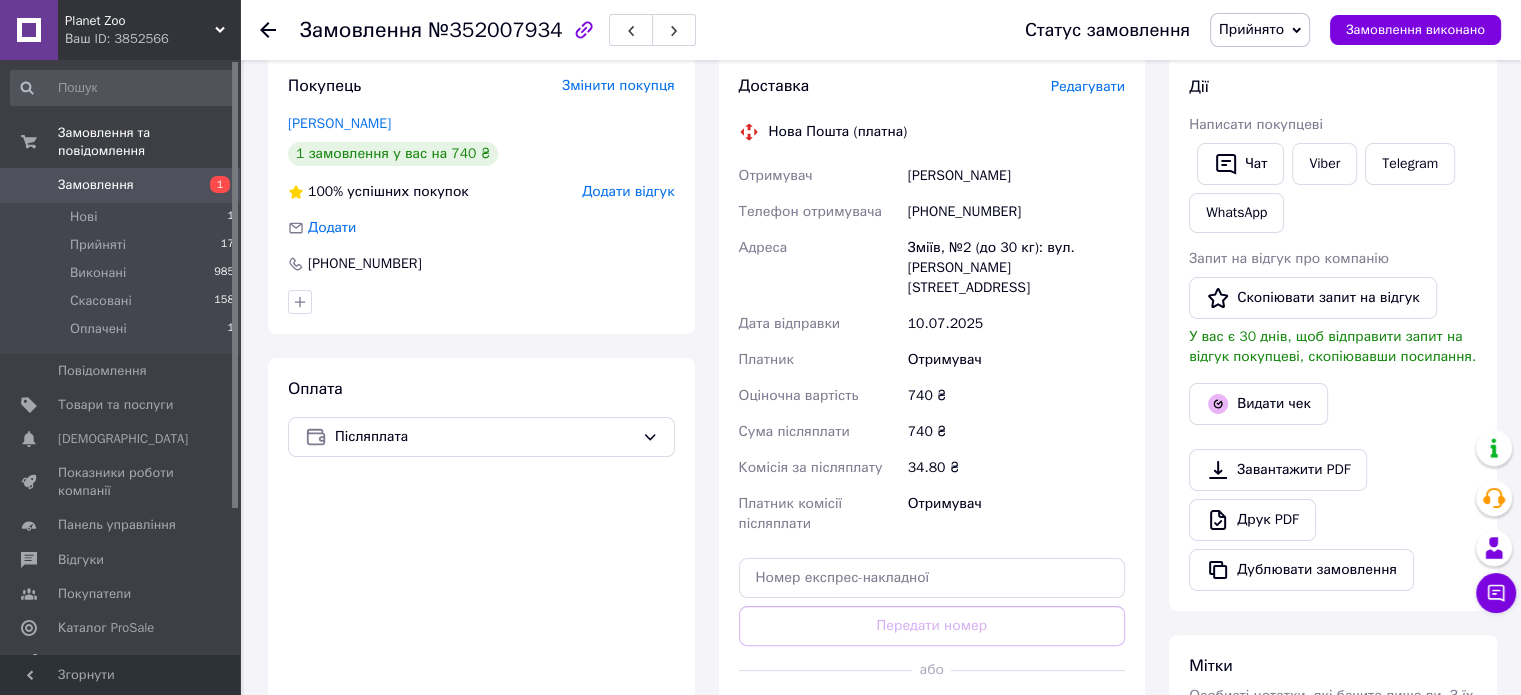 drag, startPoint x: 1108, startPoint y: 68, endPoint x: 1102, endPoint y: 87, distance: 19.924858 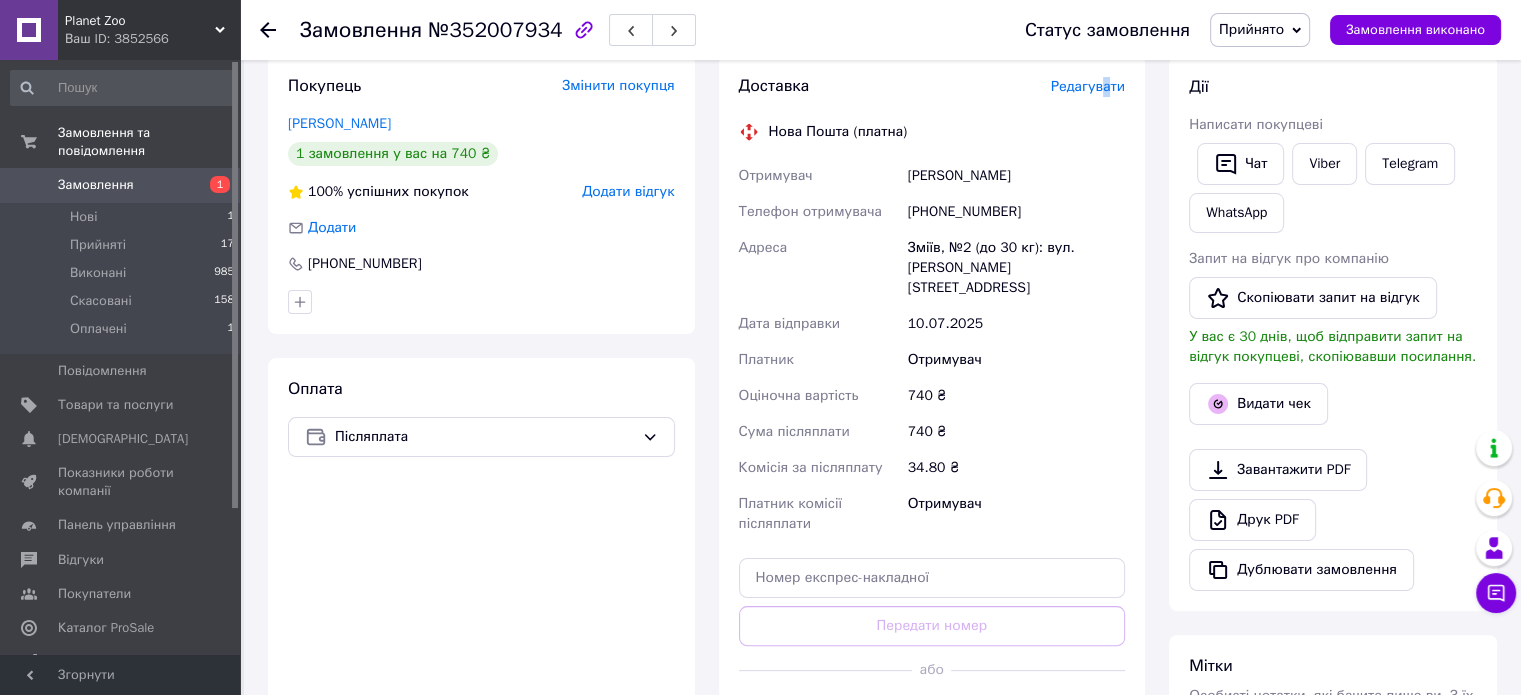 click on "Редагувати" at bounding box center (1088, 86) 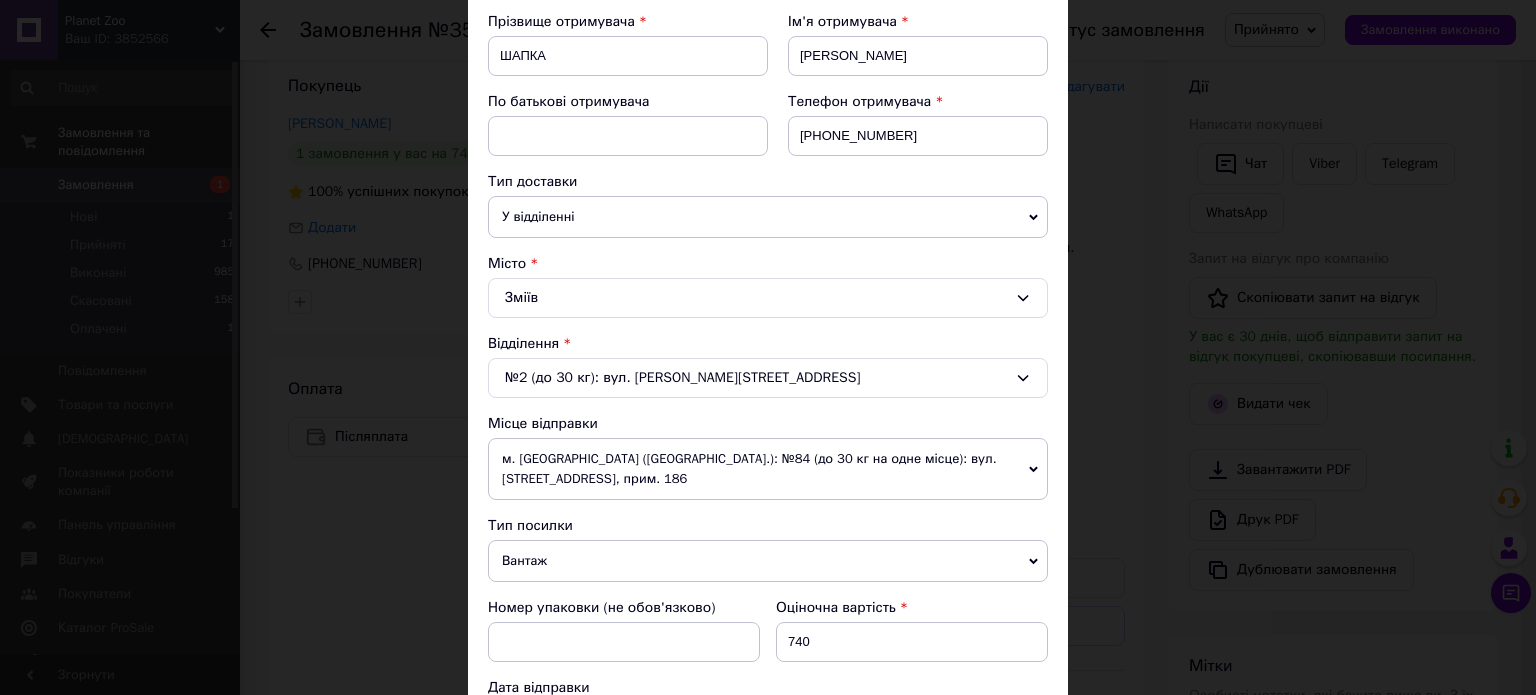 scroll, scrollTop: 700, scrollLeft: 0, axis: vertical 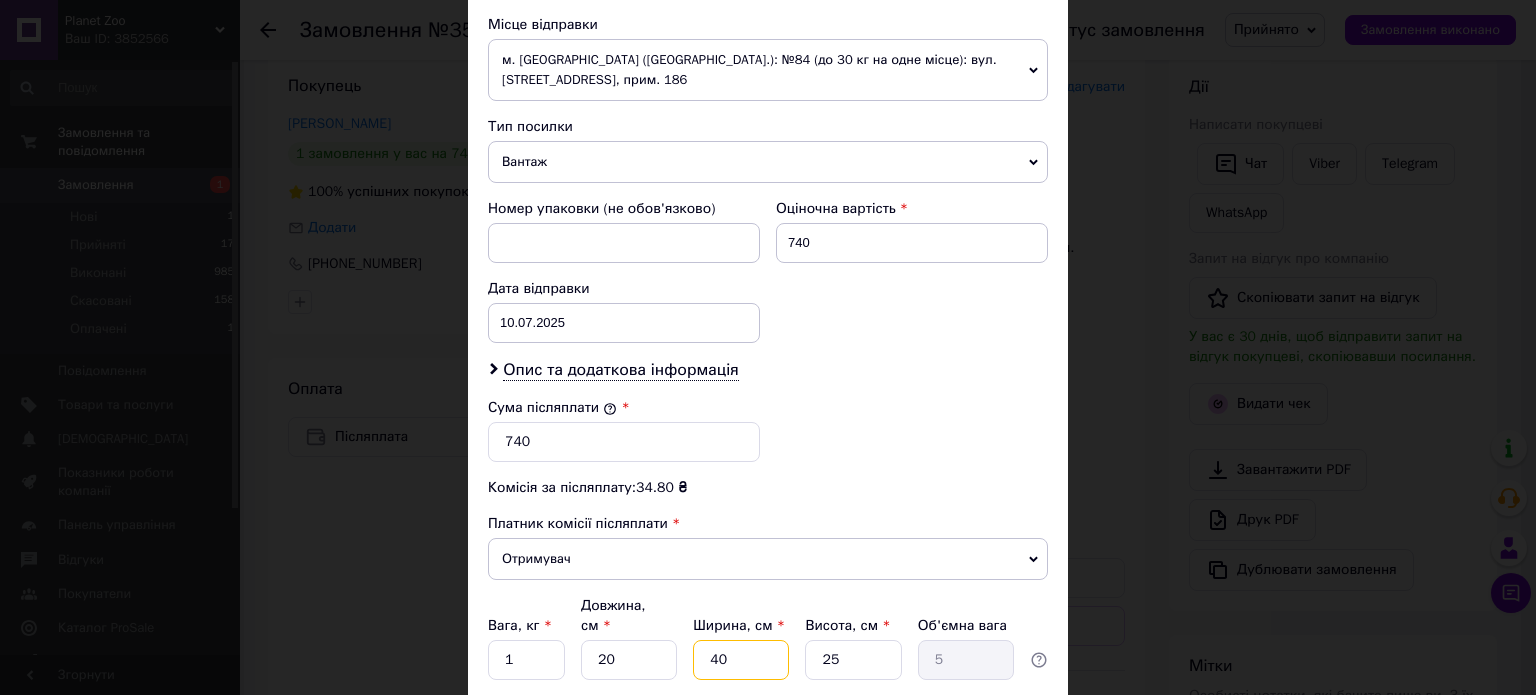 click on "40" at bounding box center [741, 660] 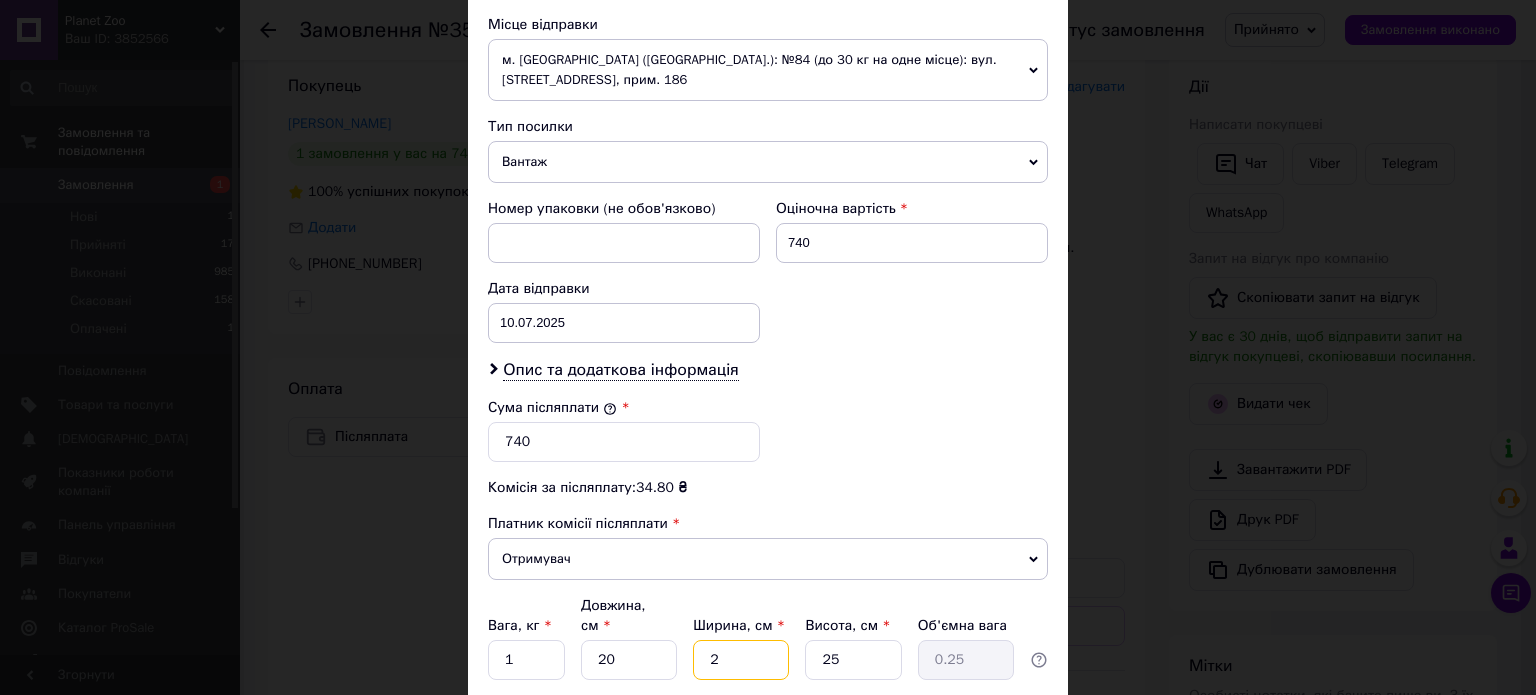 type on "20" 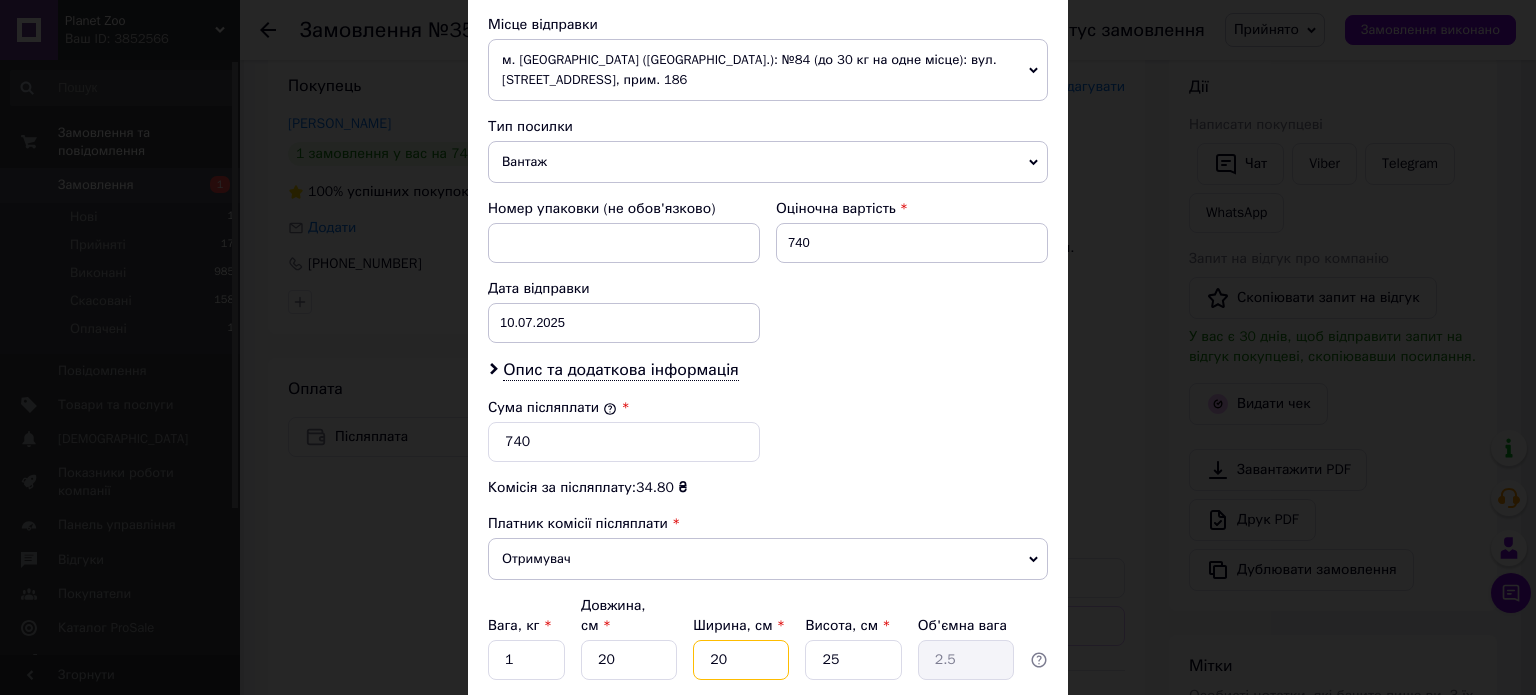 type on "20" 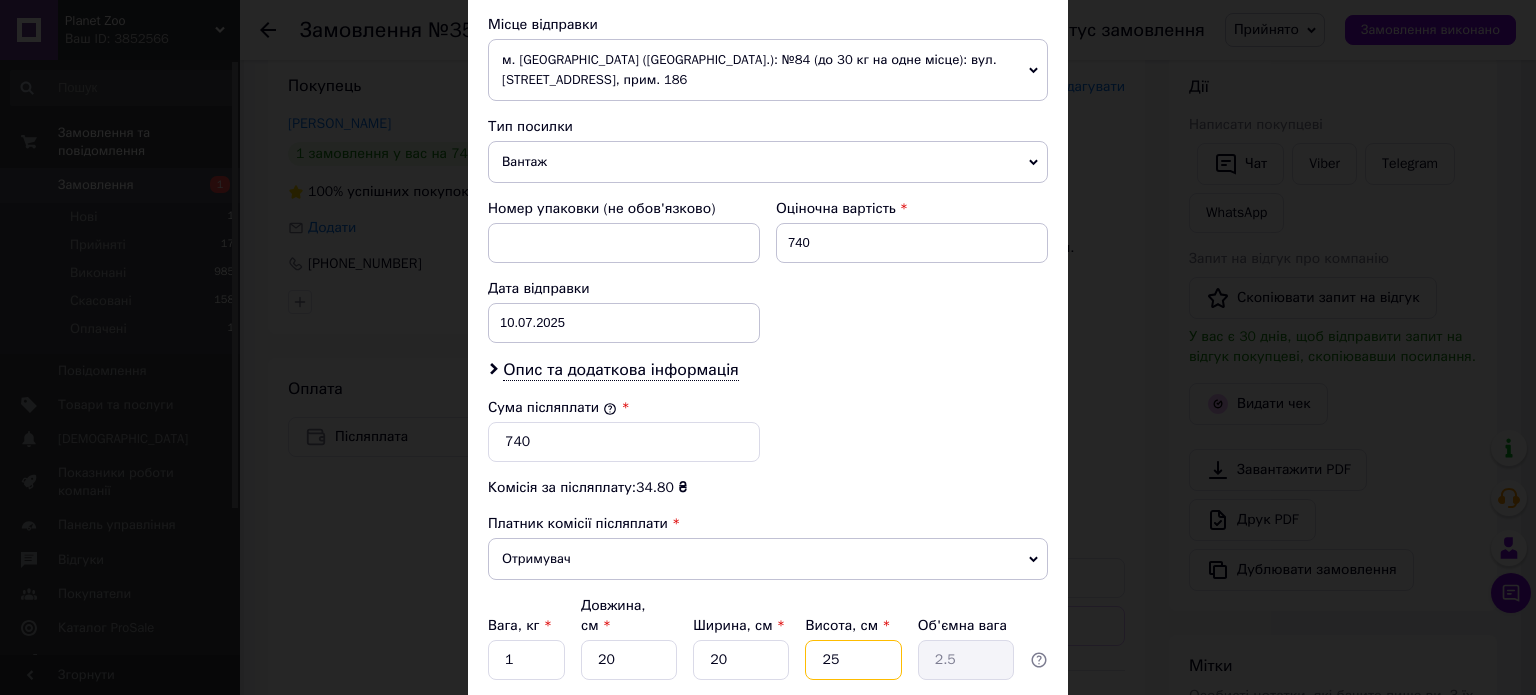 click on "25" at bounding box center (853, 660) 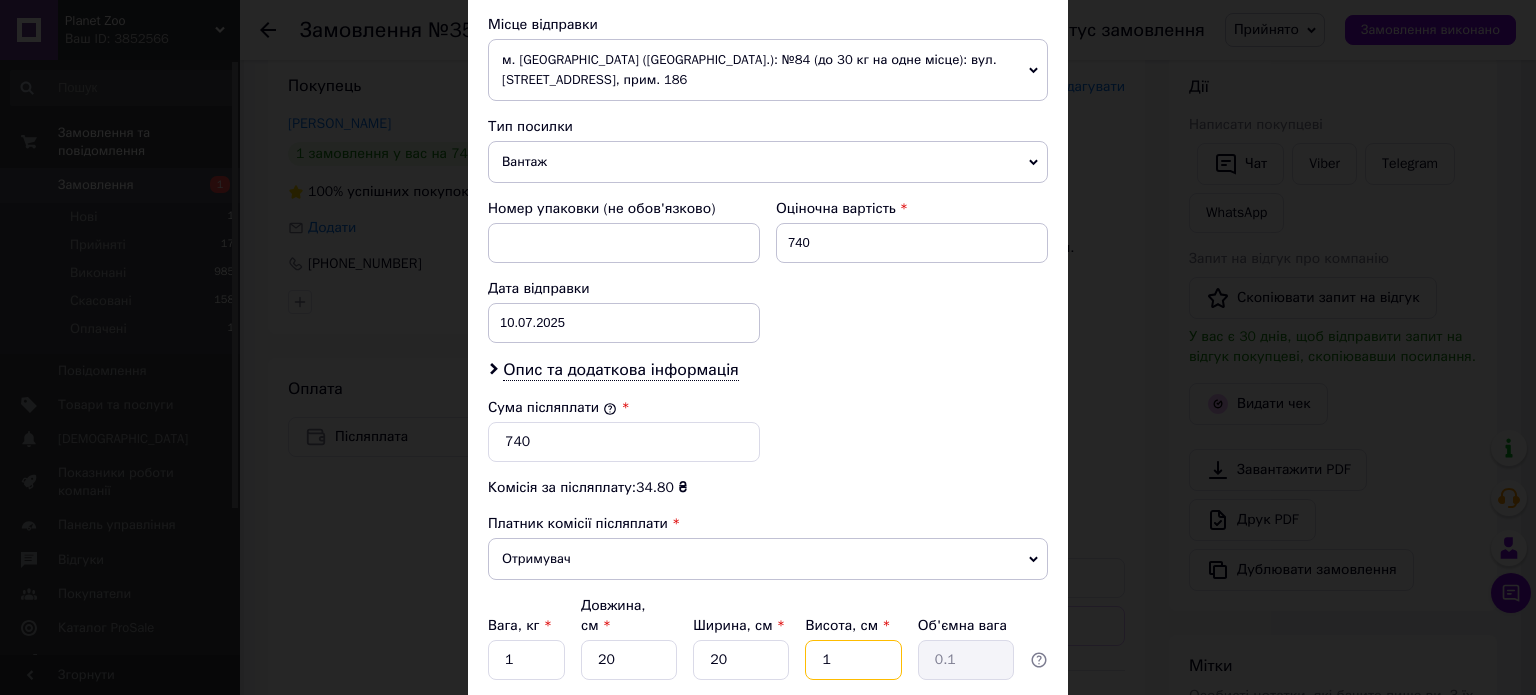 type on "18" 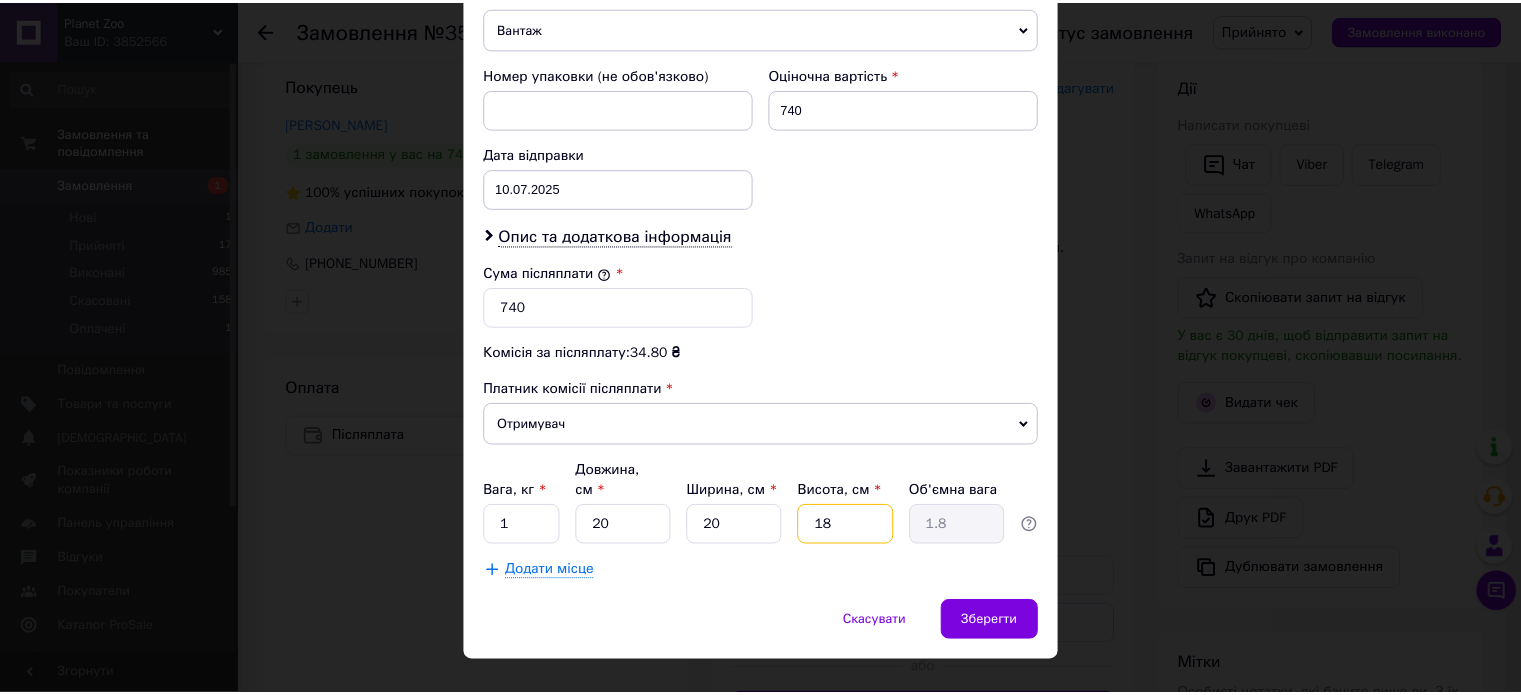 scroll, scrollTop: 844, scrollLeft: 0, axis: vertical 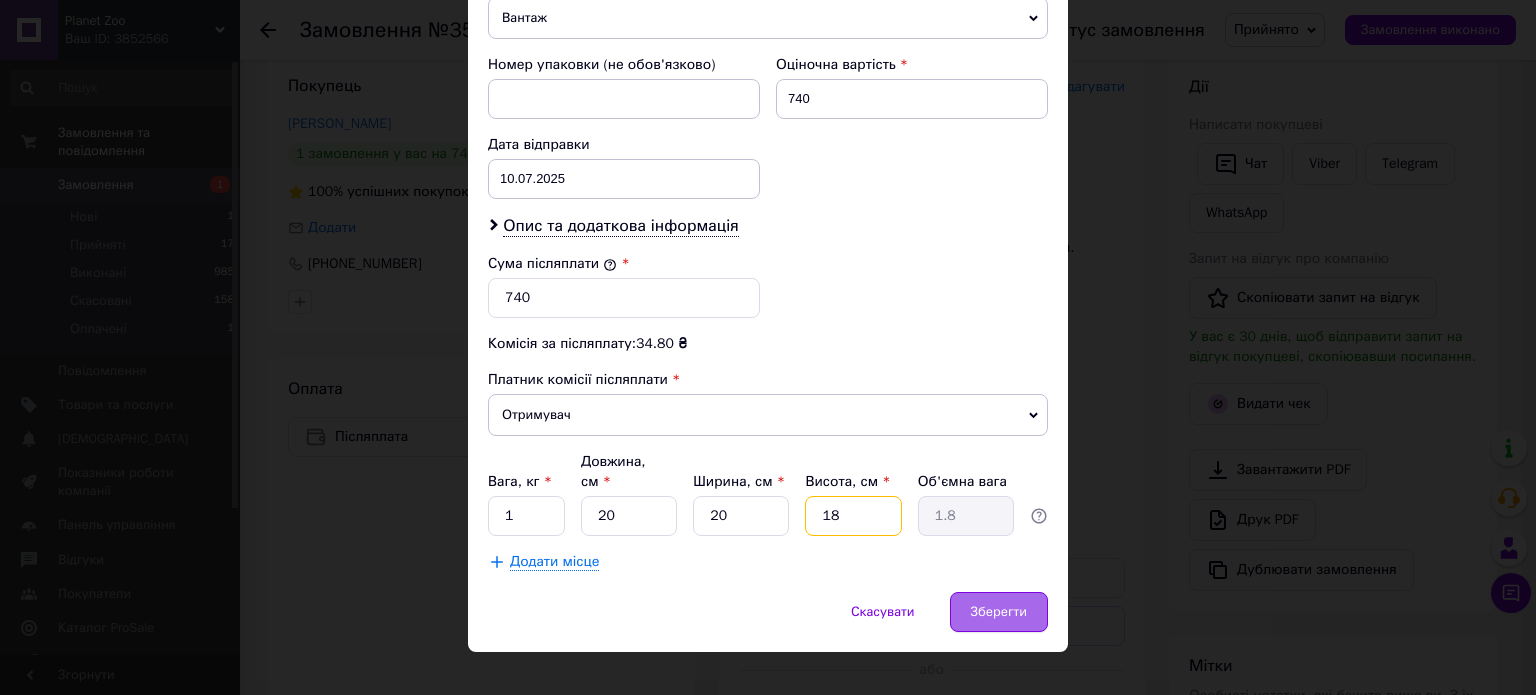 type on "18" 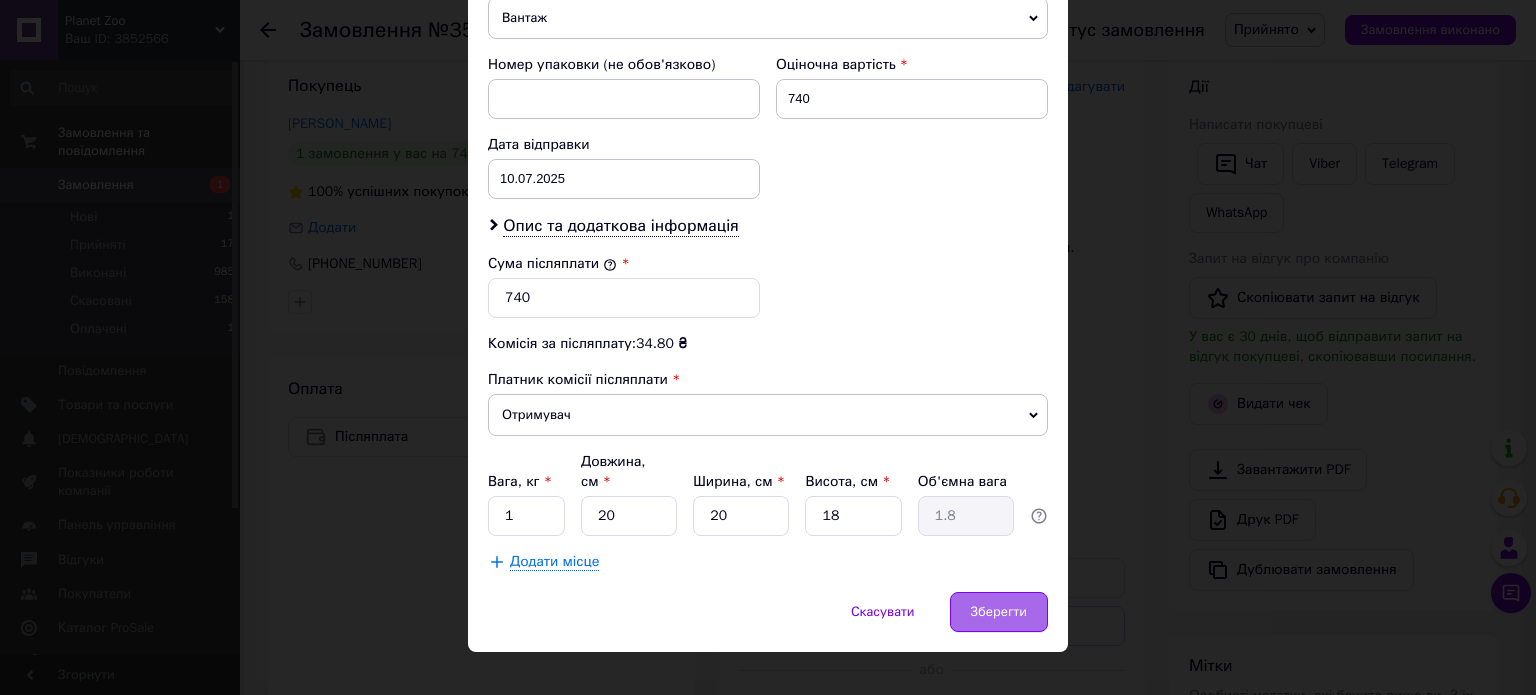 click on "Зберегти" at bounding box center [999, 612] 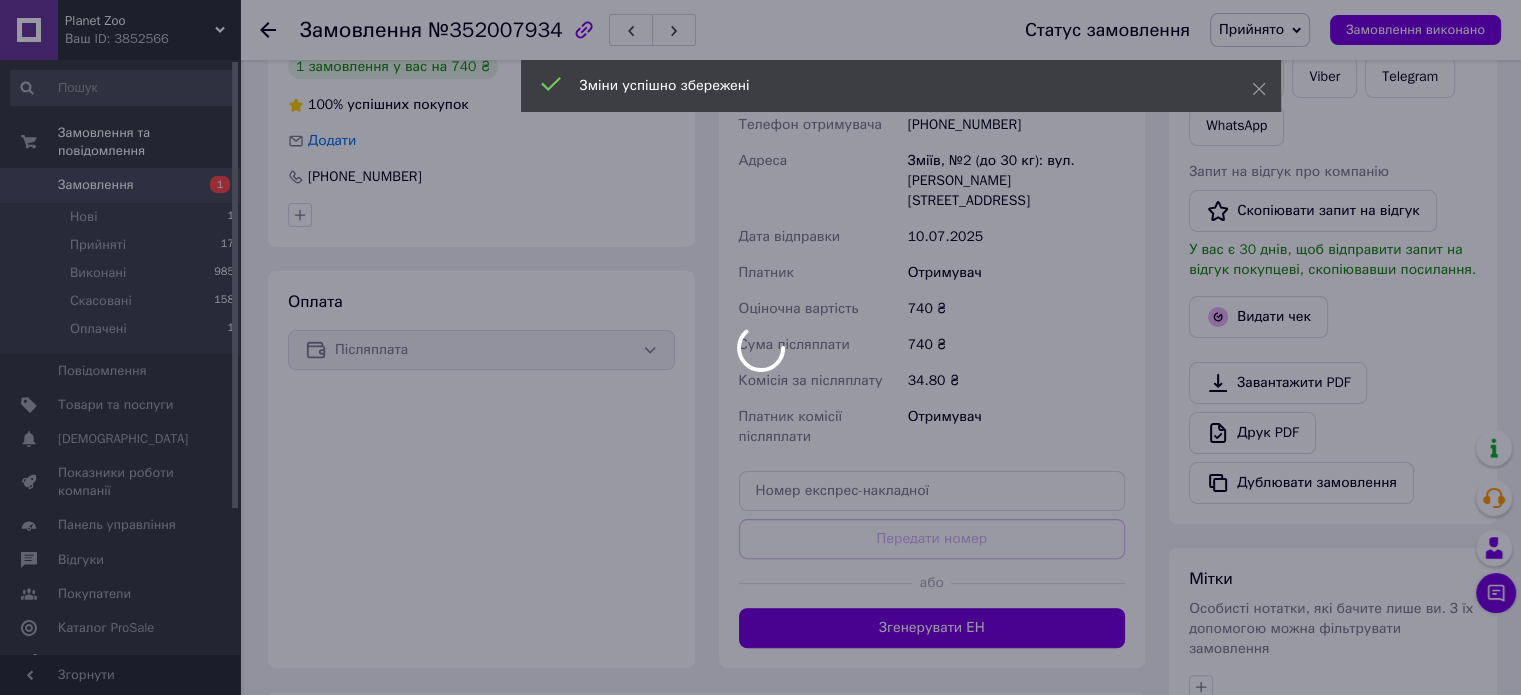 scroll, scrollTop: 744, scrollLeft: 0, axis: vertical 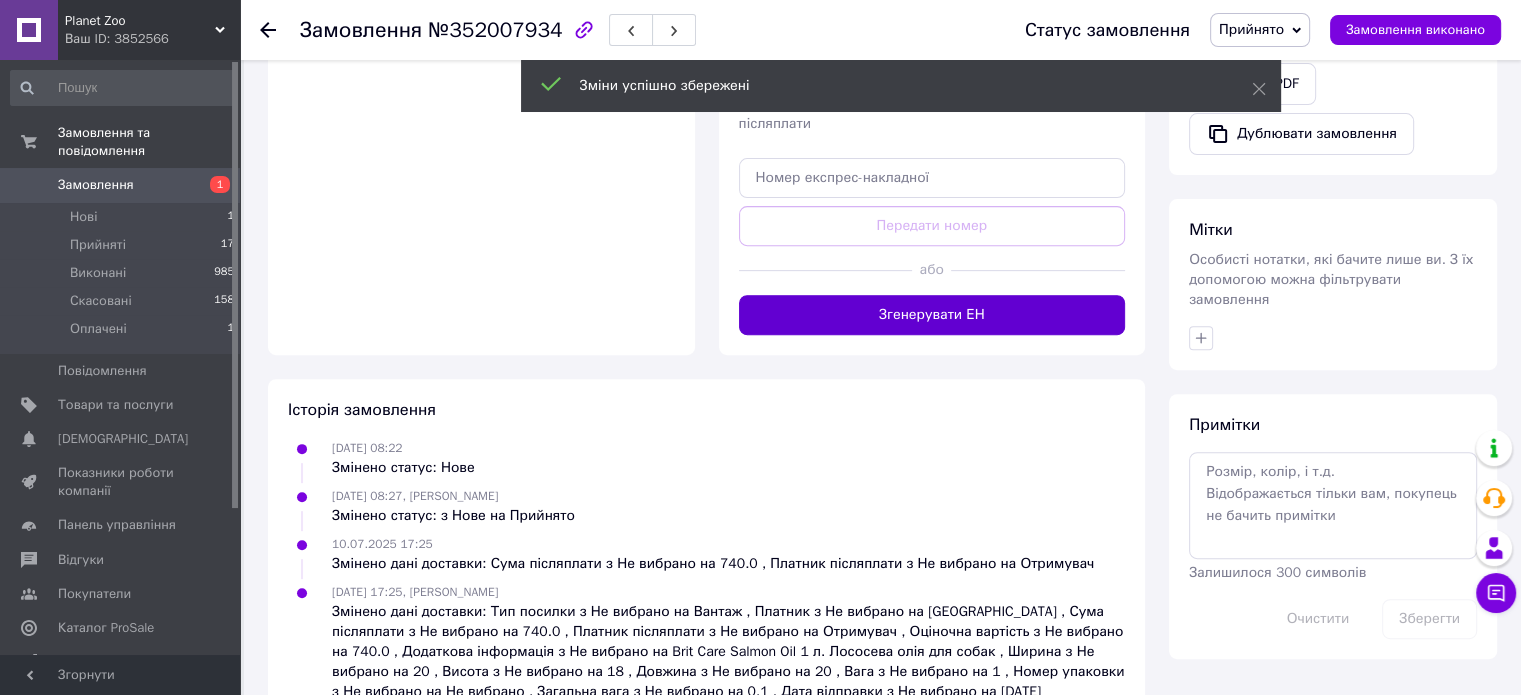 click on "Згенерувати ЕН" at bounding box center (932, 315) 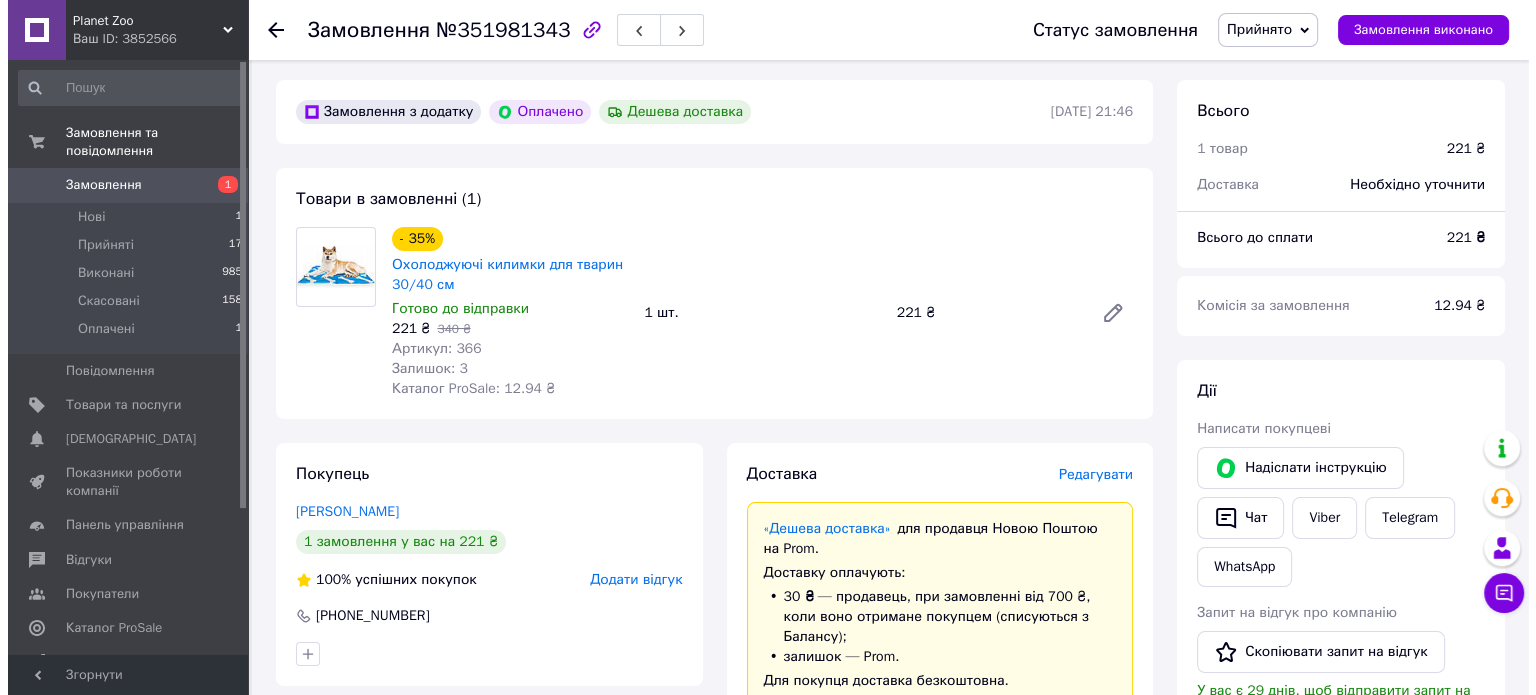 scroll, scrollTop: 200, scrollLeft: 0, axis: vertical 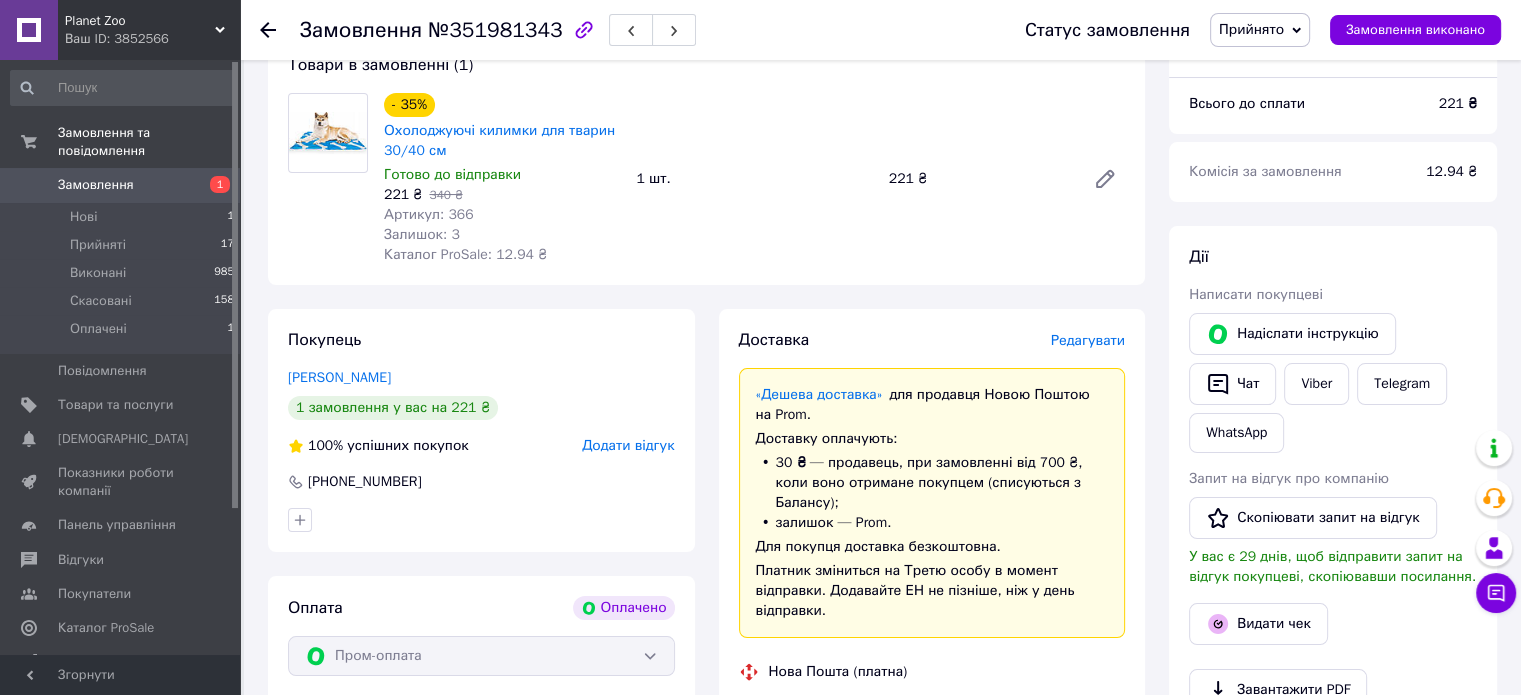 click on "Редагувати" at bounding box center [1088, 341] 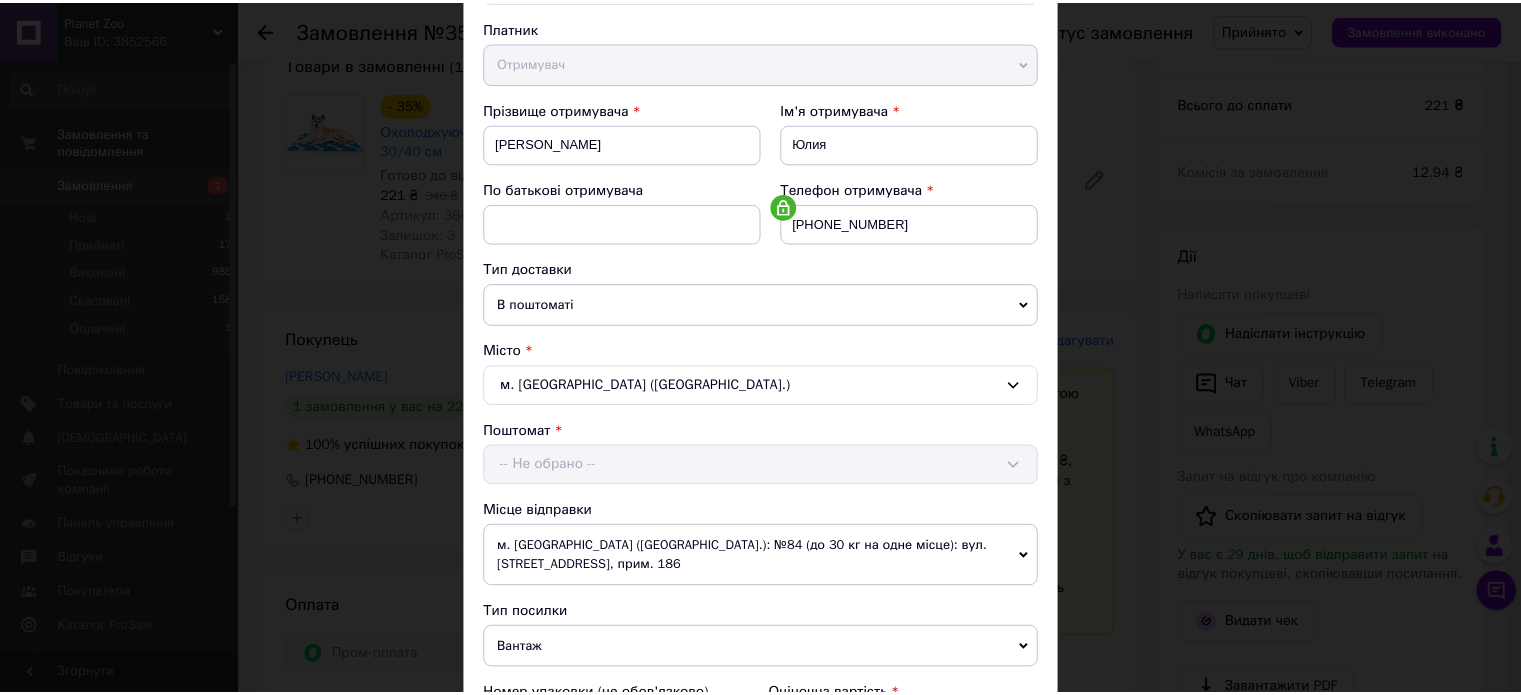 scroll, scrollTop: 647, scrollLeft: 0, axis: vertical 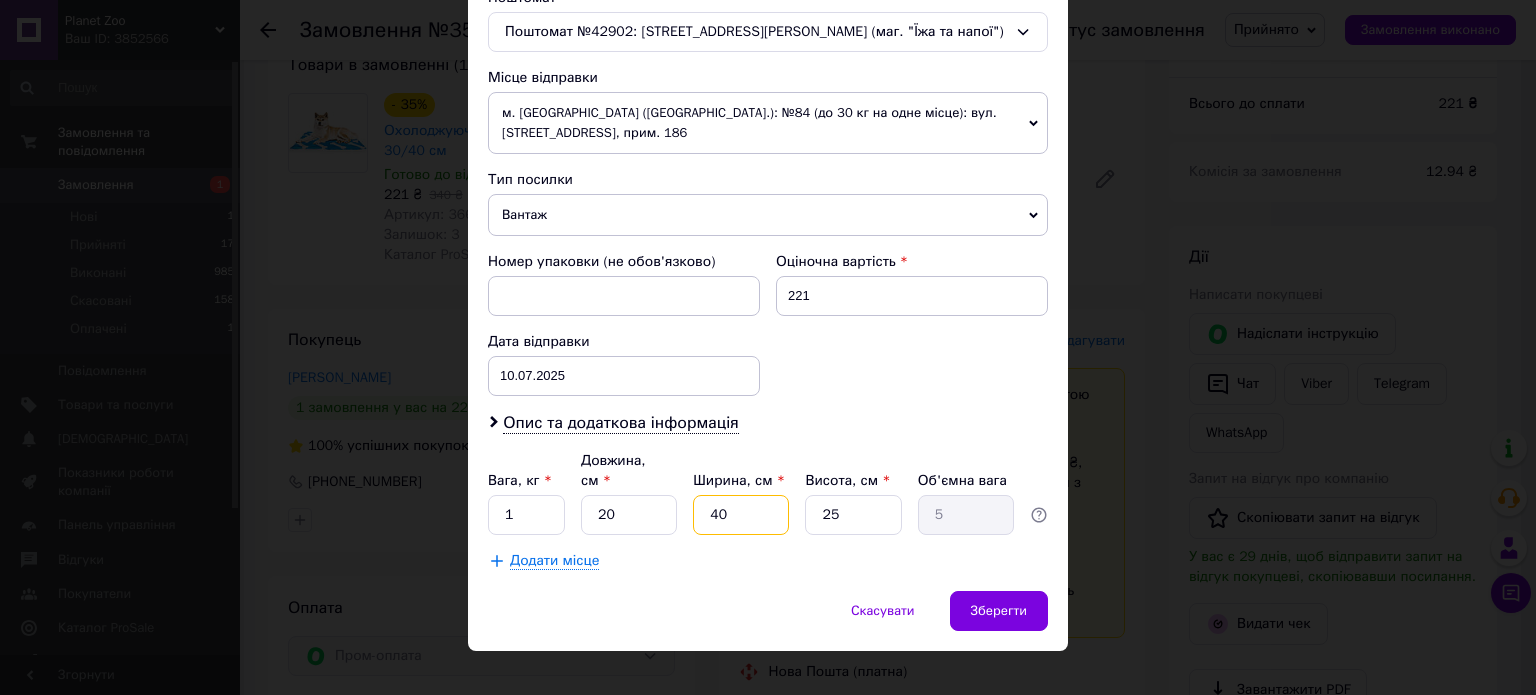 click on "40" at bounding box center (741, 515) 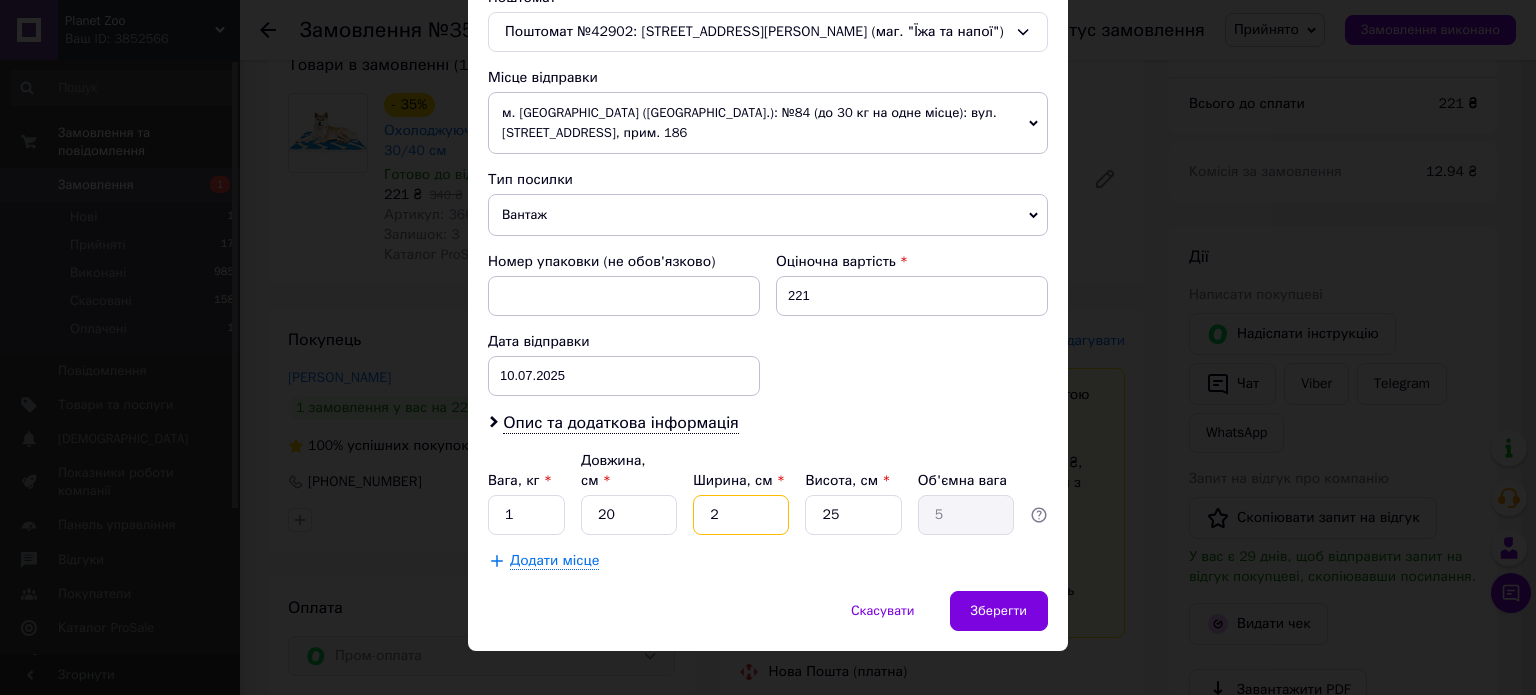 type on "0.25" 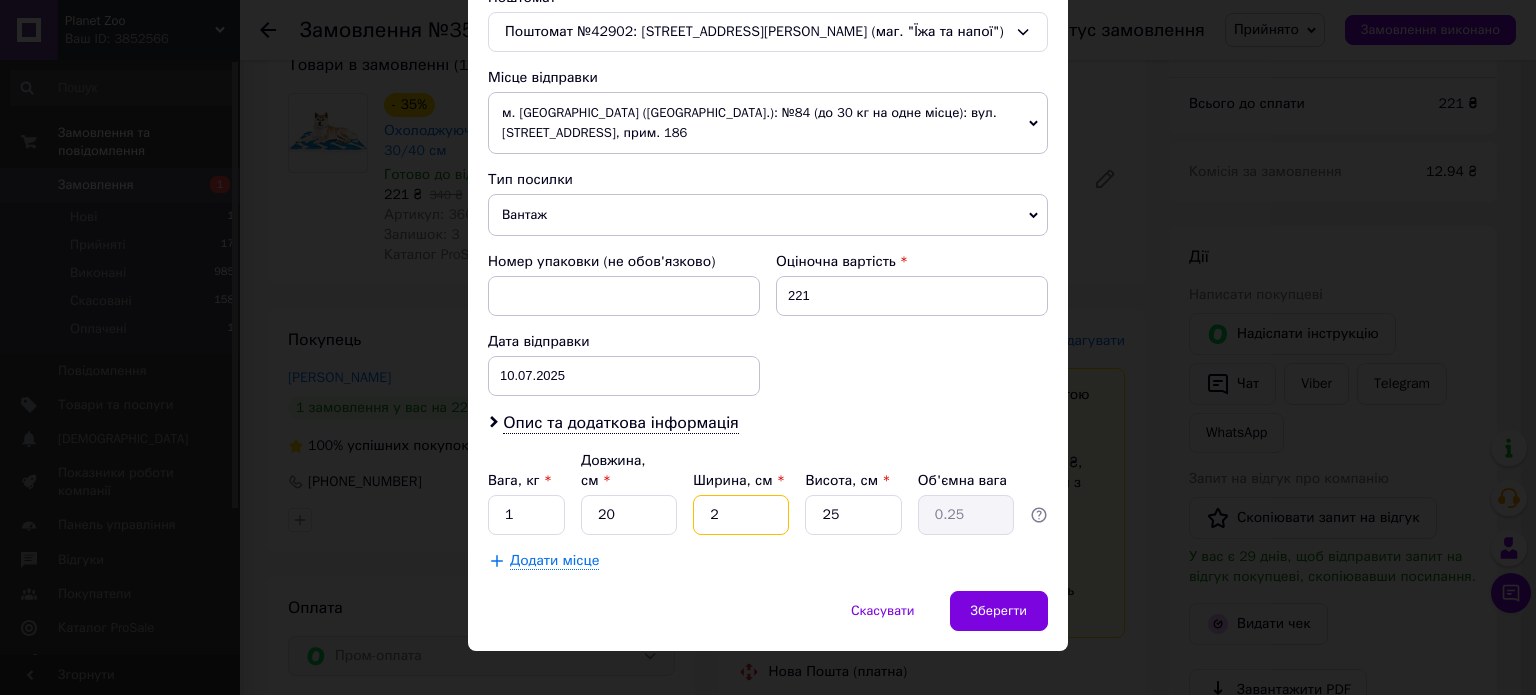 type on "20" 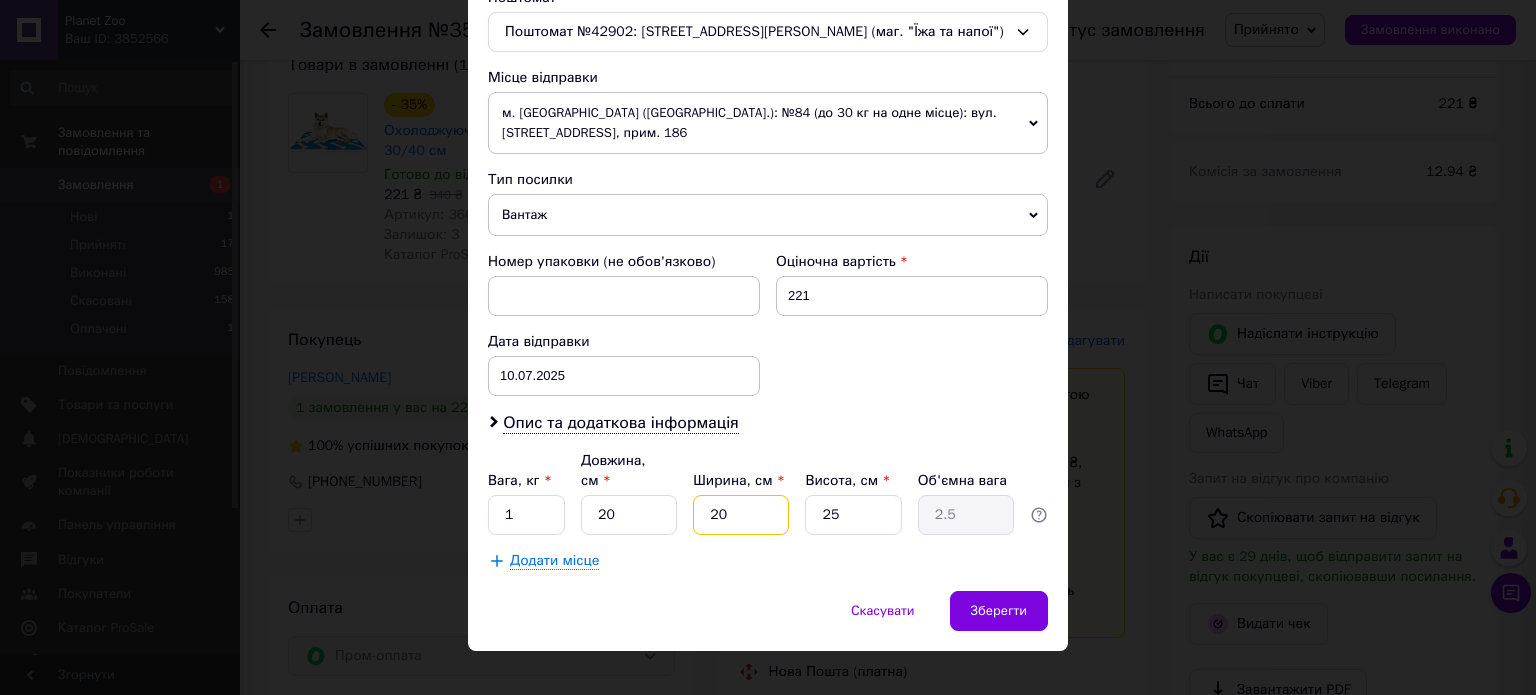 type on "20" 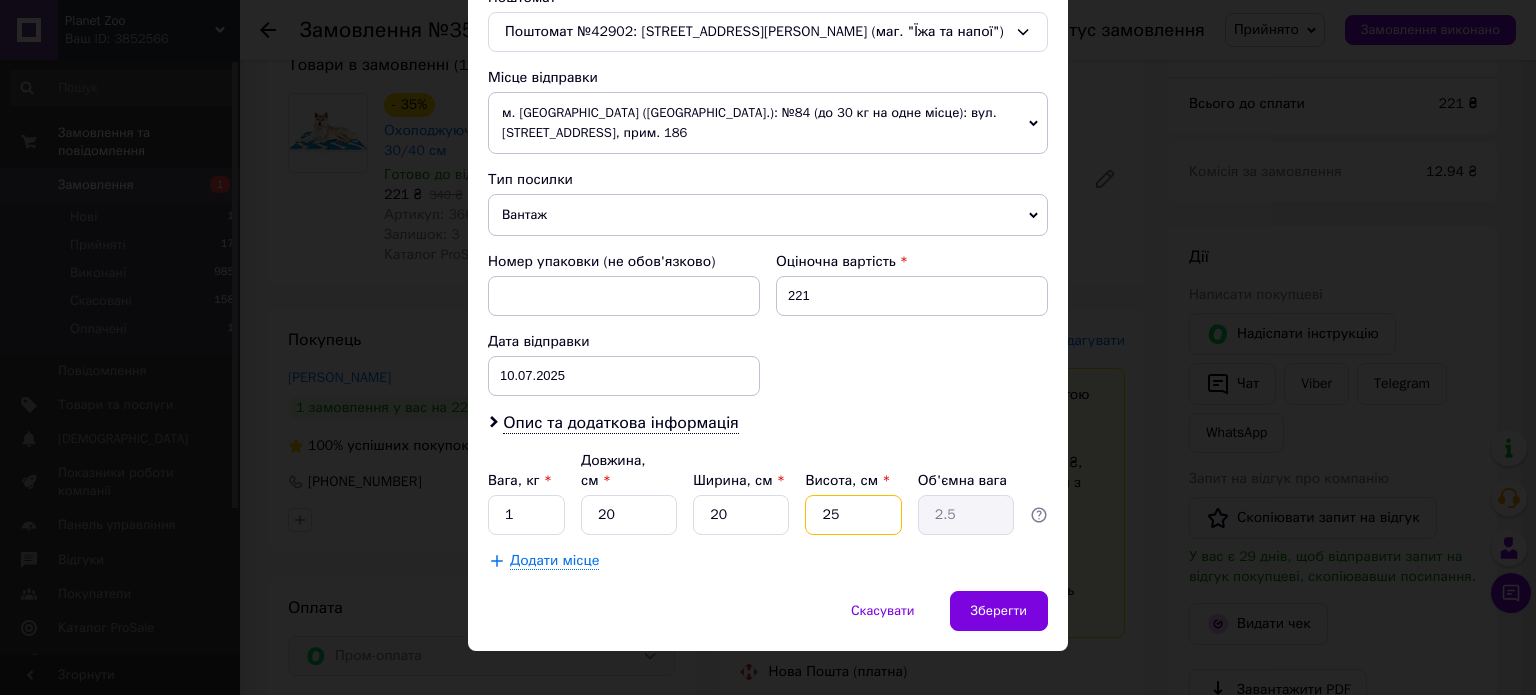 click on "25" at bounding box center (853, 515) 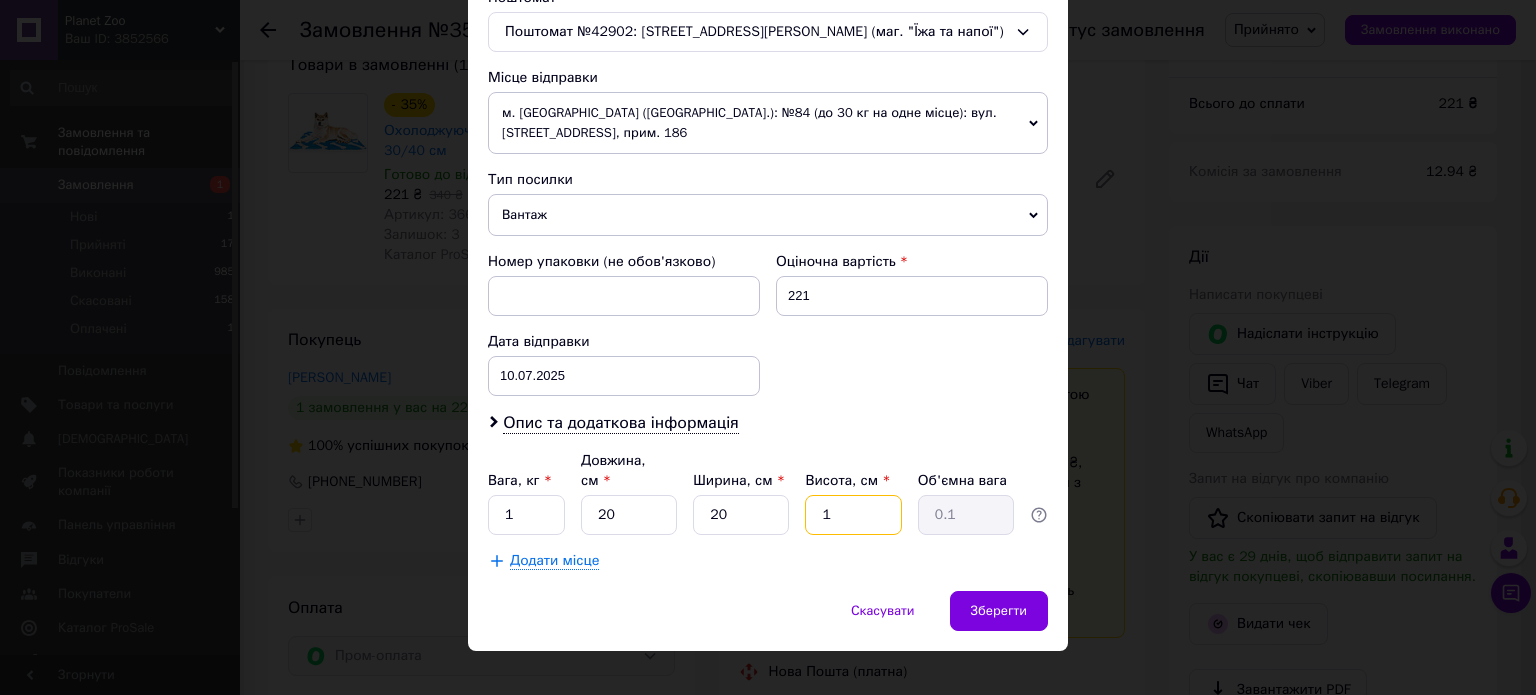 type on "10" 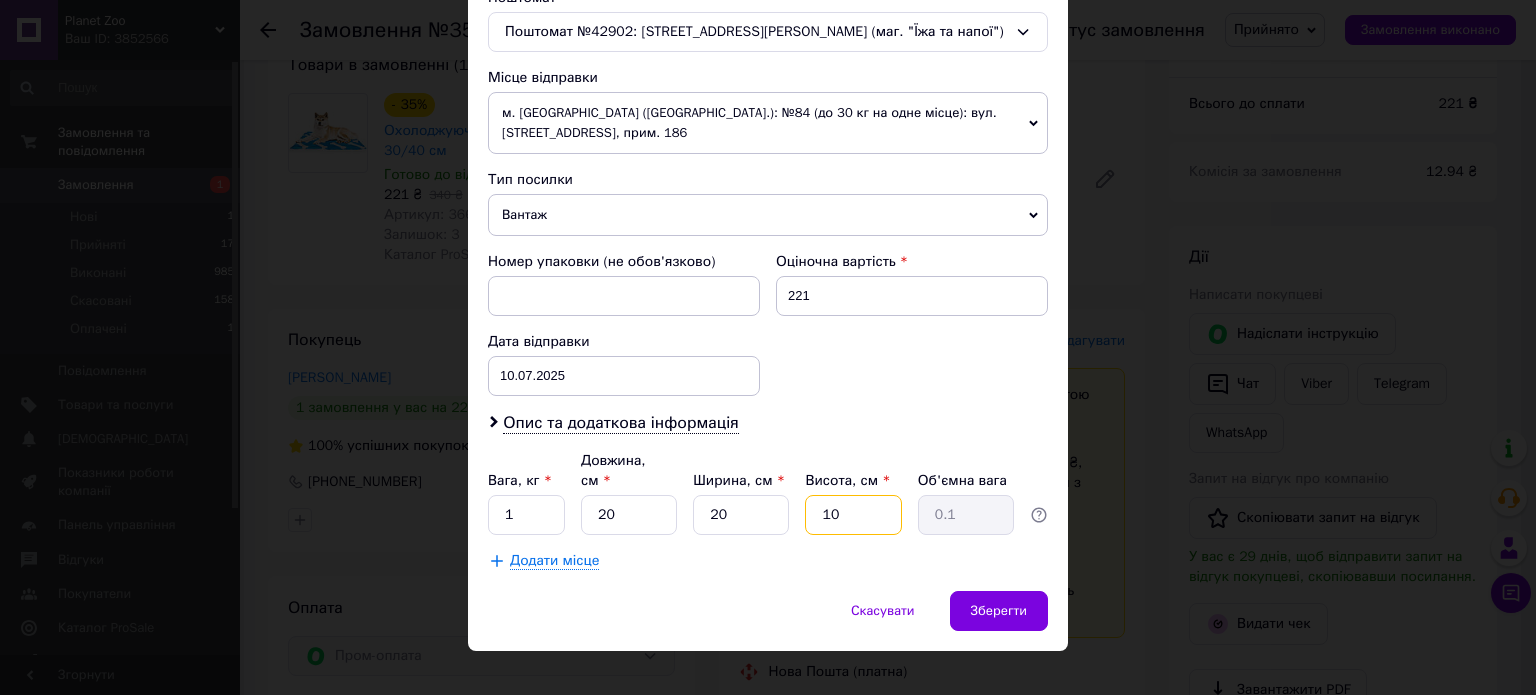 type on "1" 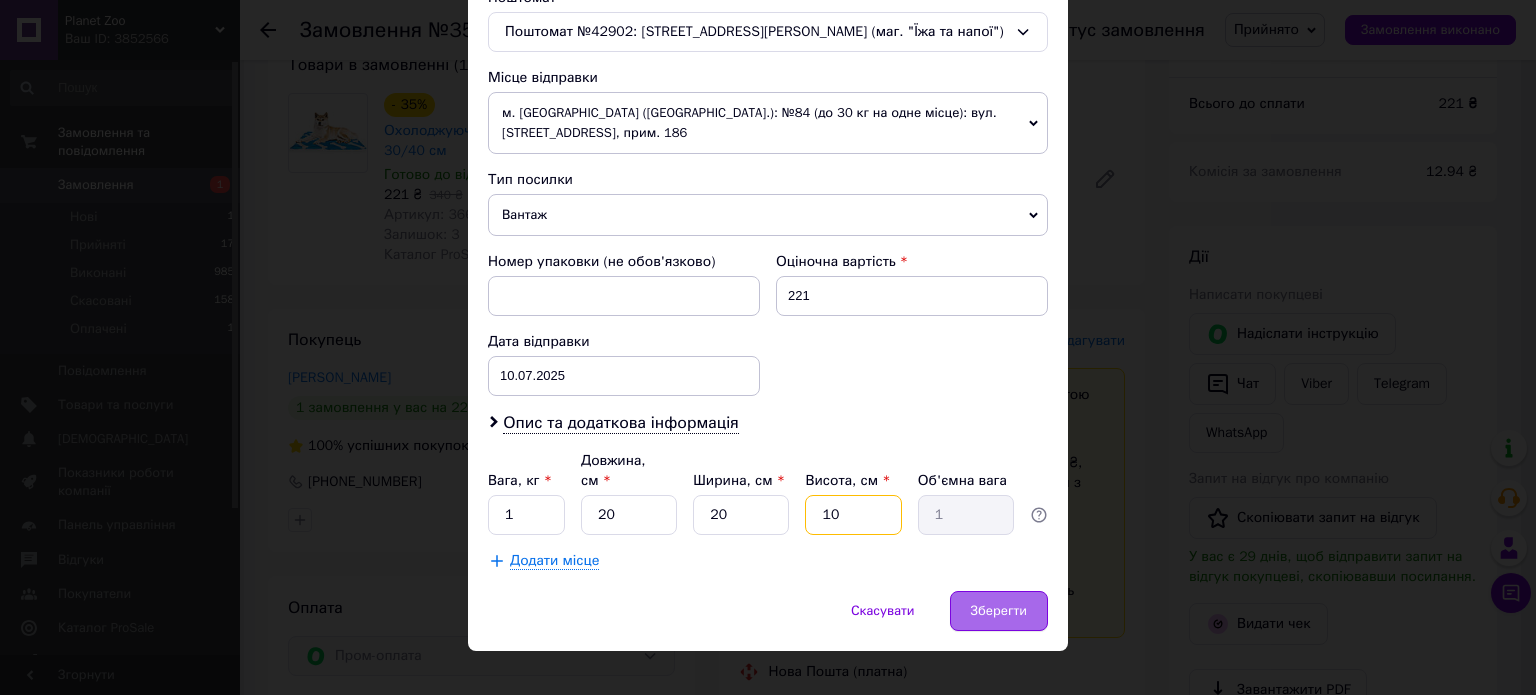 type on "10" 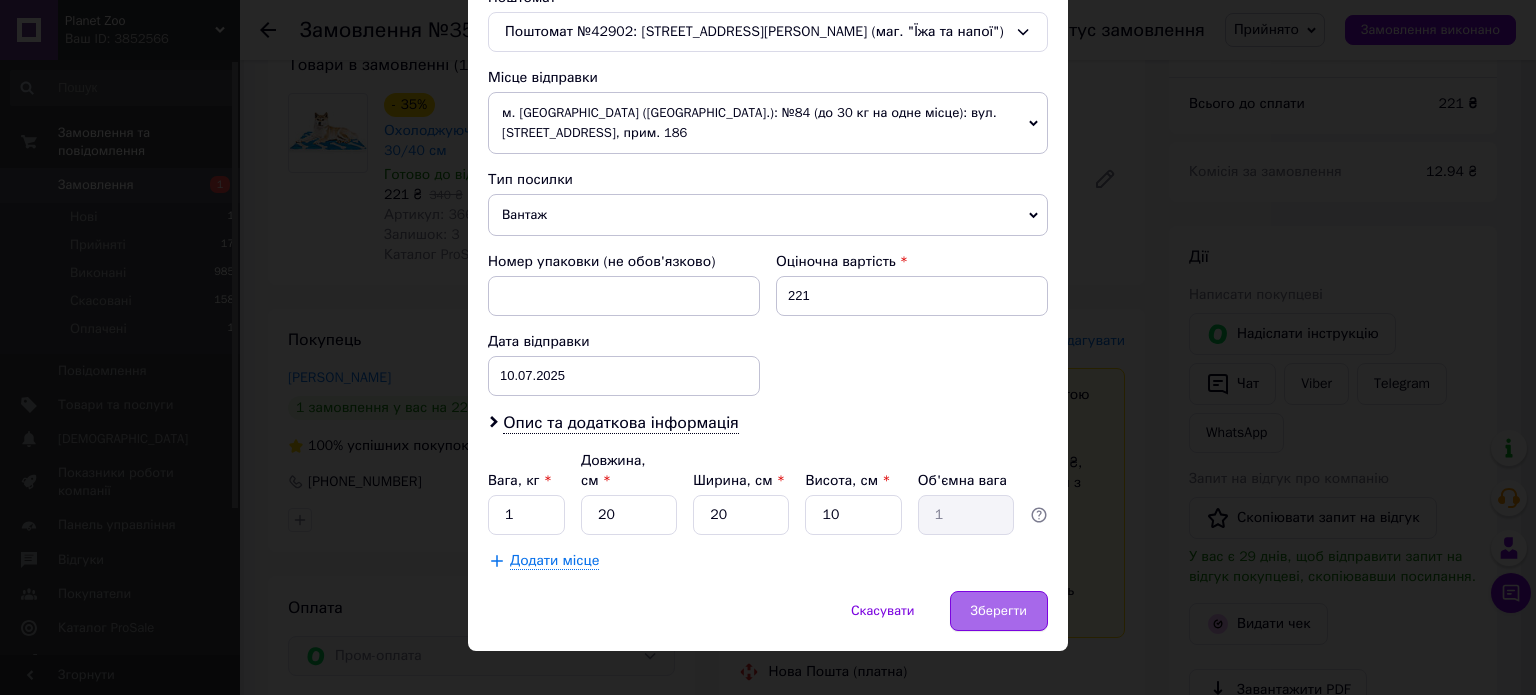 click on "Зберегти" at bounding box center [999, 611] 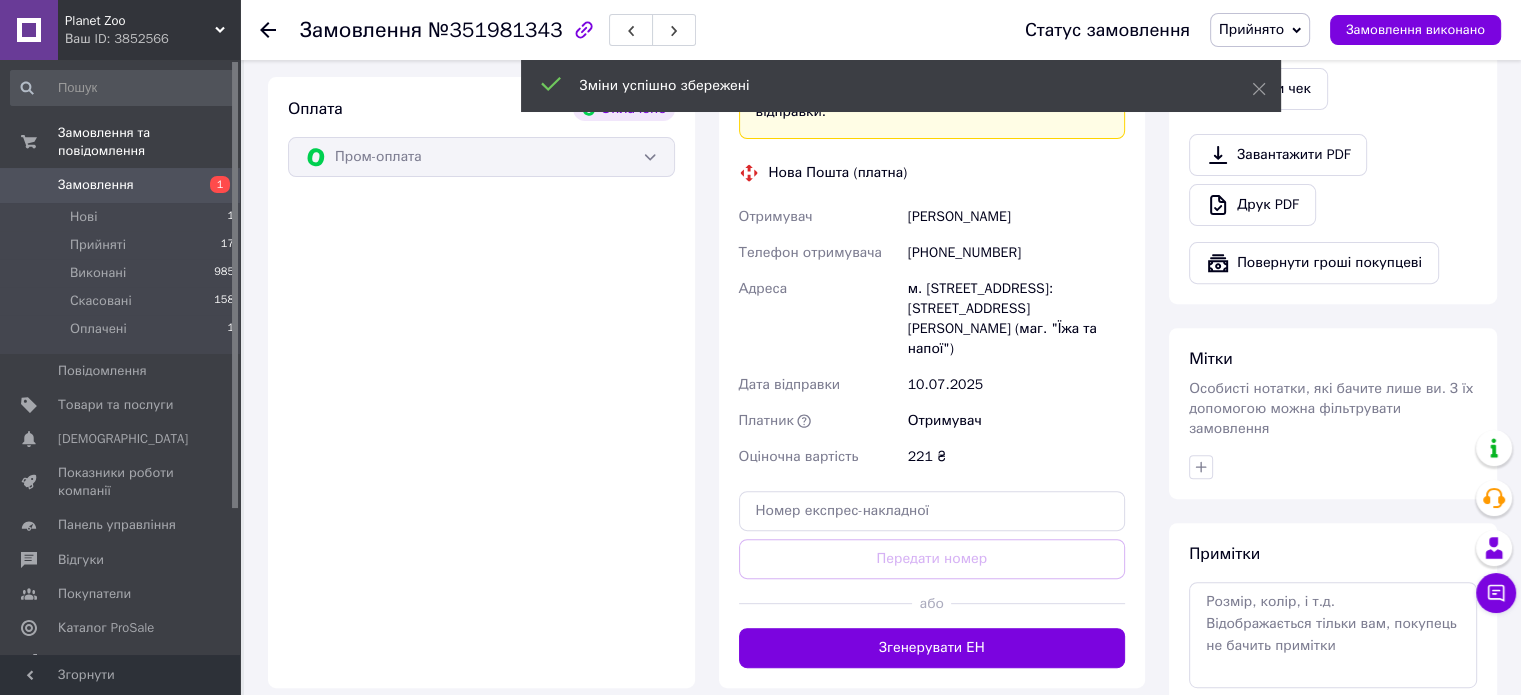 scroll, scrollTop: 1000, scrollLeft: 0, axis: vertical 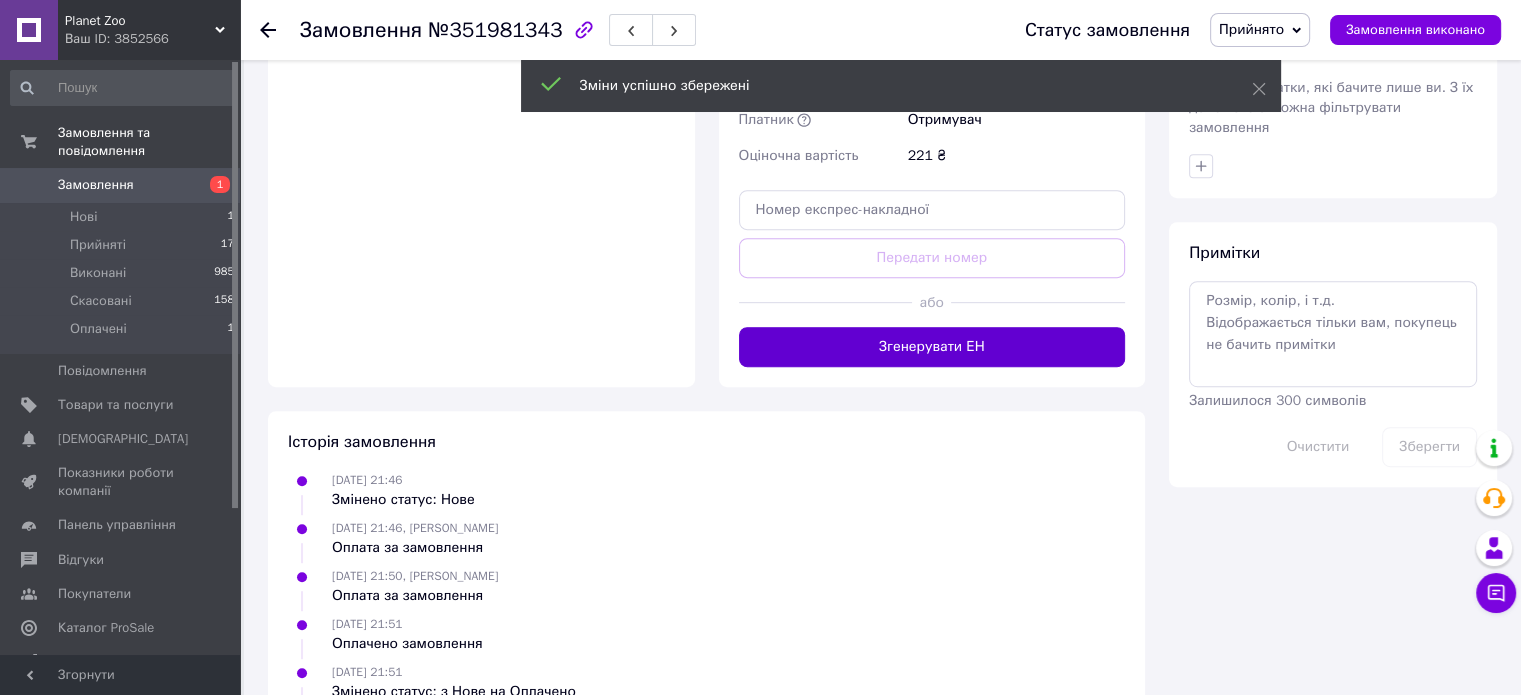 click on "Згенерувати ЕН" at bounding box center [932, 347] 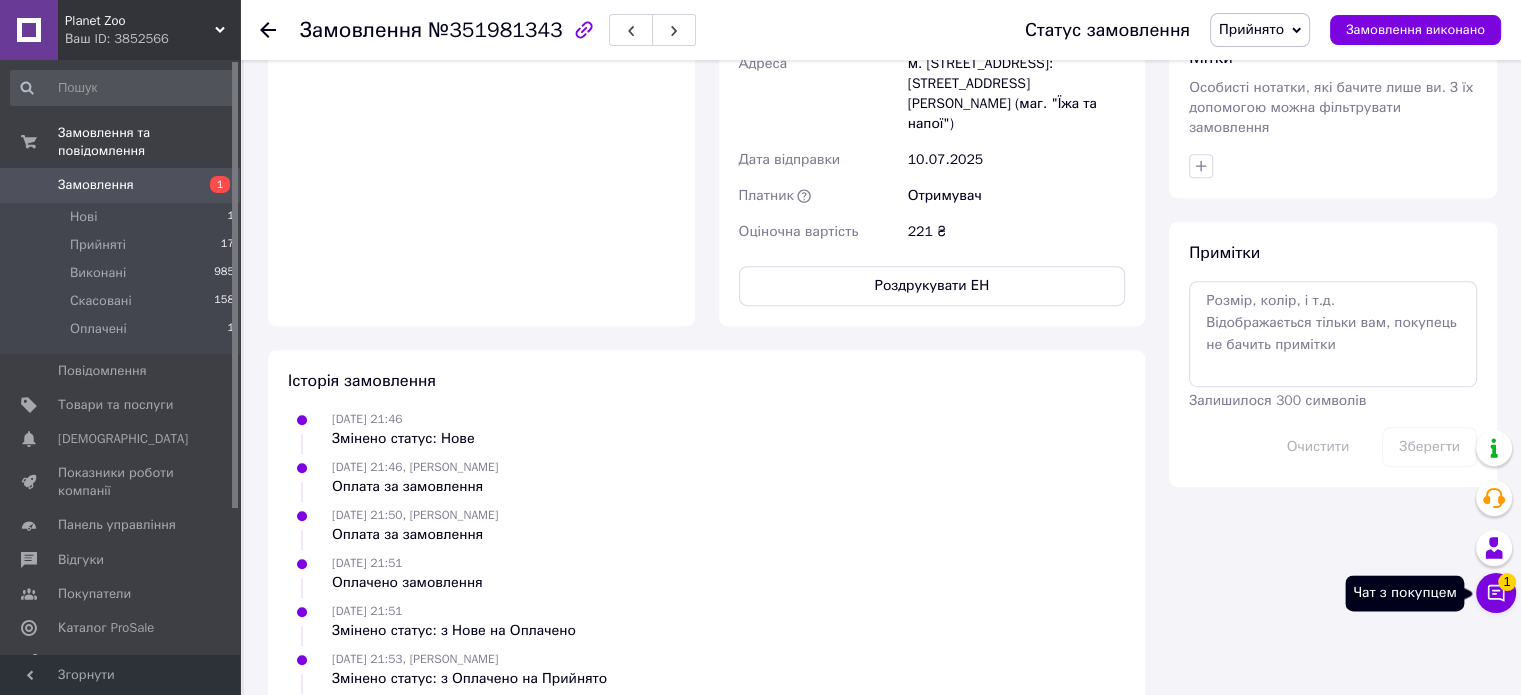 click 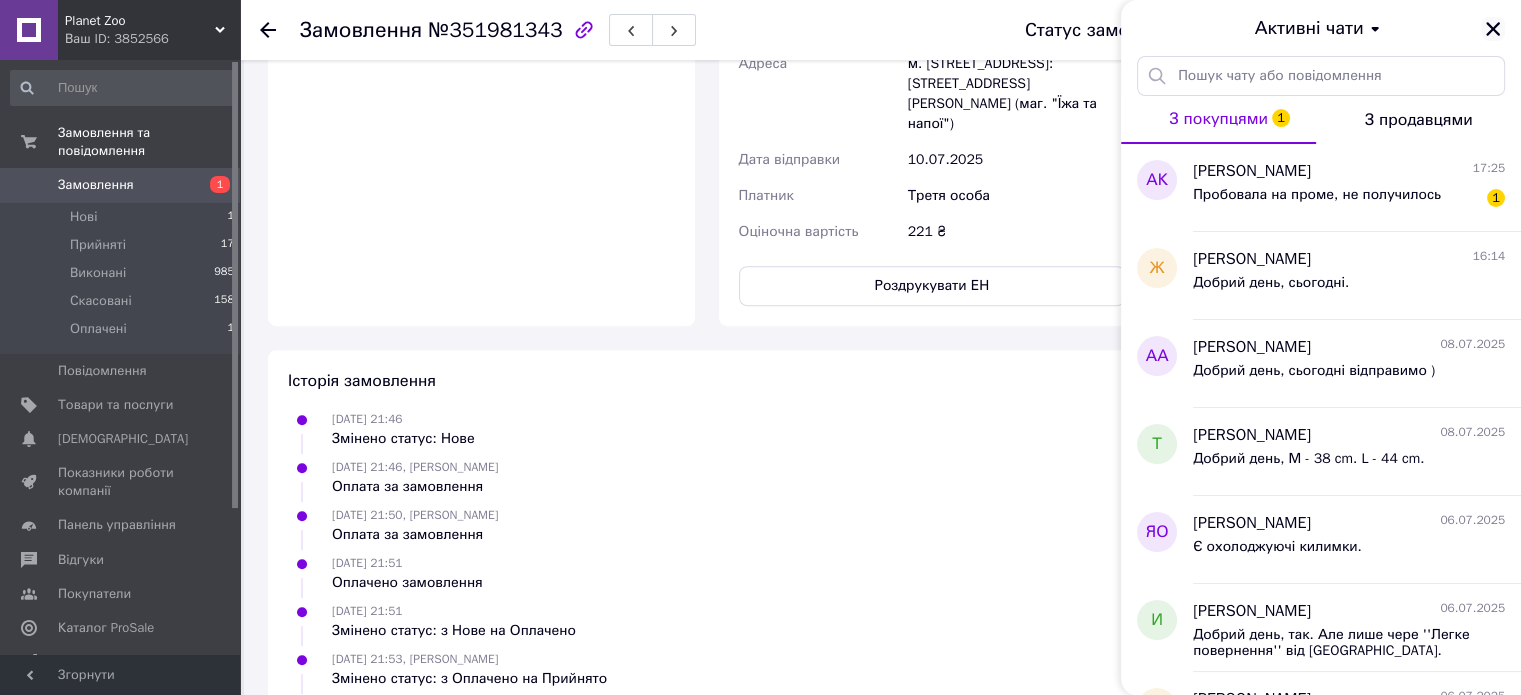 click 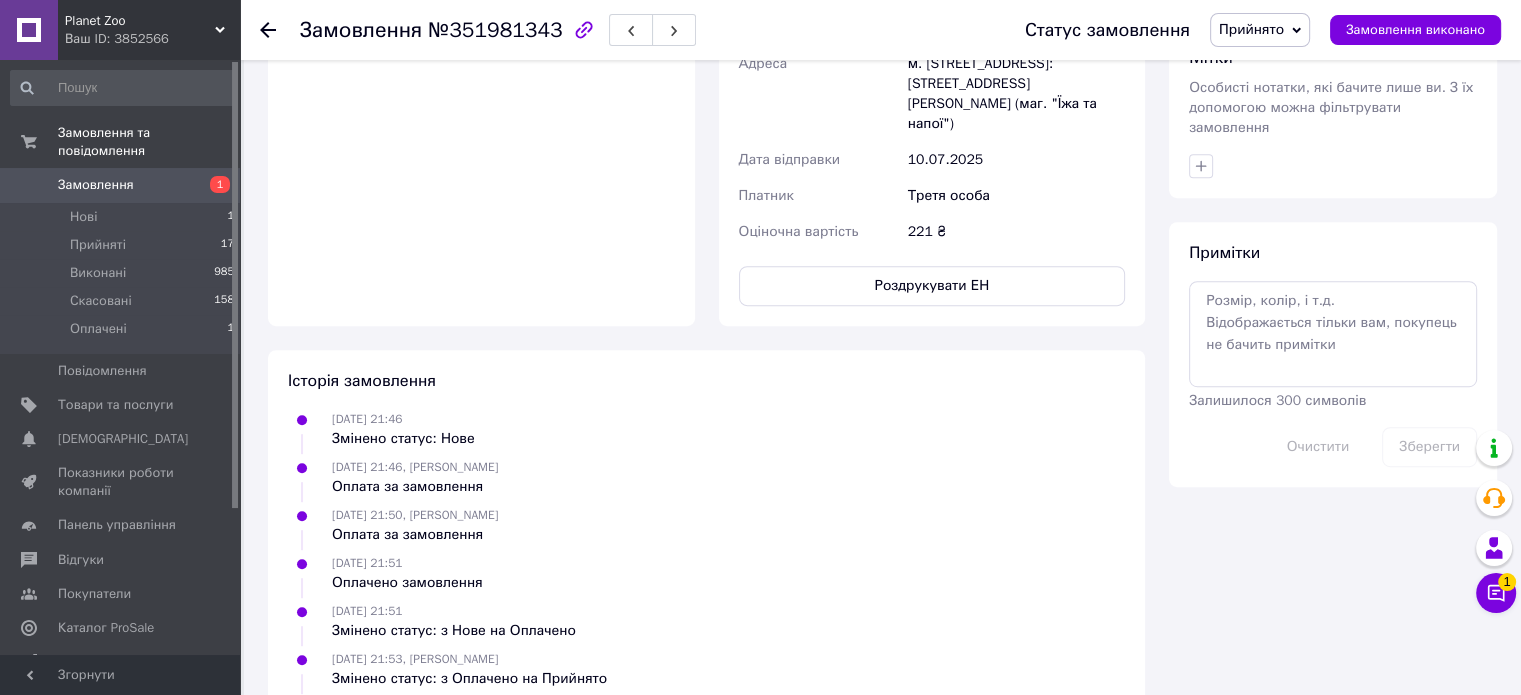 click on "Замовлення" at bounding box center (96, 185) 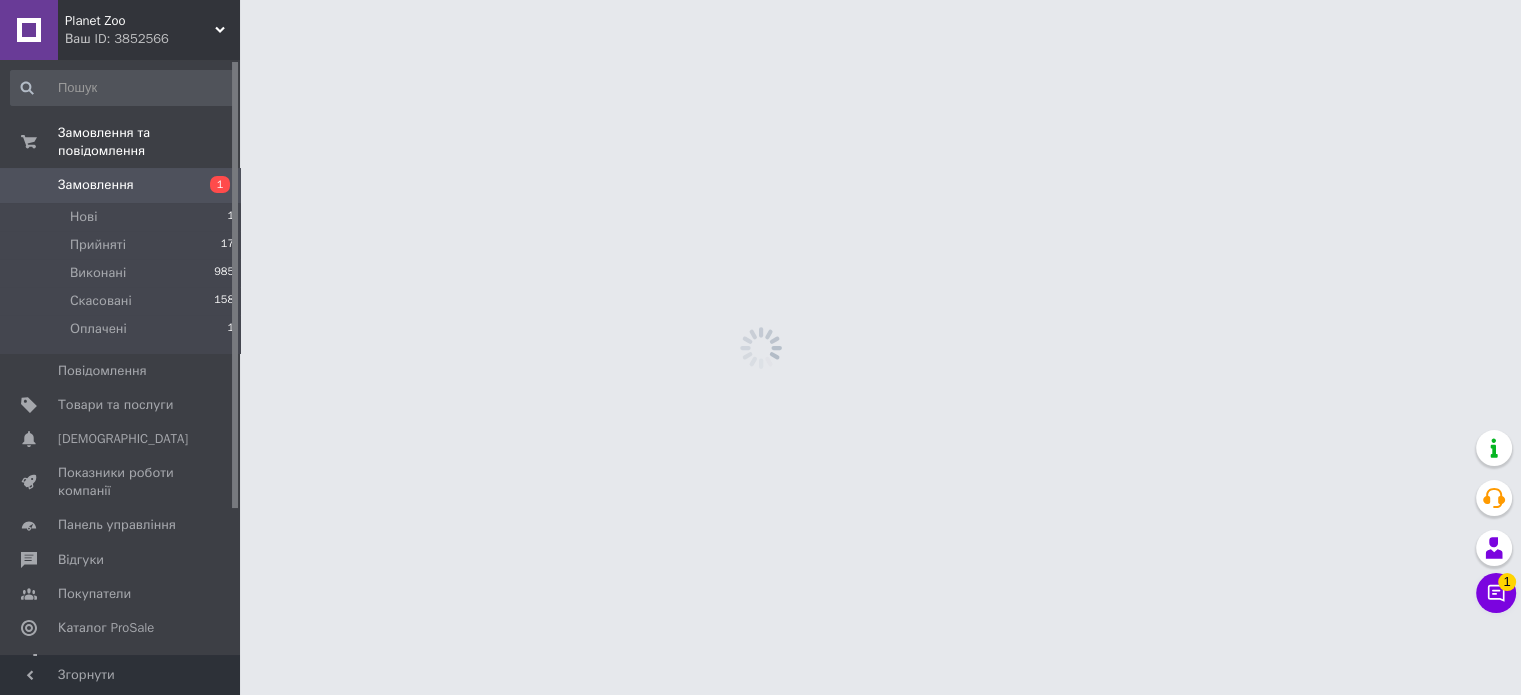 scroll, scrollTop: 0, scrollLeft: 0, axis: both 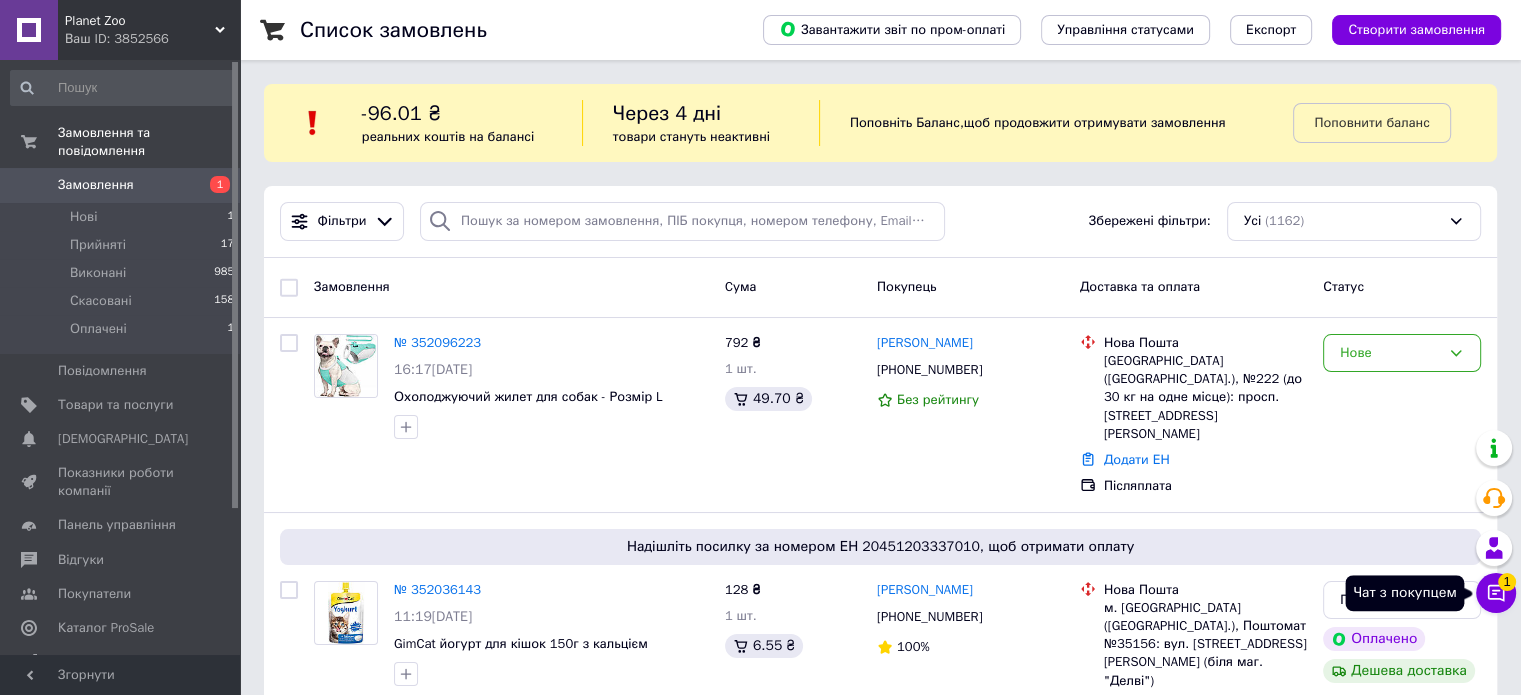 click 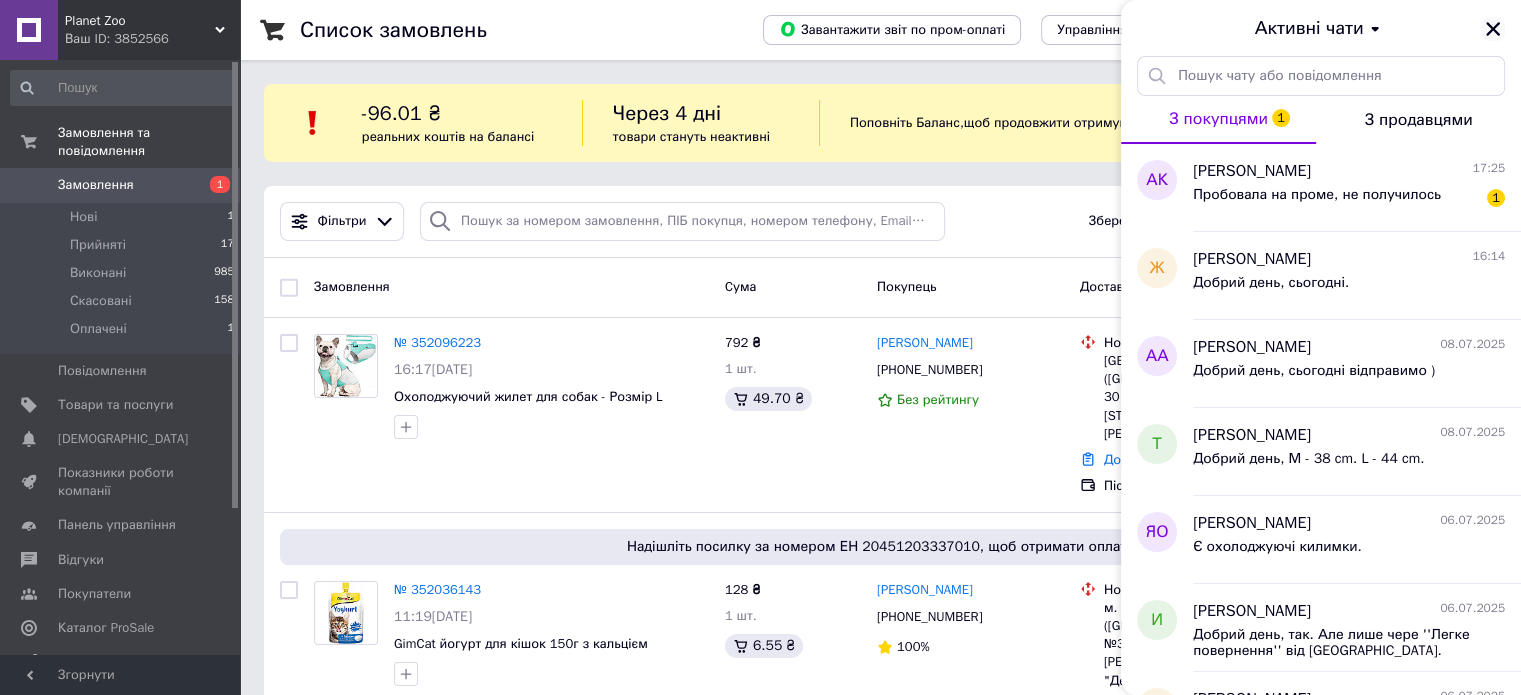 click 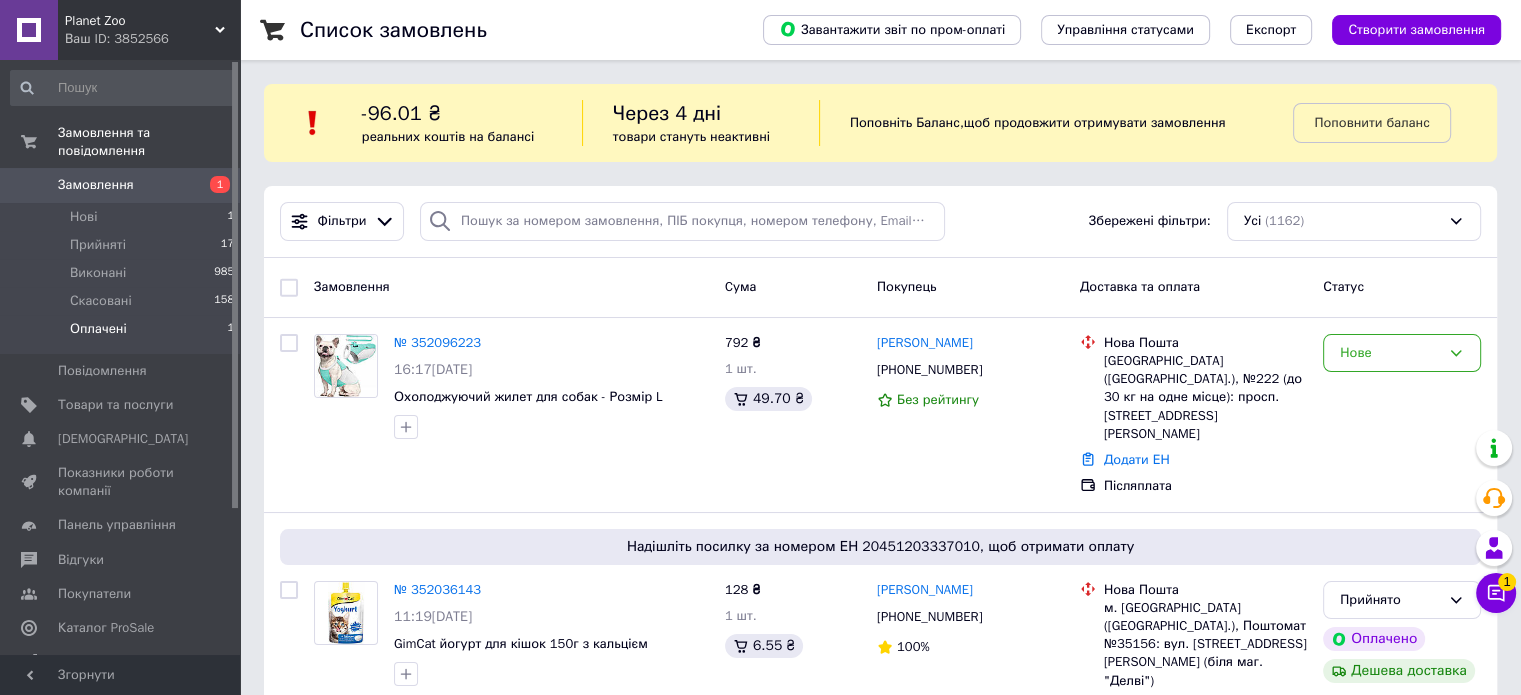 click on "Оплачені 1" at bounding box center [123, 334] 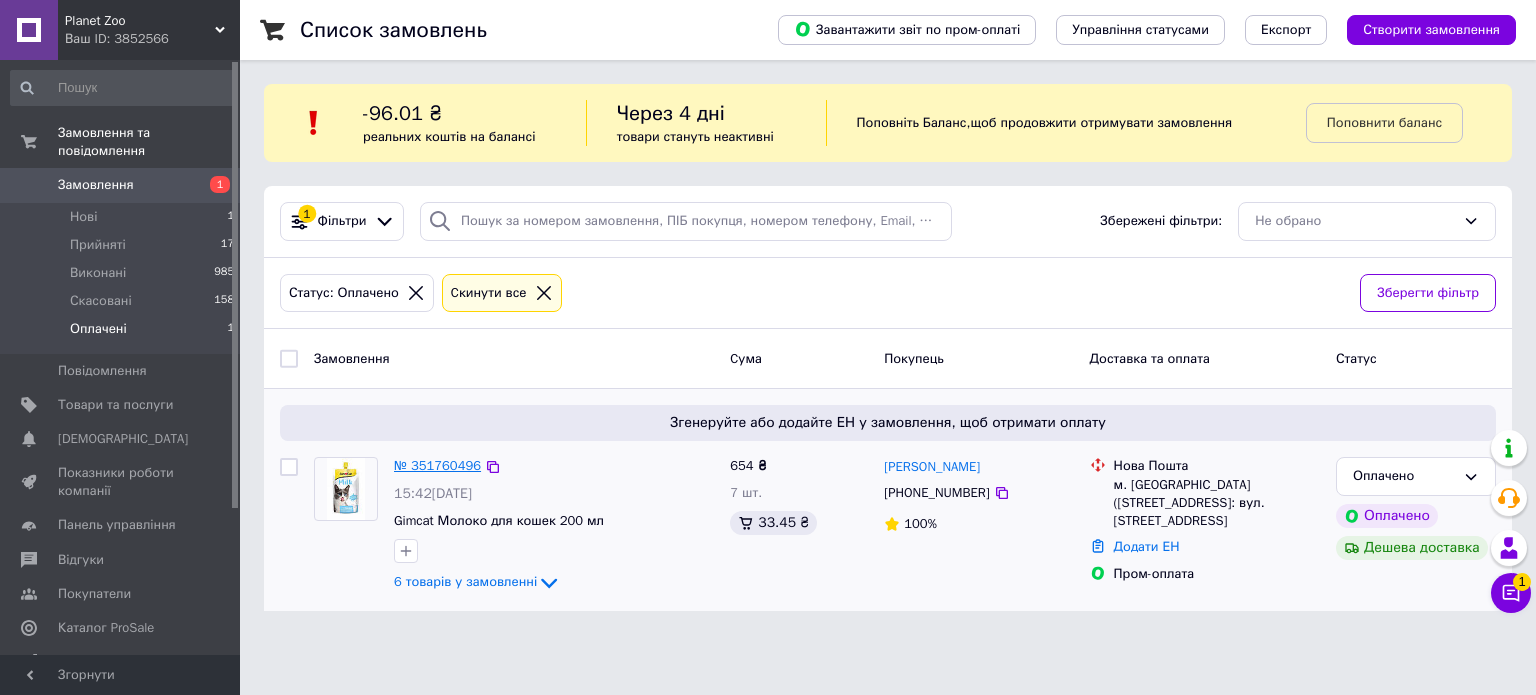 click on "№ 351760496" at bounding box center [437, 465] 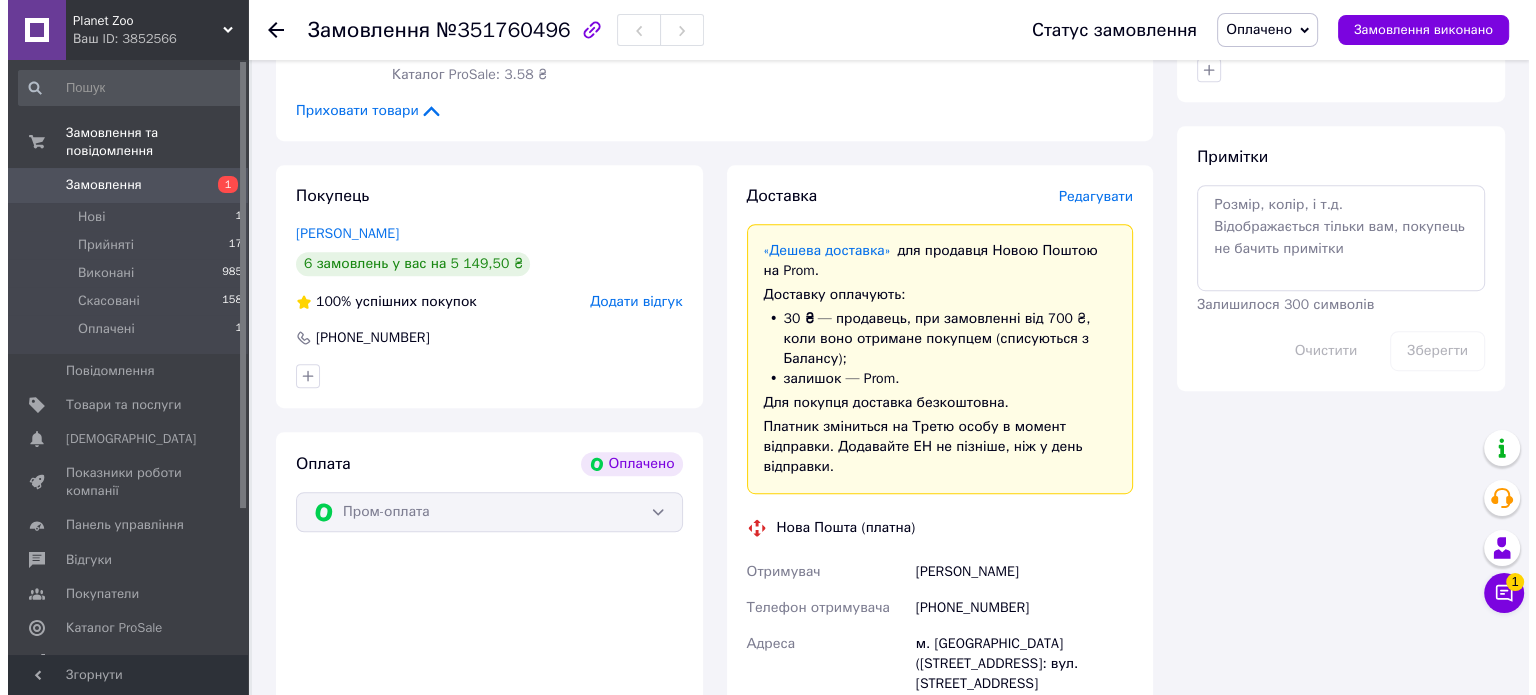 scroll, scrollTop: 1084, scrollLeft: 0, axis: vertical 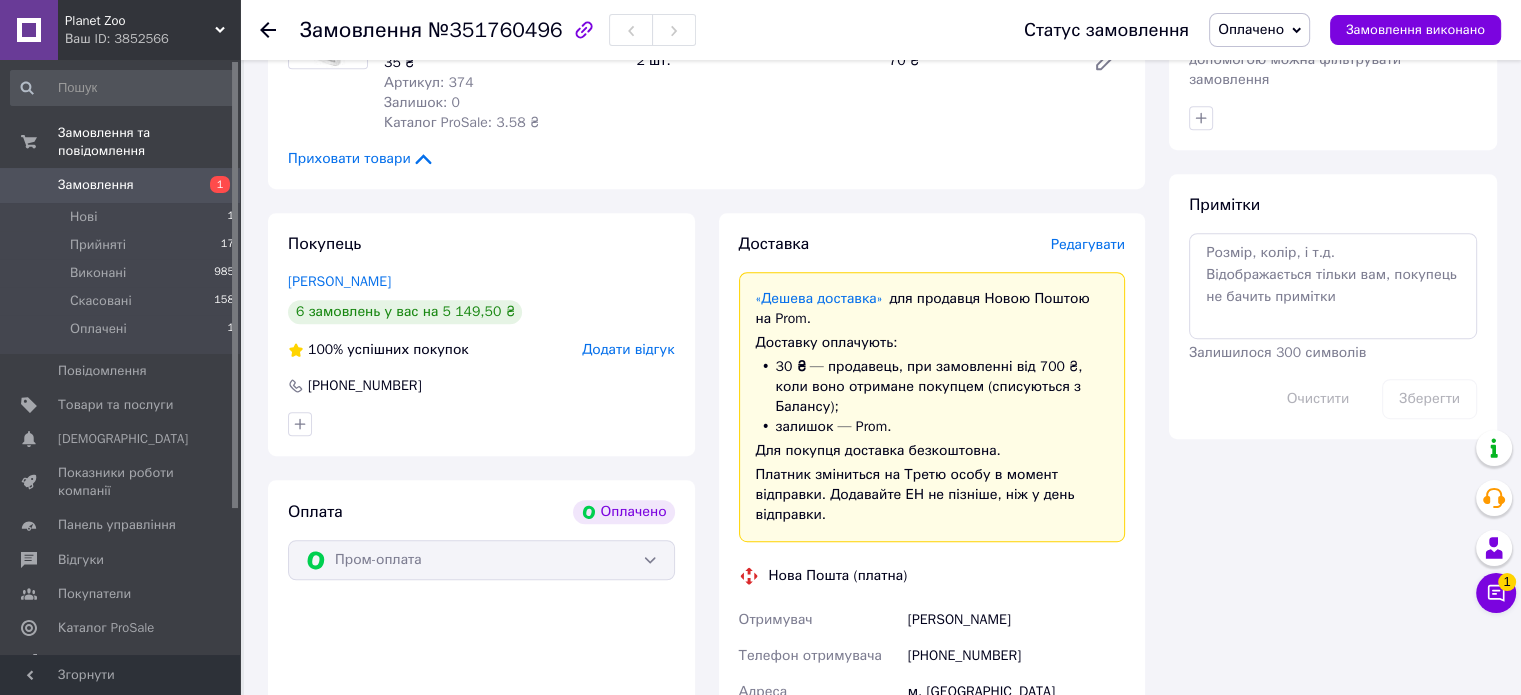 click on "Редагувати" at bounding box center [1088, 244] 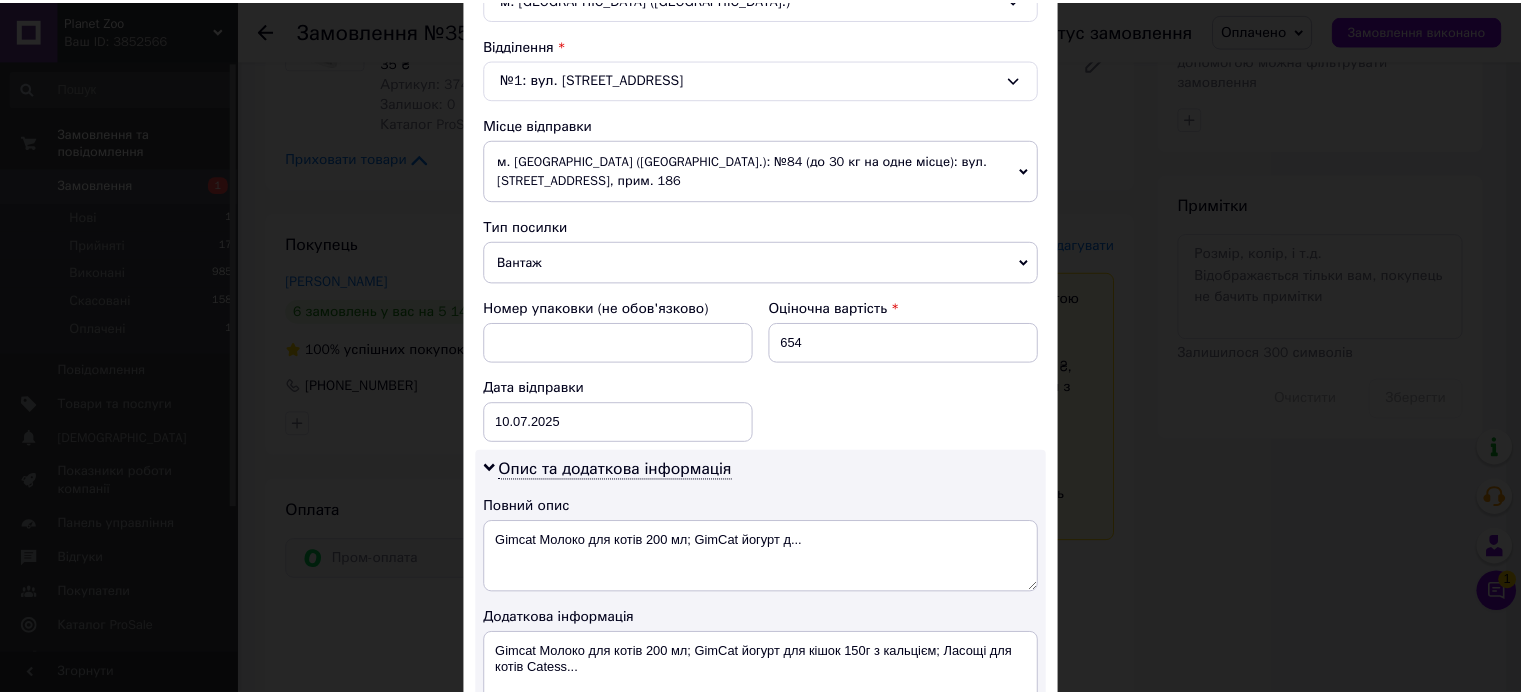 scroll, scrollTop: 870, scrollLeft: 0, axis: vertical 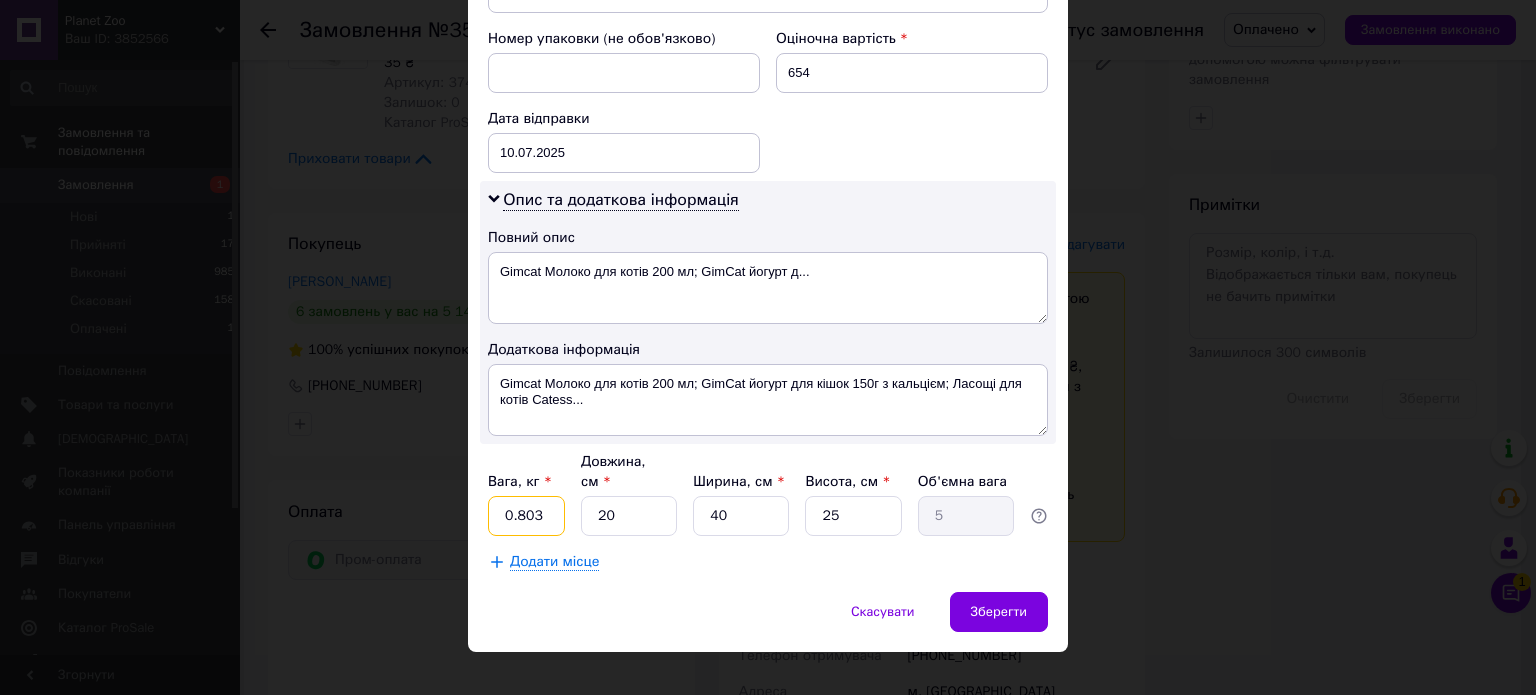 click on "0.803" at bounding box center [526, 516] 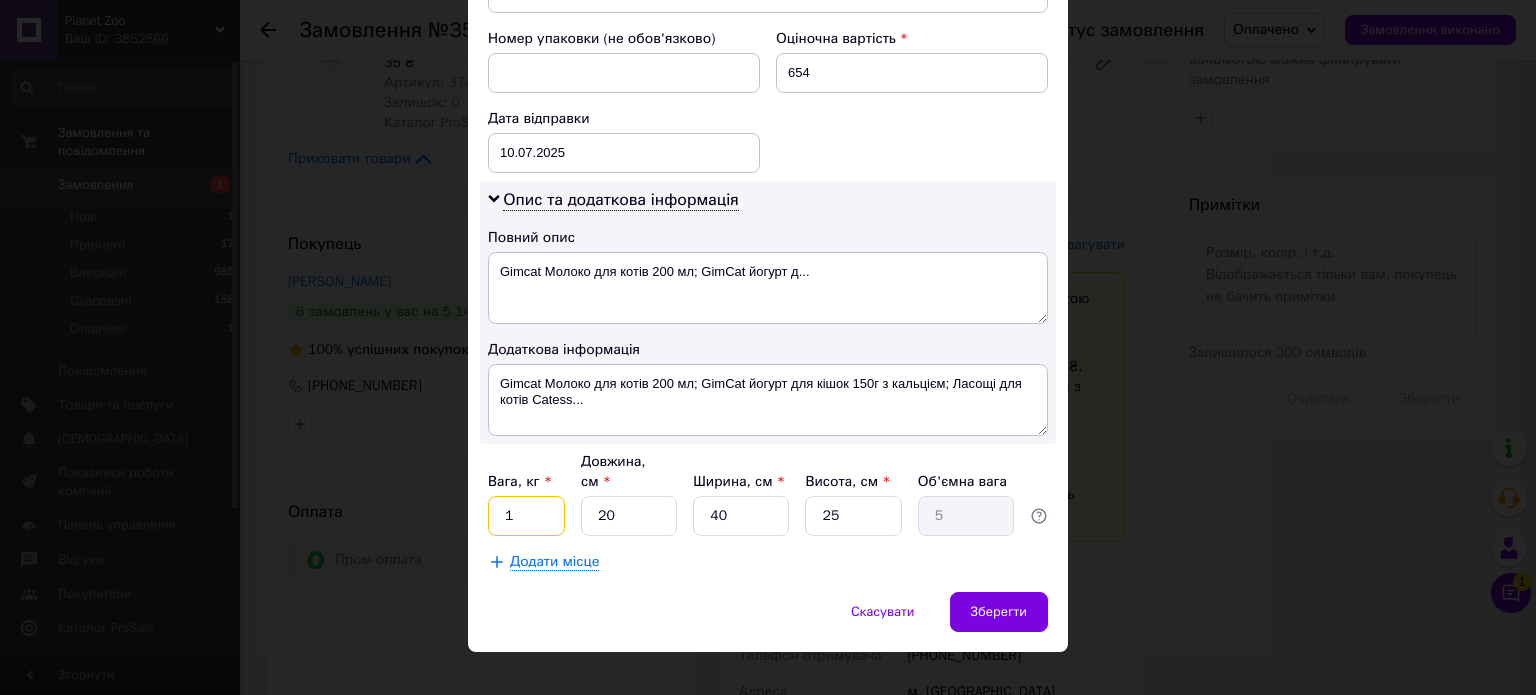 type on "1" 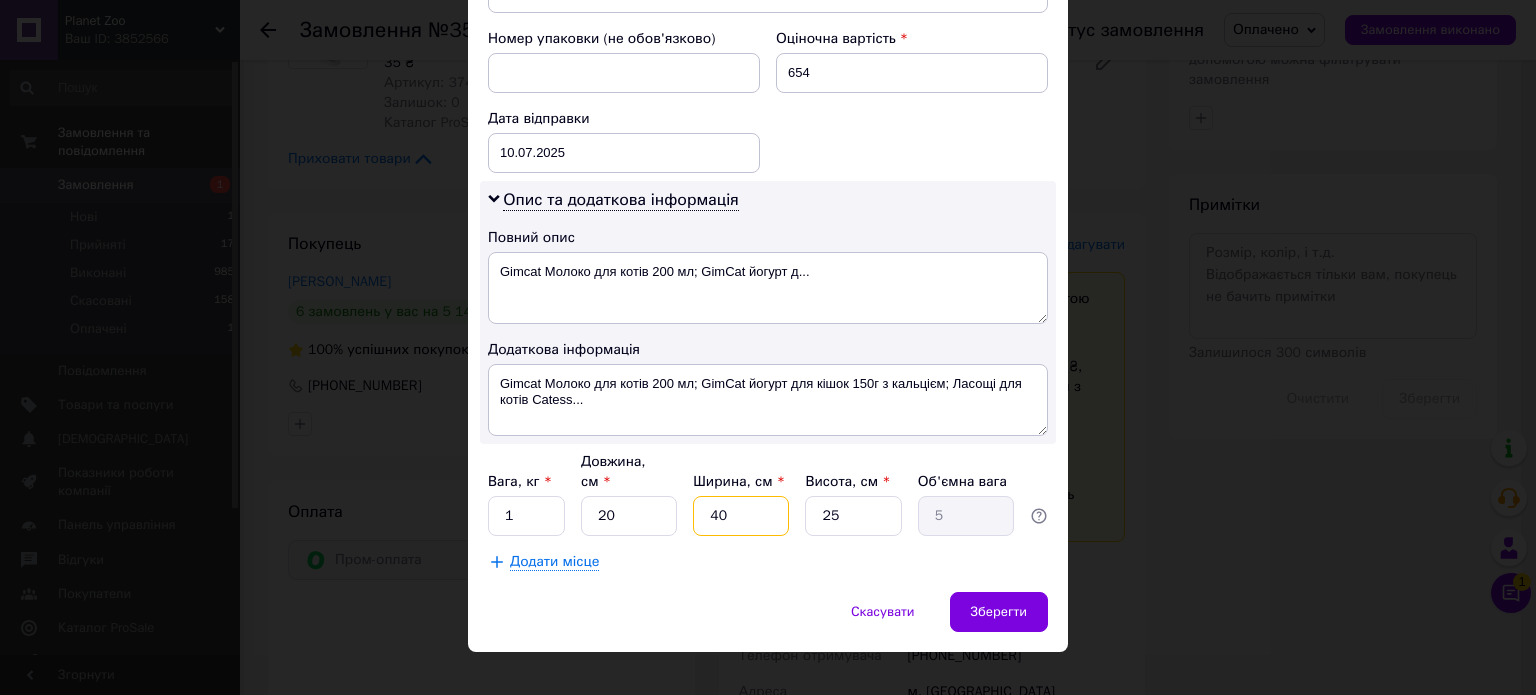 click on "40" at bounding box center (741, 516) 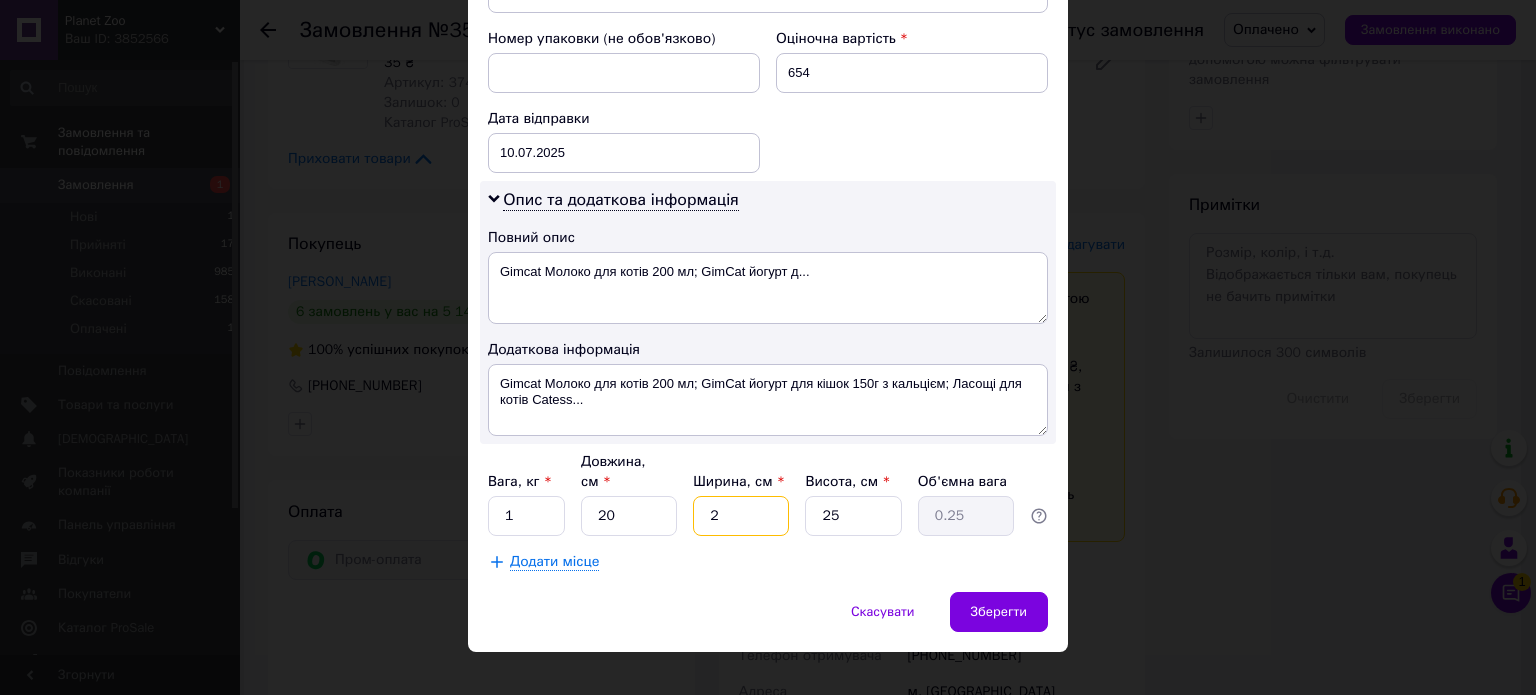 type on "20" 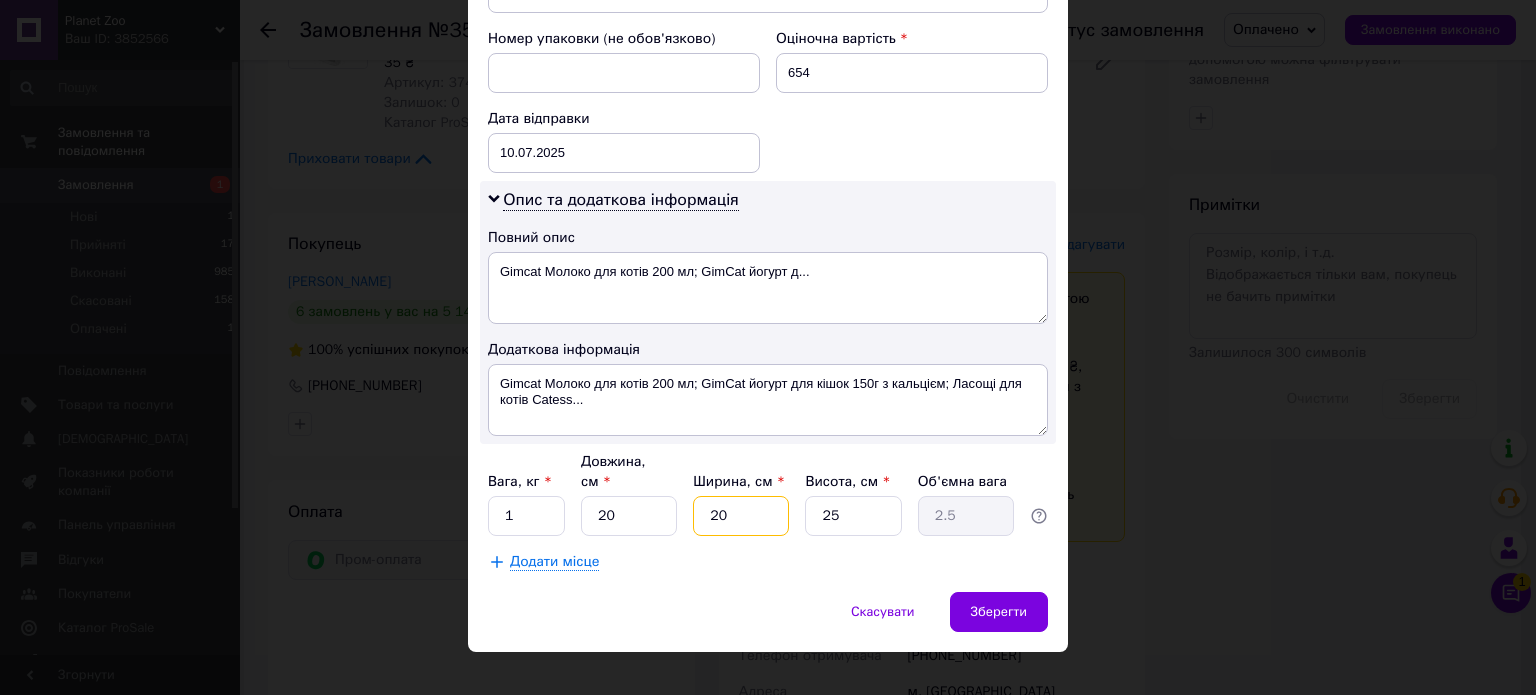 type on "20" 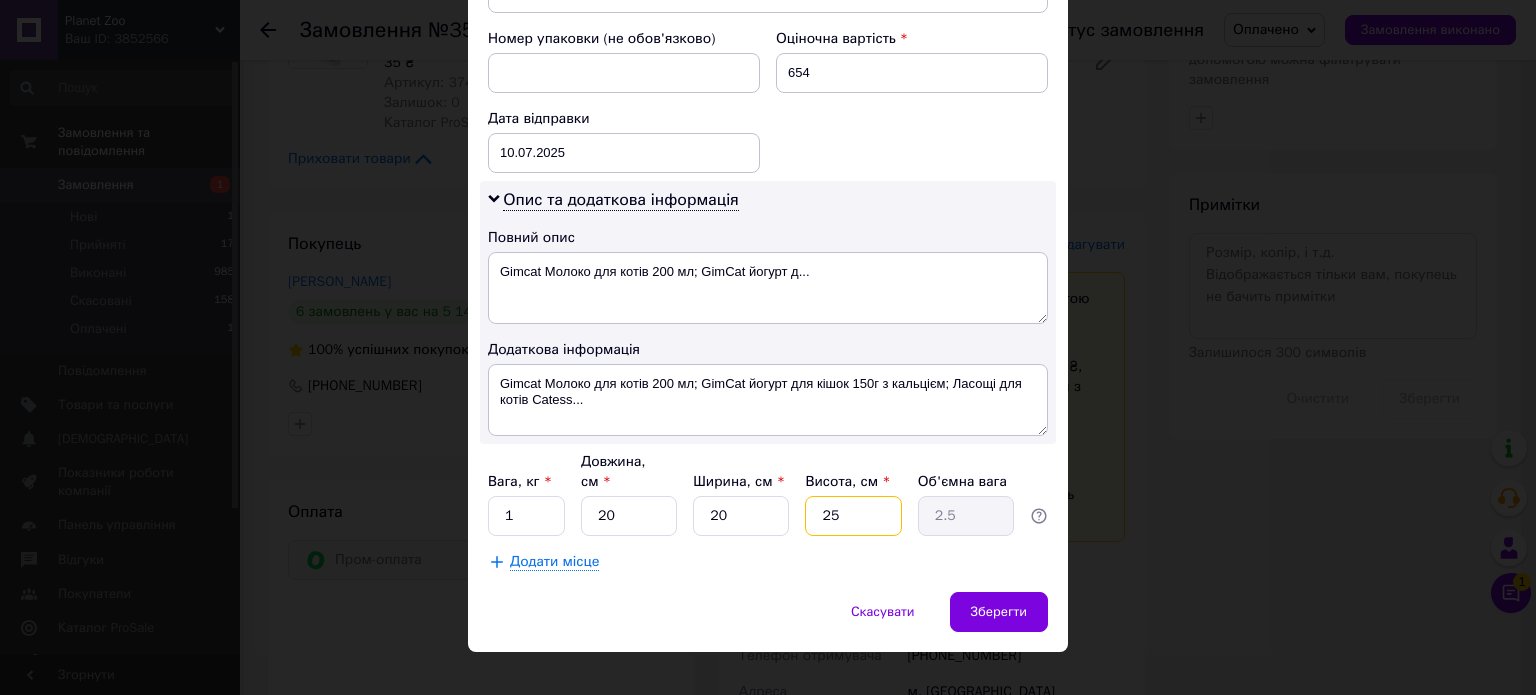 click on "25" at bounding box center (853, 516) 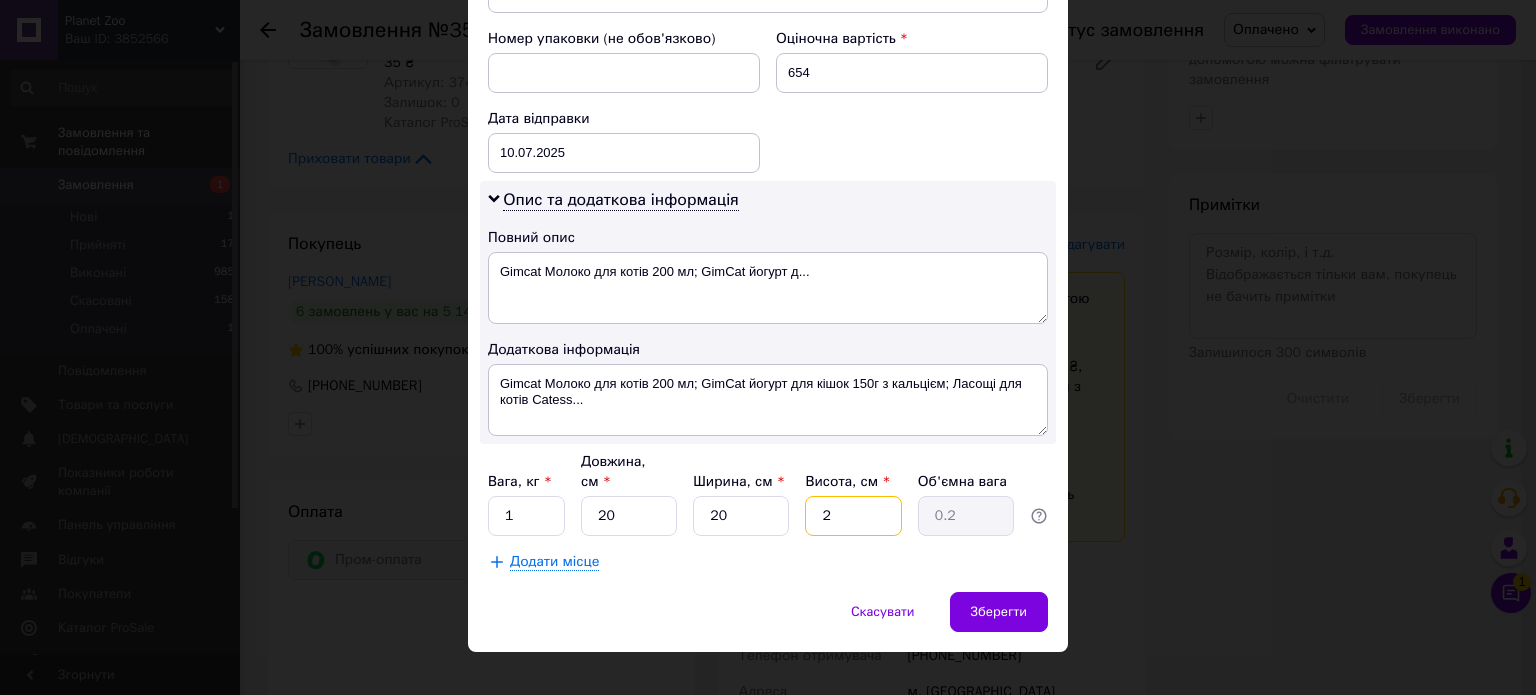 type on "20" 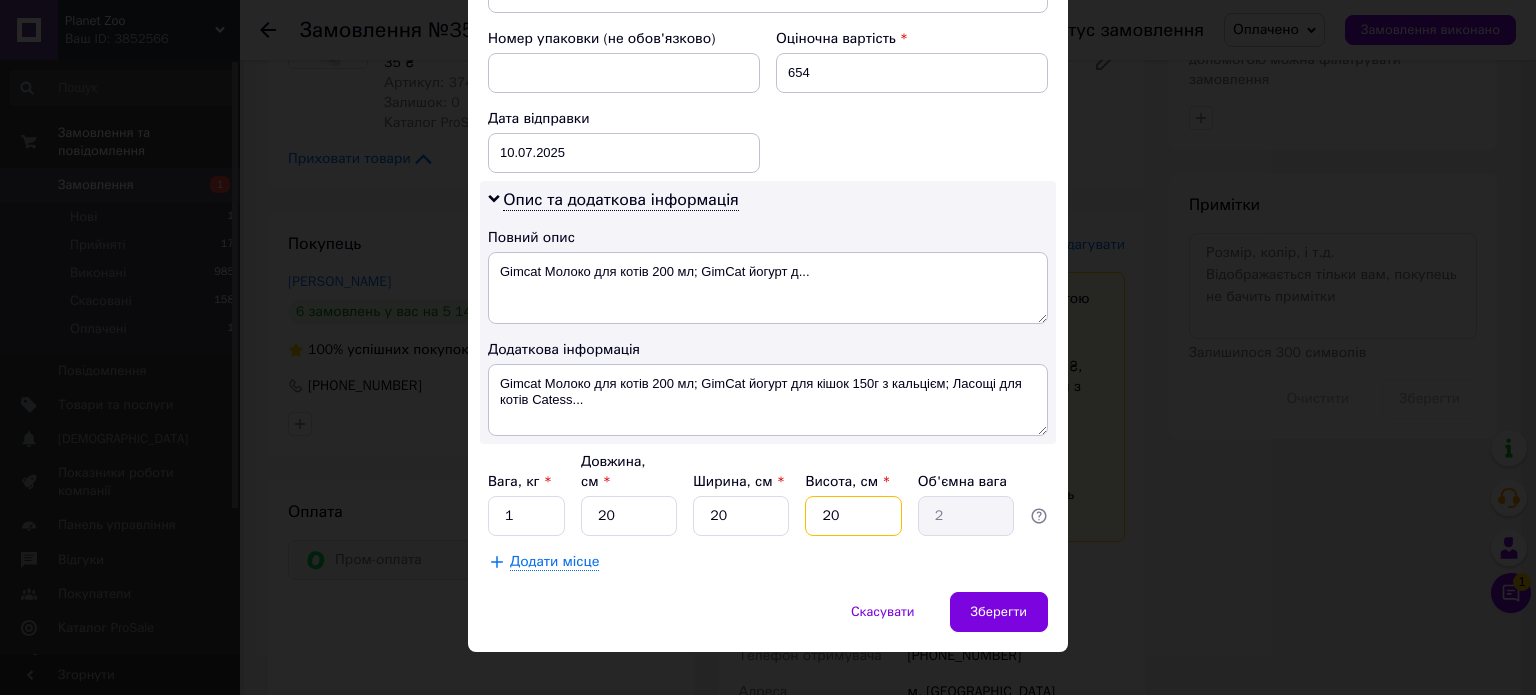 type on "20" 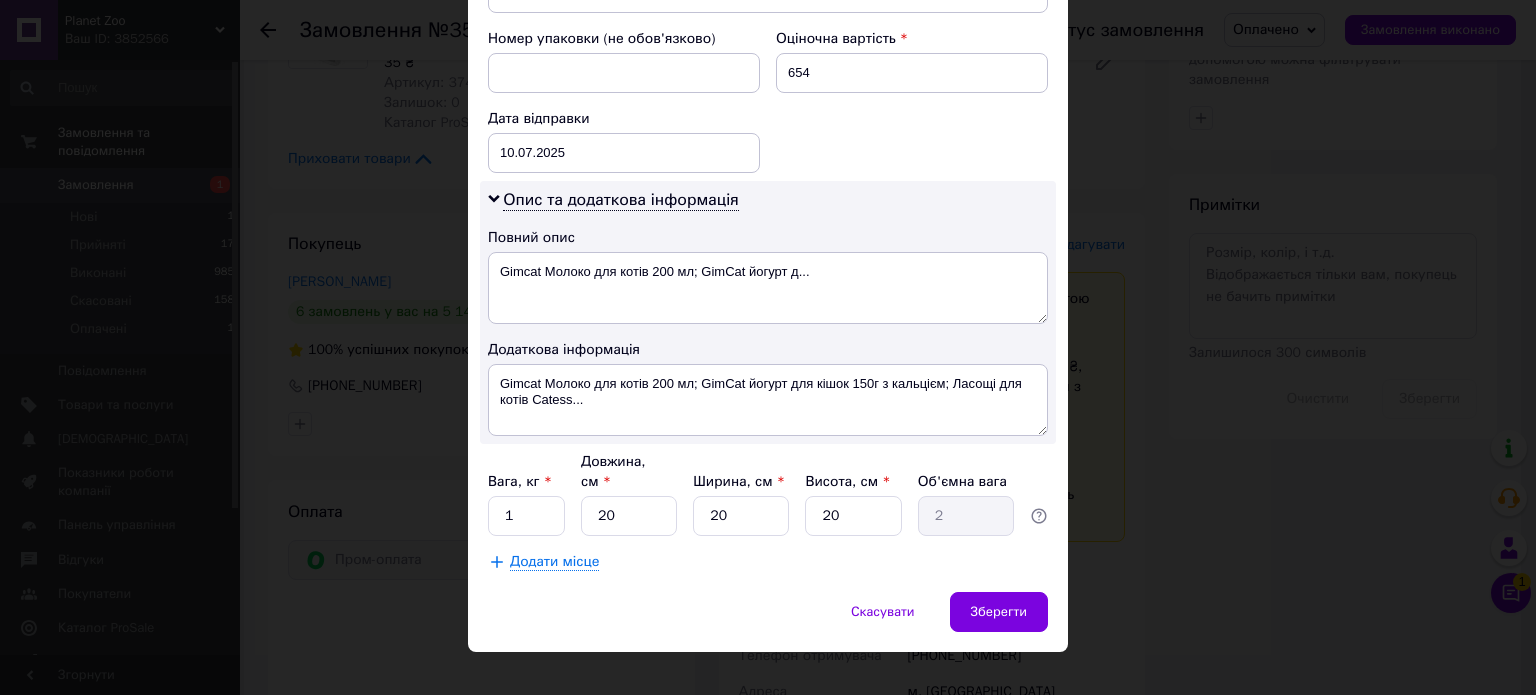click on "Спосіб доставки Нова Пошта (платна) Платник Отримувач Відправник Прізвище отримувача Кухта Ім'я отримувача [PERSON_NAME] батькові отримувача Телефон отримувача [PHONE_NUMBER] Тип доставки У відділенні Кур'єром В поштоматі Місто м. [GEOGRAPHIC_DATA] ([GEOGRAPHIC_DATA].) Відділення №1: вул. [STREET_ADDRESS] Місце відправки м. [GEOGRAPHIC_DATA] ([GEOGRAPHIC_DATA].): №84 (до 30 кг на одне місце): вул. [STREET_ADDRESS], прим. 186 Немає збігів. Спробуйте змінити умови пошуку Додати ще місце відправки Тип посилки Вантаж Документи Номер упаковки (не обов'язково) Оціночна вартість 654 Дата відправки [DATE] < 2025 > < > 30" at bounding box center (768, -74) 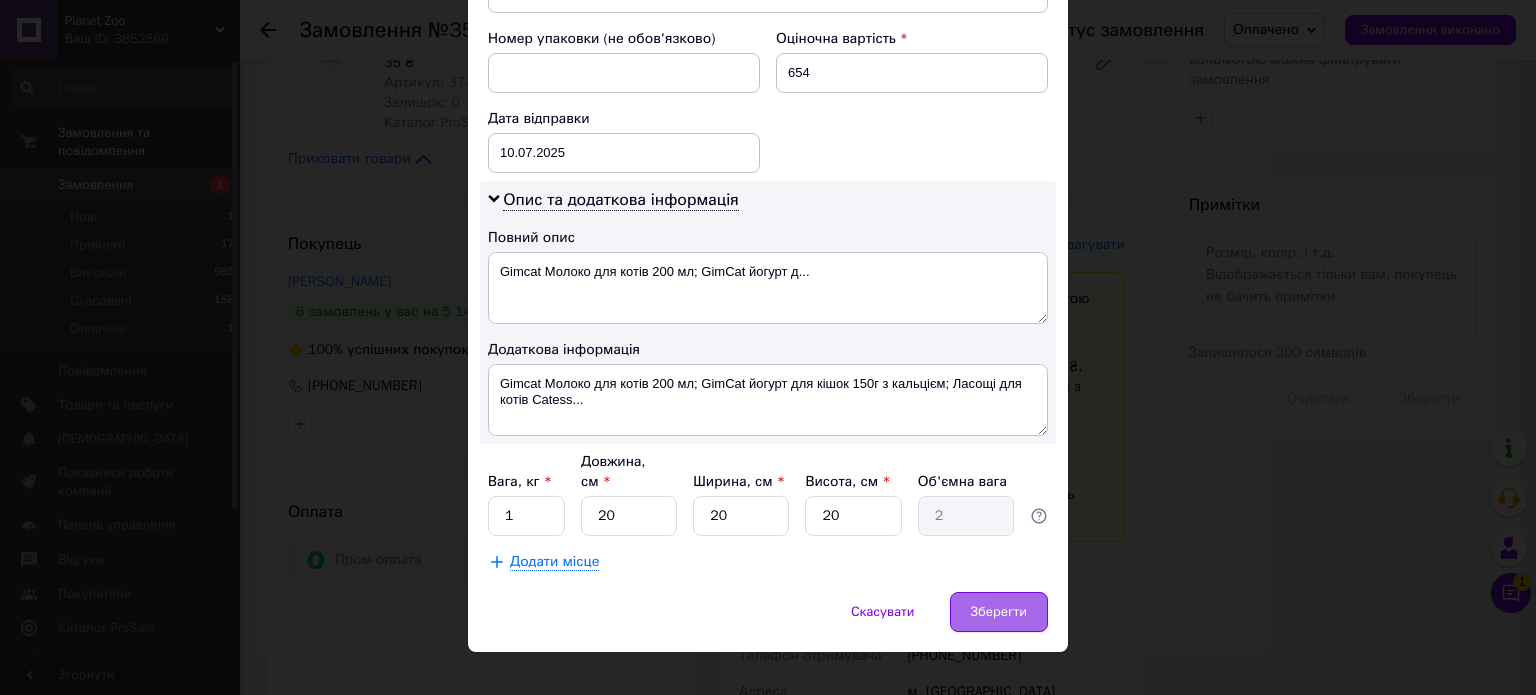 click on "Зберегти" at bounding box center (999, 612) 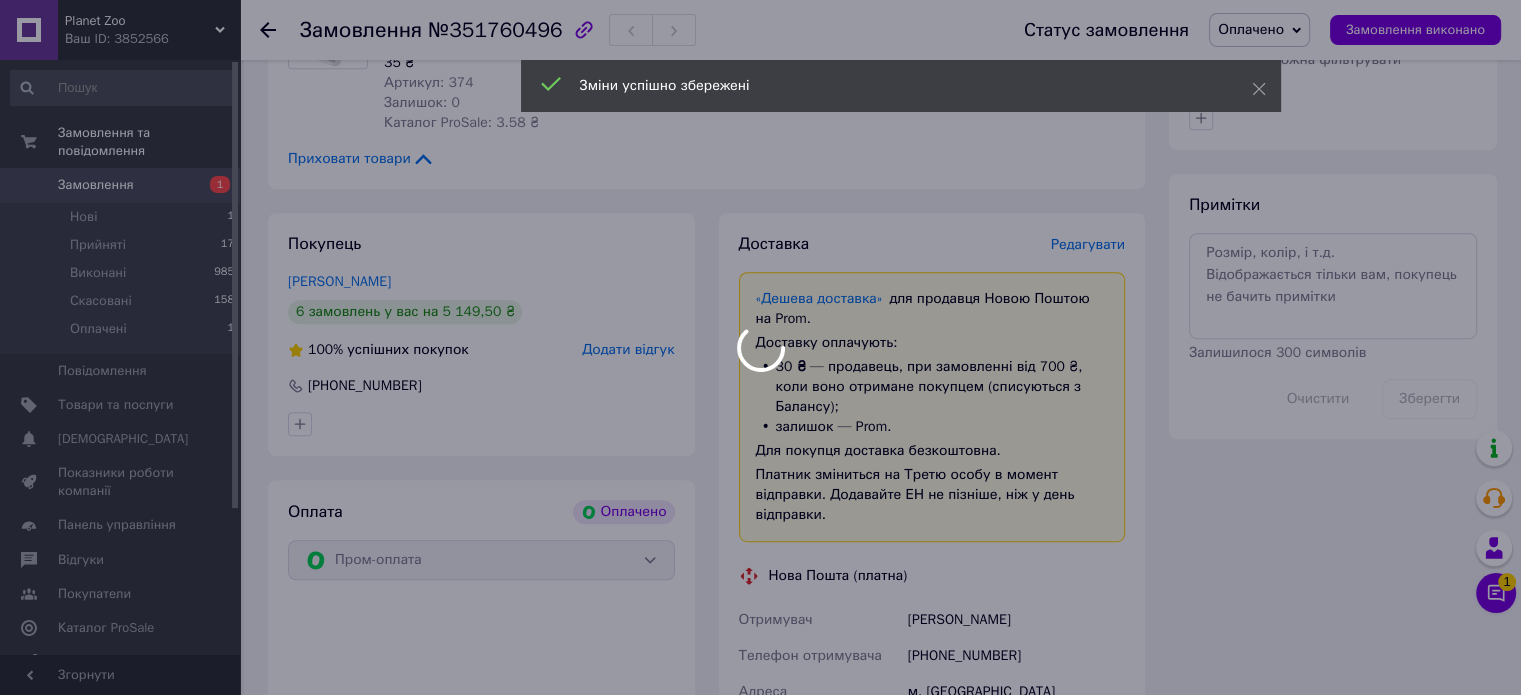 scroll, scrollTop: 1684, scrollLeft: 0, axis: vertical 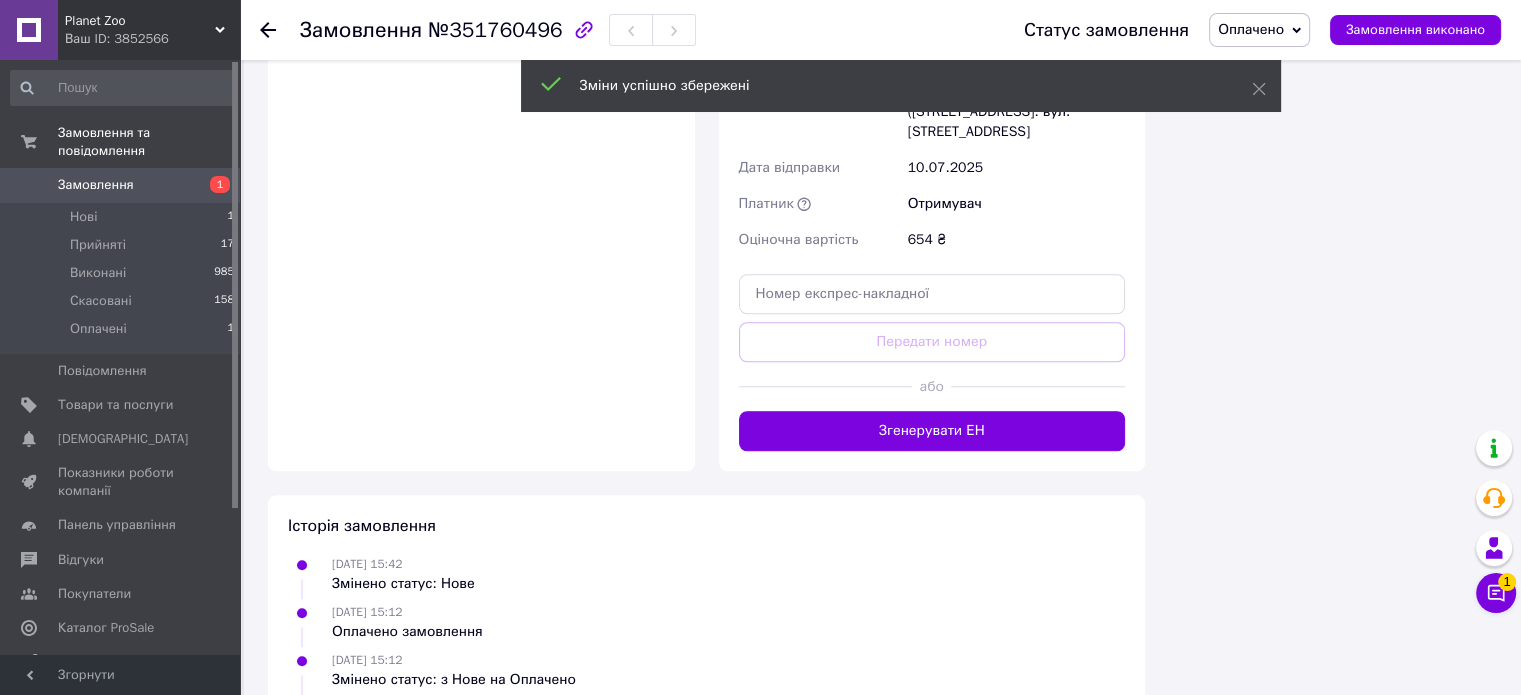 click on "Згенерувати ЕН" at bounding box center (932, 431) 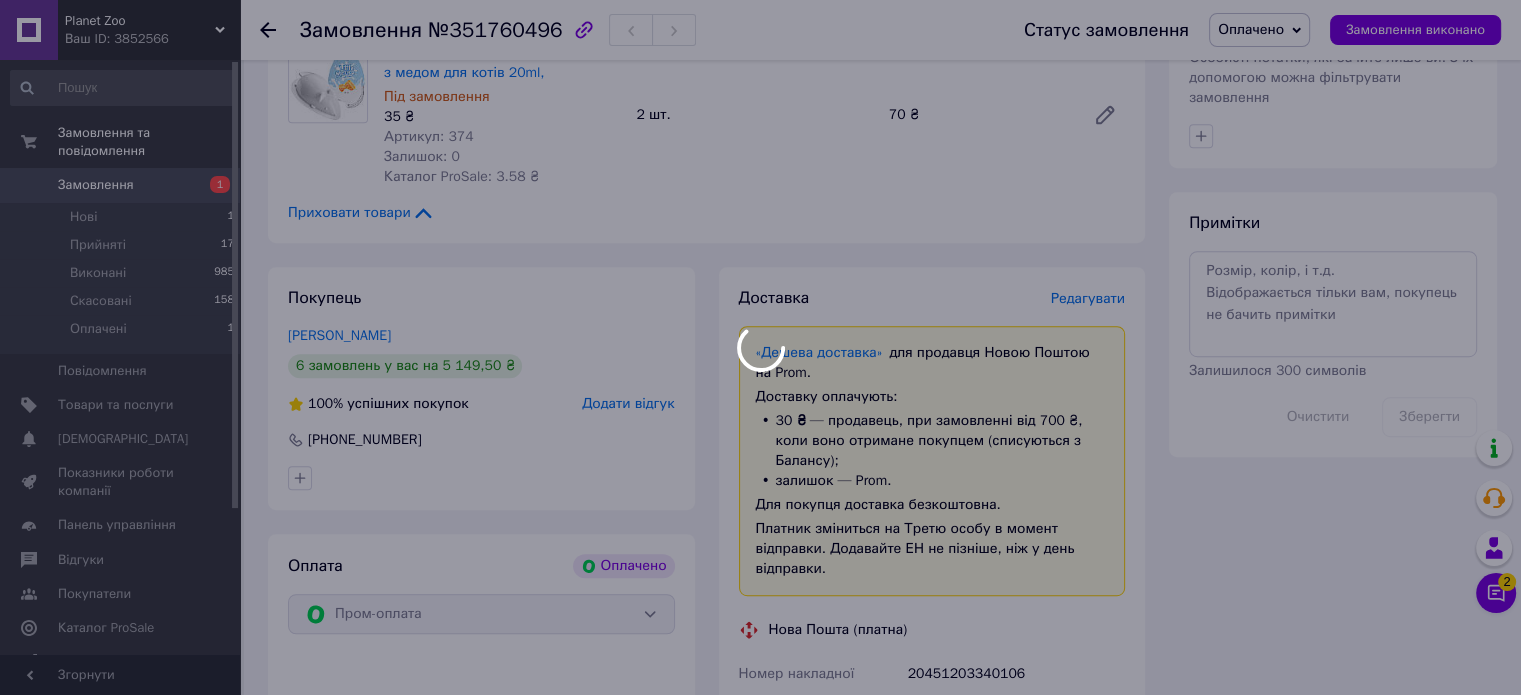 scroll, scrollTop: 584, scrollLeft: 0, axis: vertical 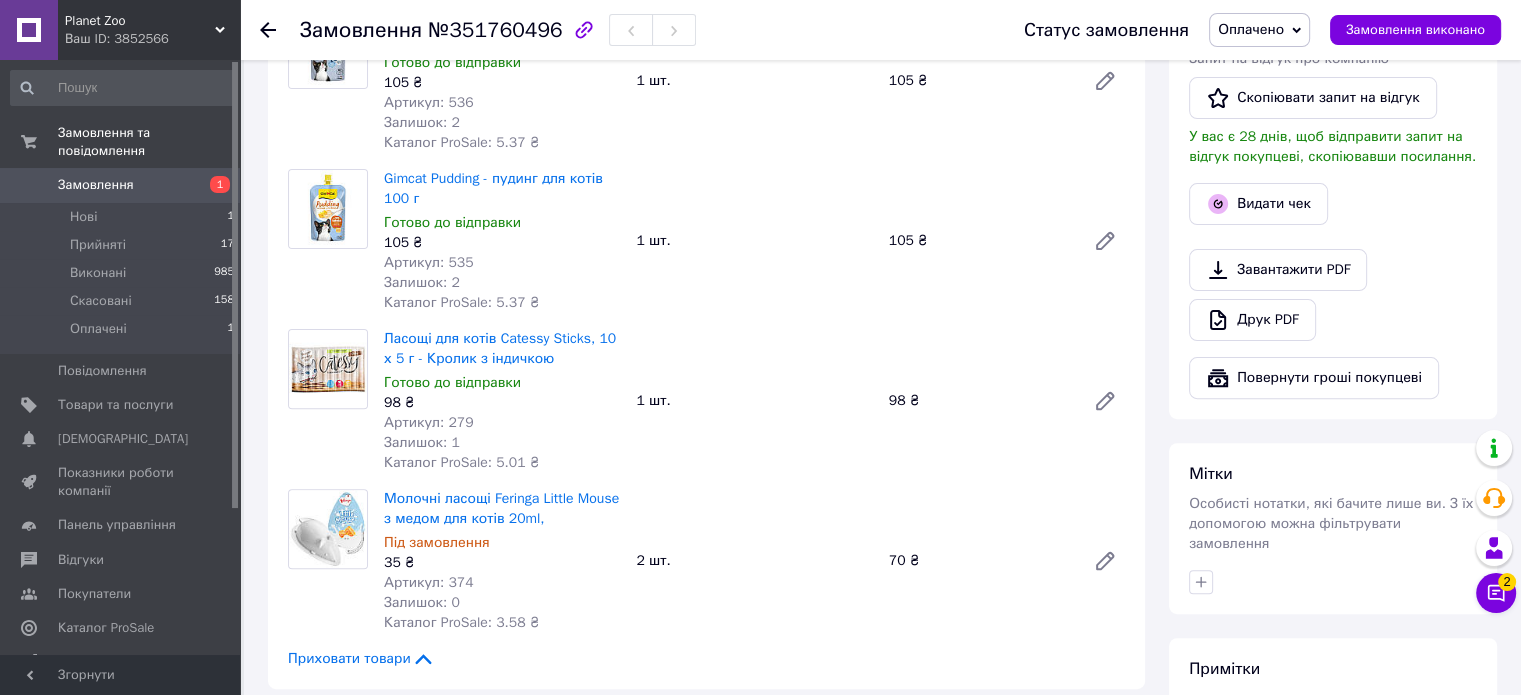 click on "Оплачено" at bounding box center (1251, 29) 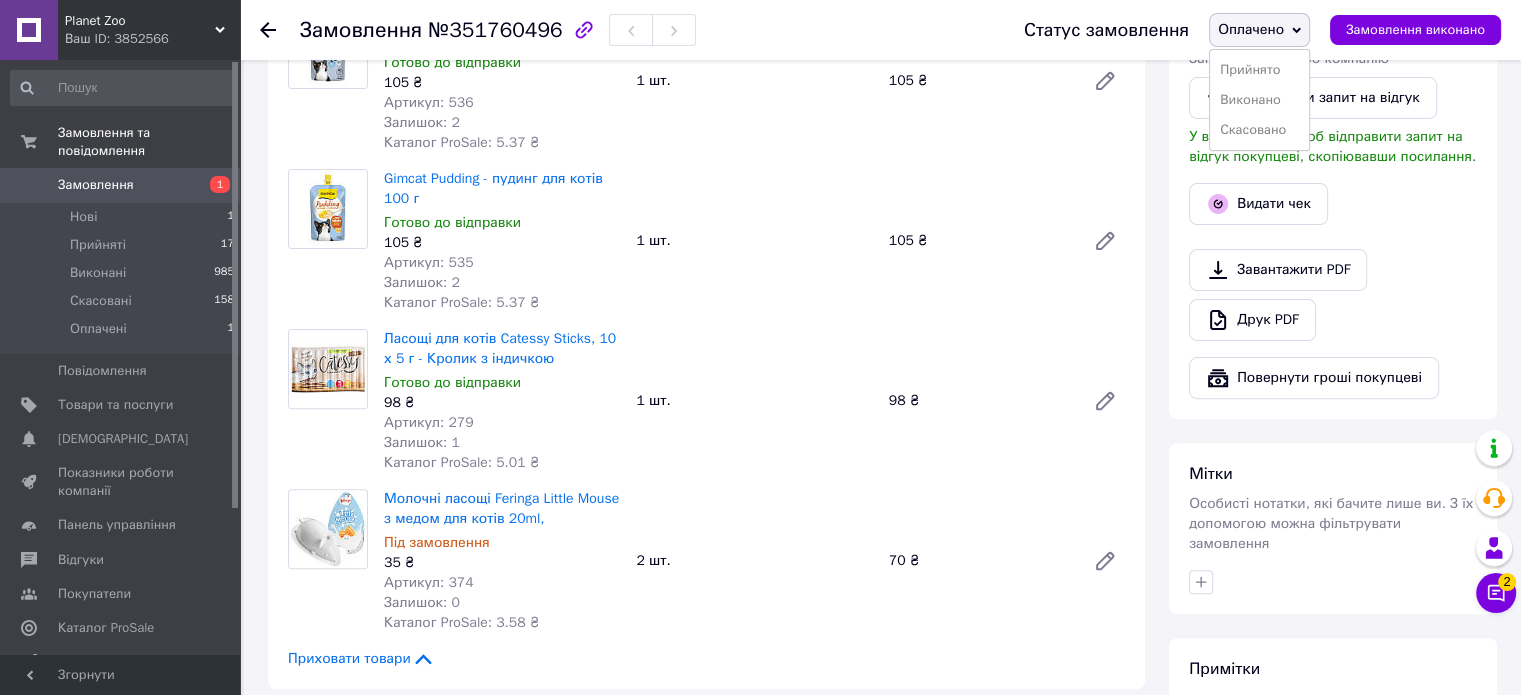 click on "Прийнято" at bounding box center (1259, 70) 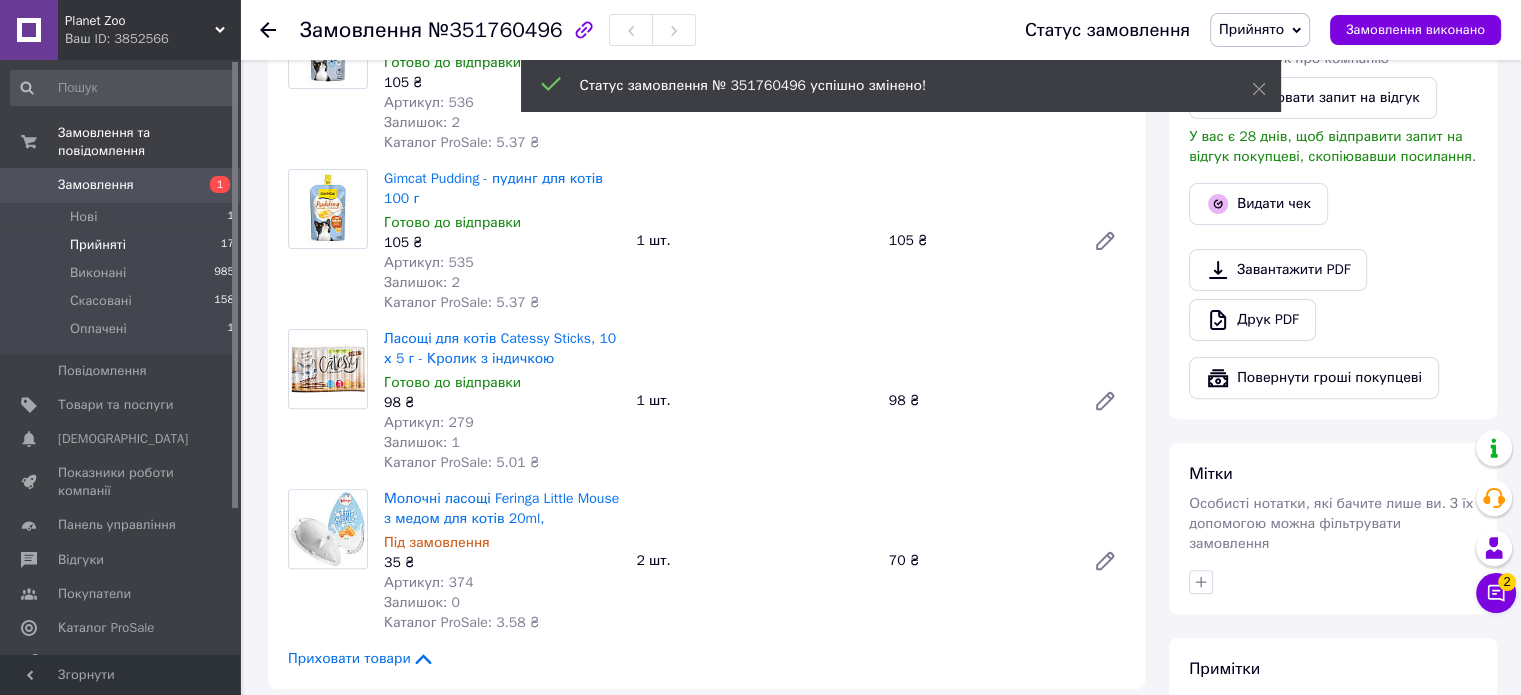 click on "Прийняті 17" at bounding box center (123, 245) 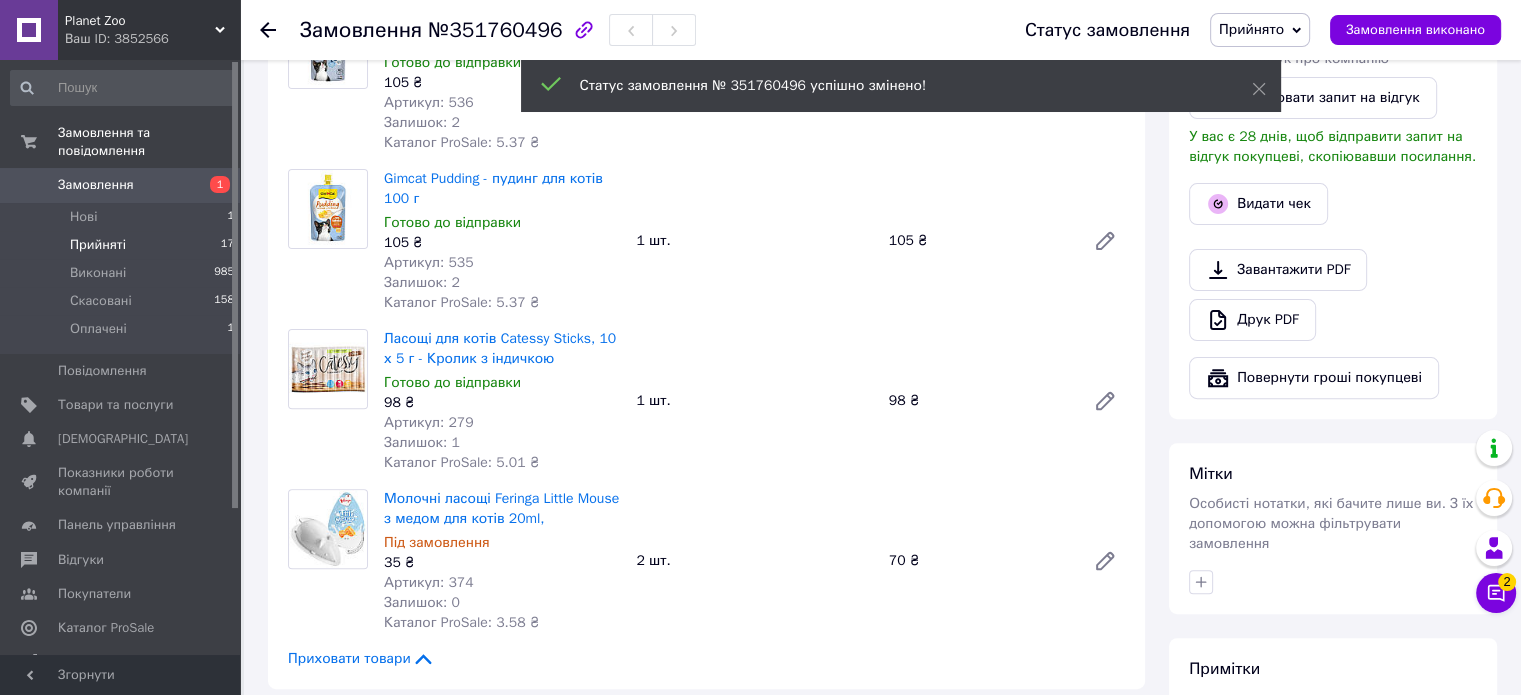 scroll, scrollTop: 0, scrollLeft: 0, axis: both 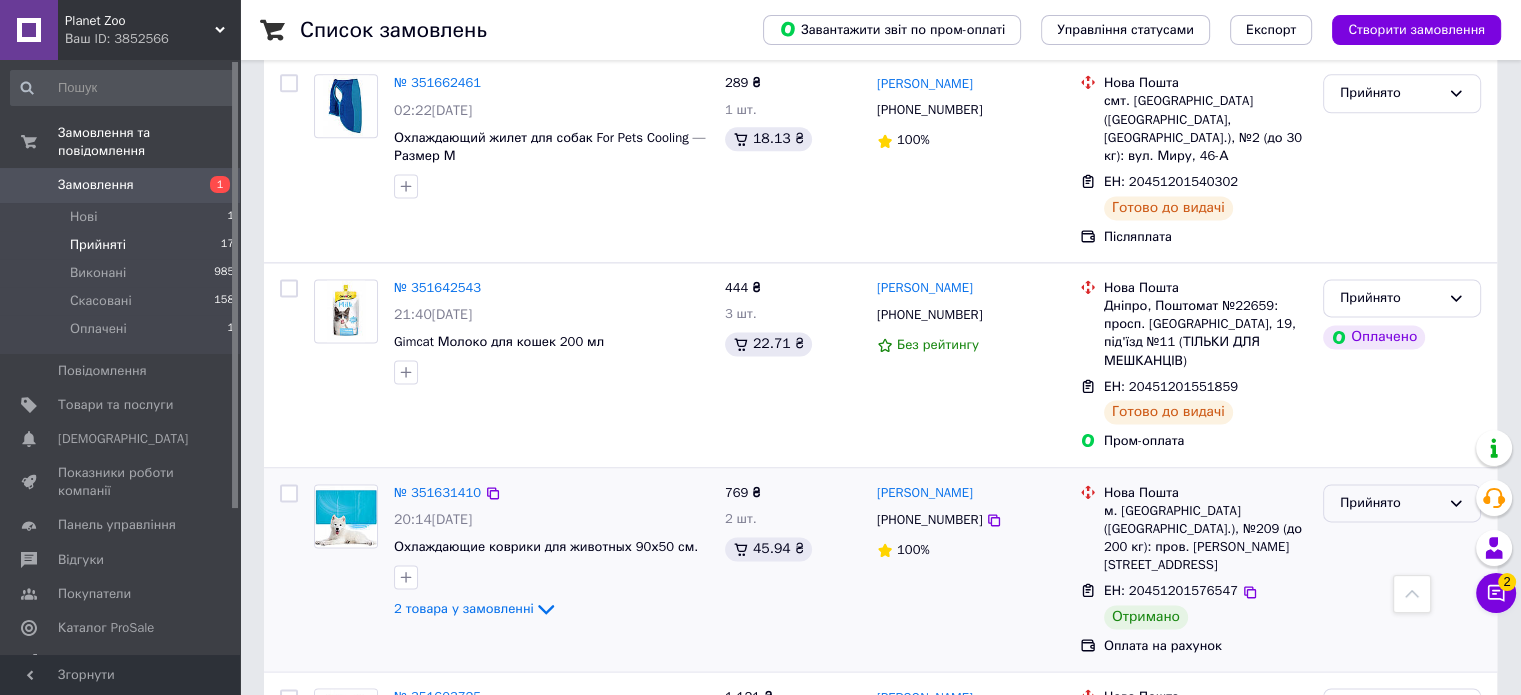 click on "Прийнято" at bounding box center [1390, 503] 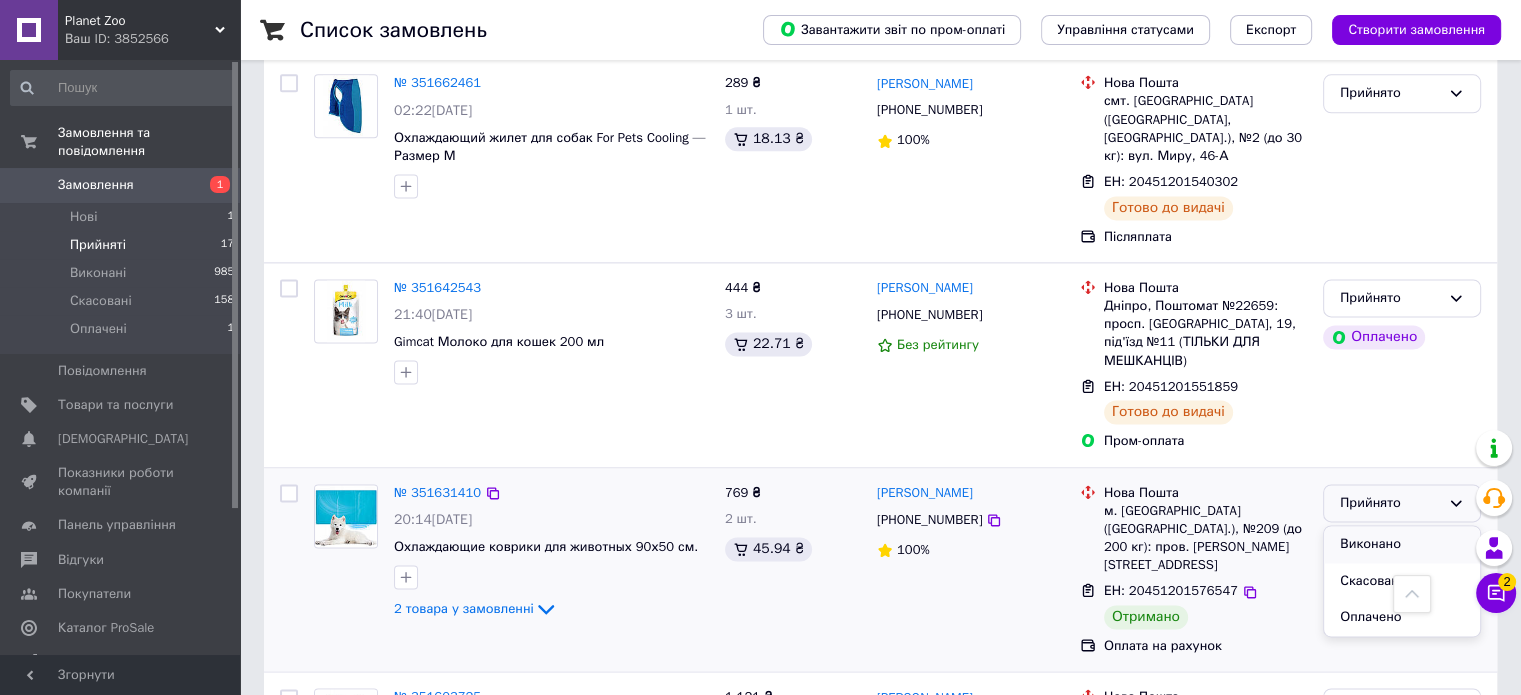 click on "Виконано" at bounding box center [1402, 544] 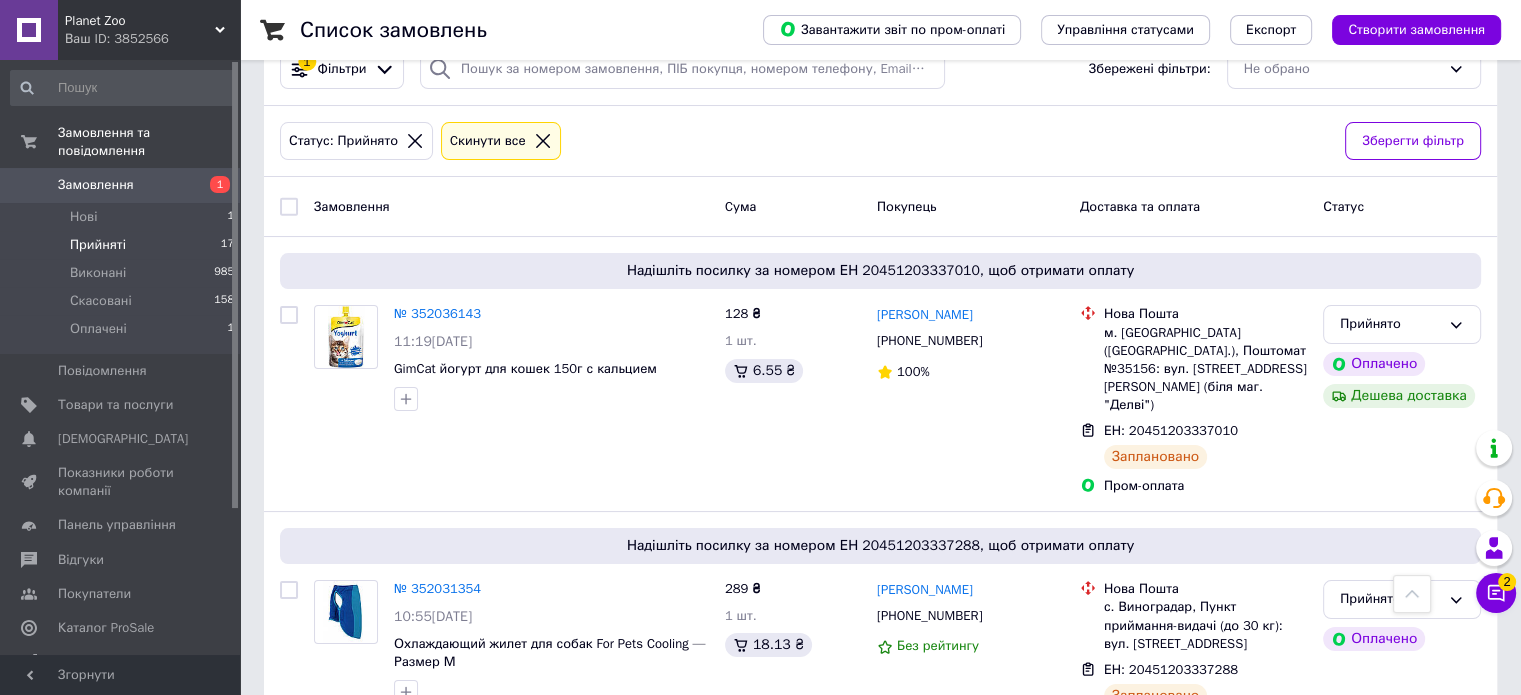 scroll, scrollTop: 0, scrollLeft: 0, axis: both 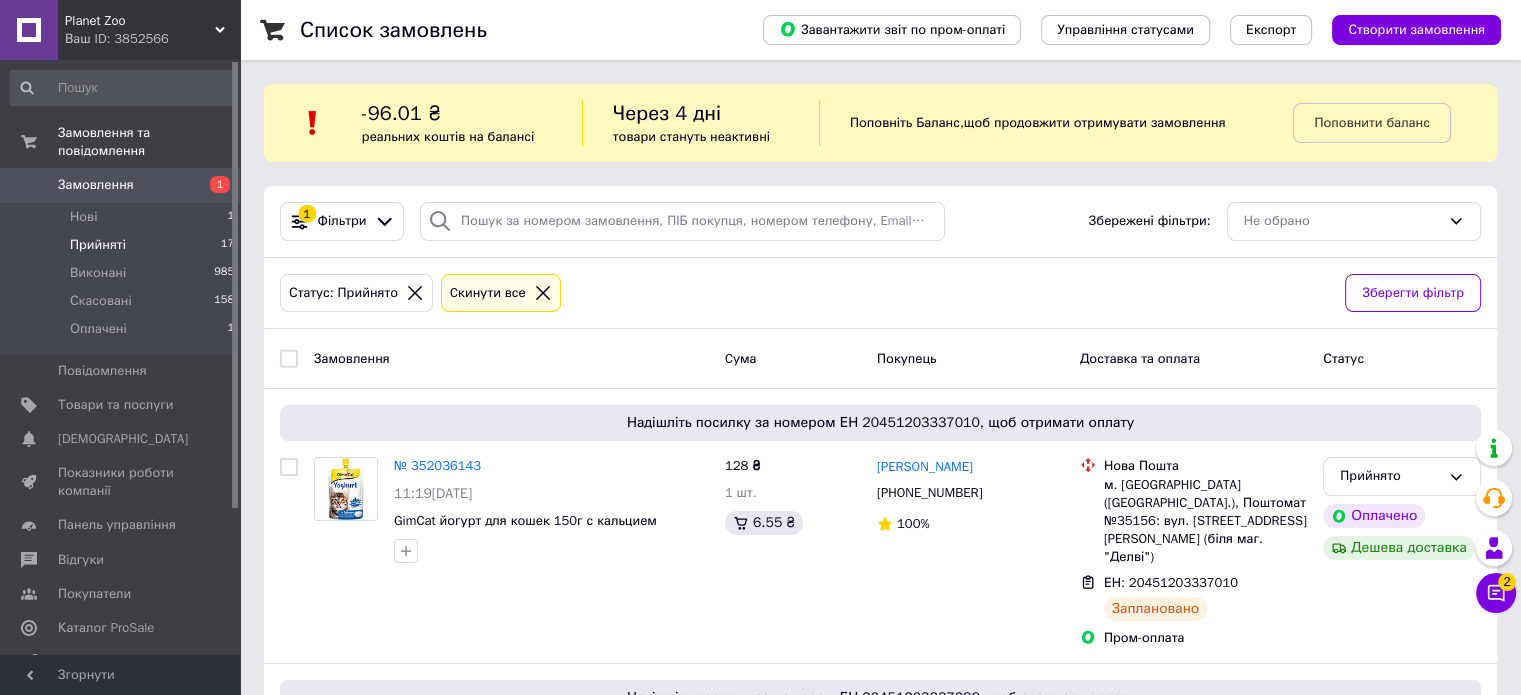 click 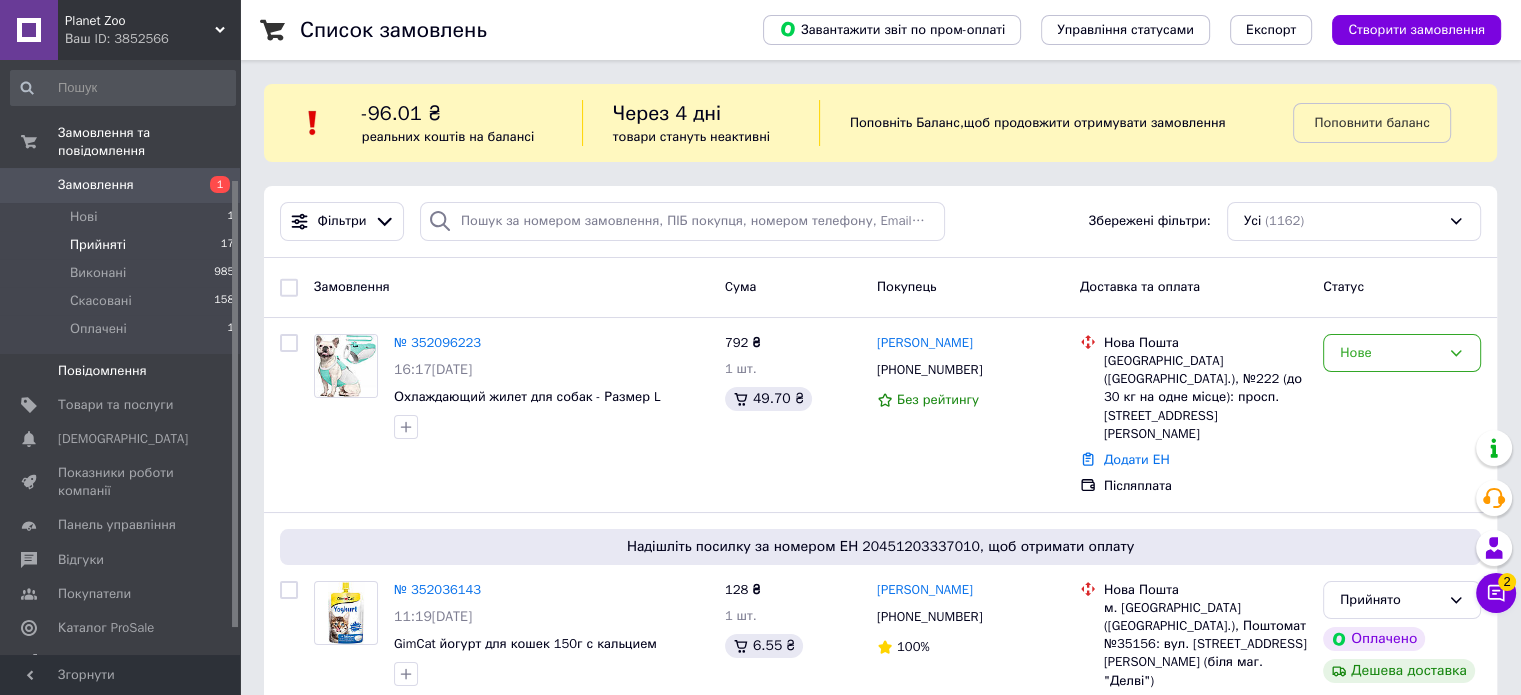 scroll, scrollTop: 194, scrollLeft: 0, axis: vertical 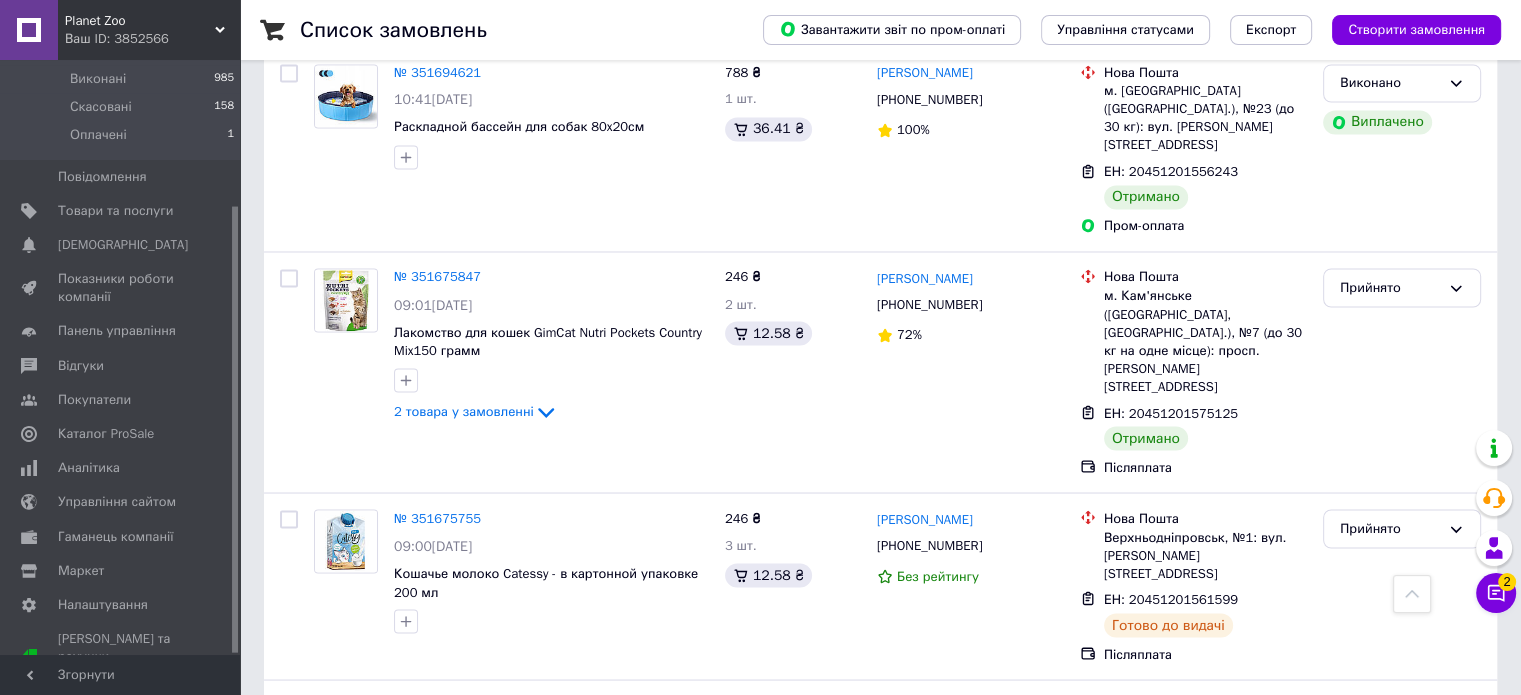 click on "2" at bounding box center [327, 929] 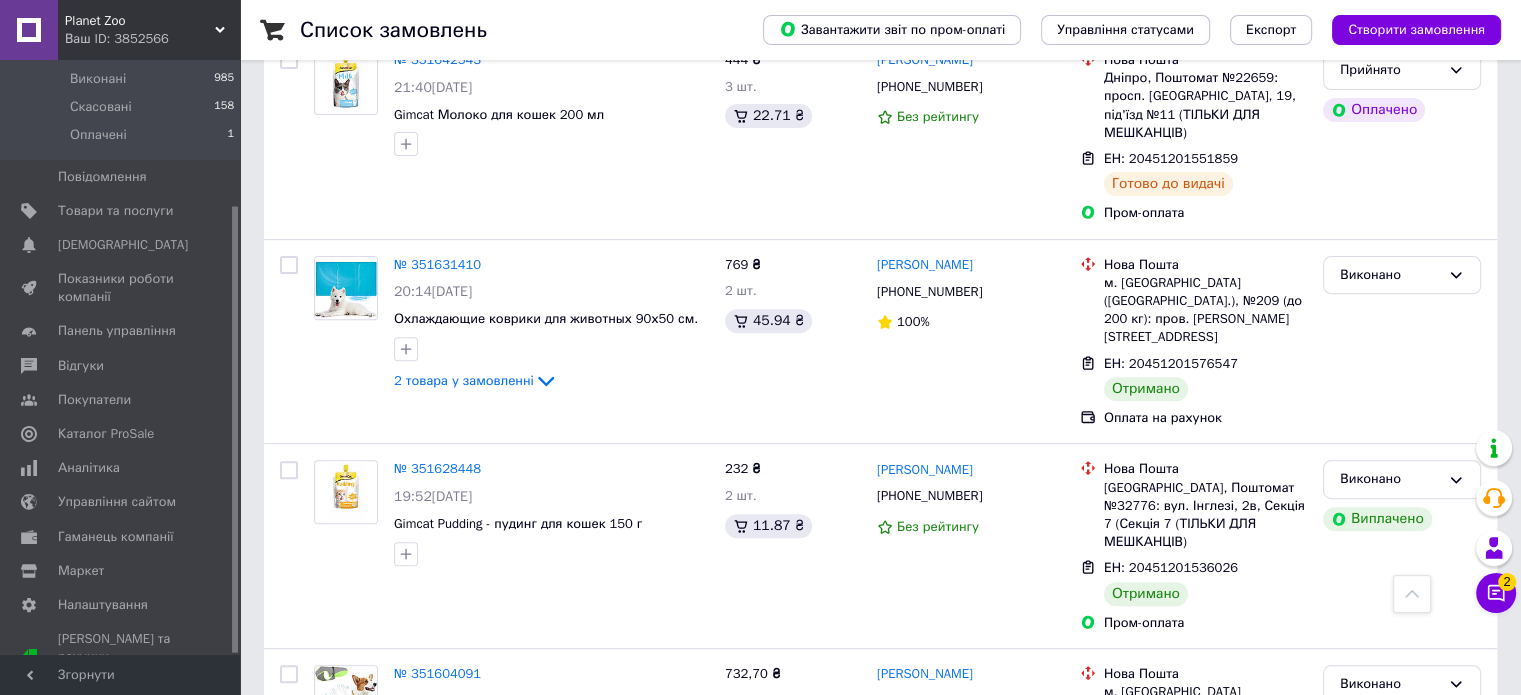 scroll, scrollTop: 487, scrollLeft: 0, axis: vertical 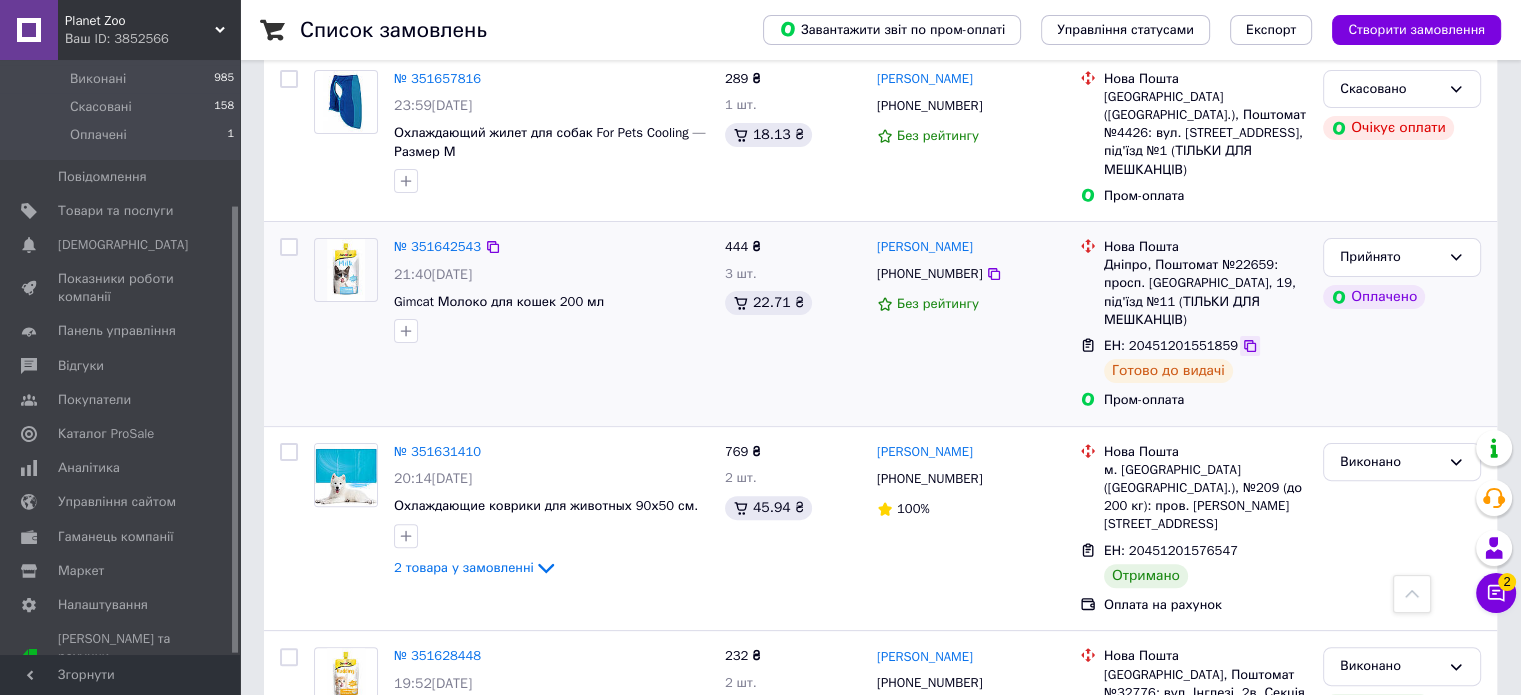 click 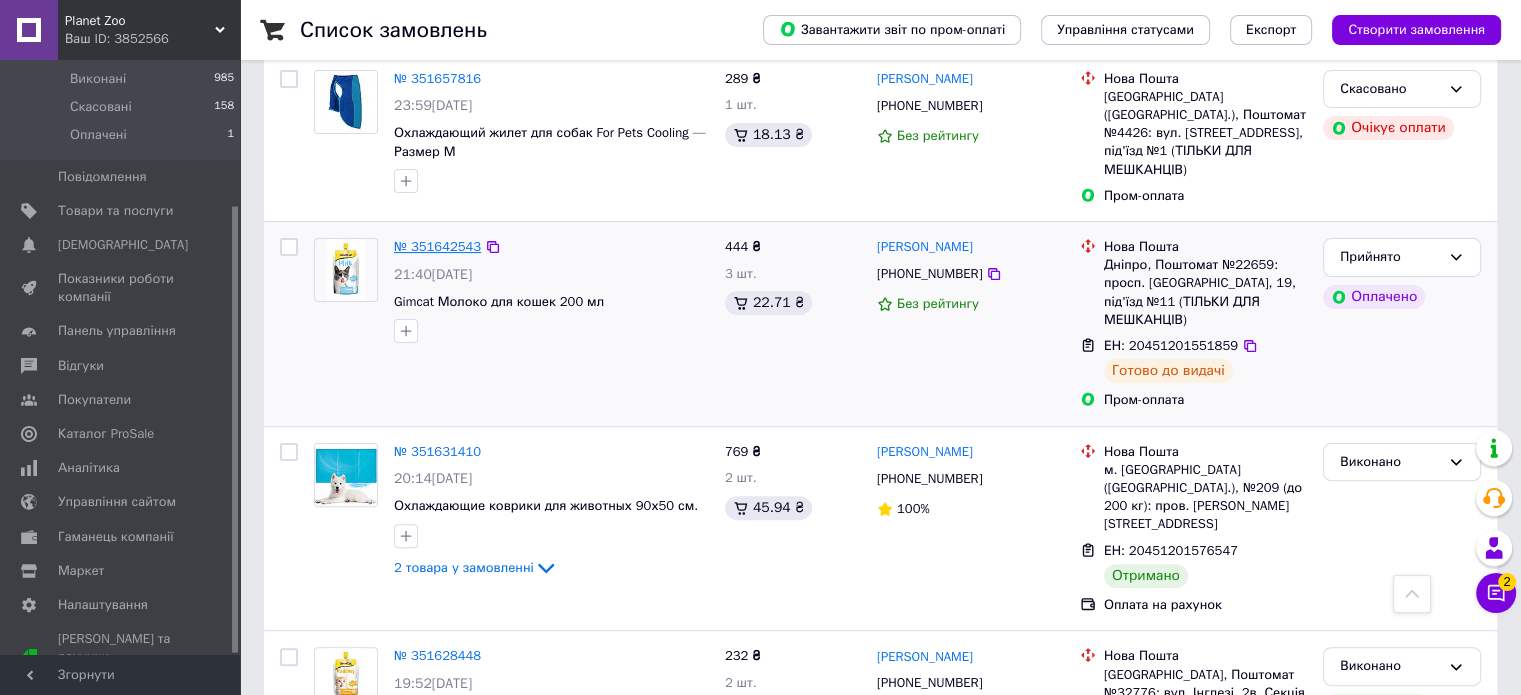 click on "№ 351642543" at bounding box center [437, 246] 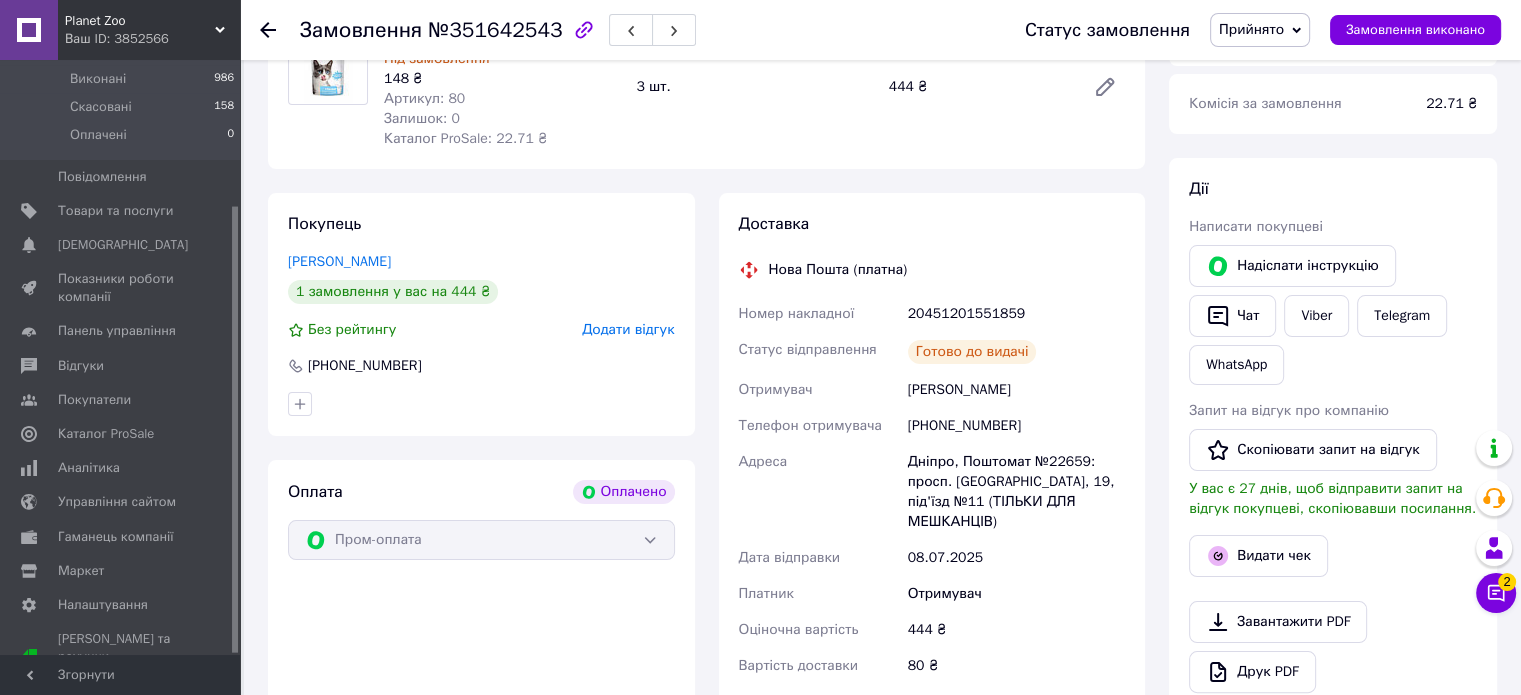 scroll, scrollTop: 270, scrollLeft: 0, axis: vertical 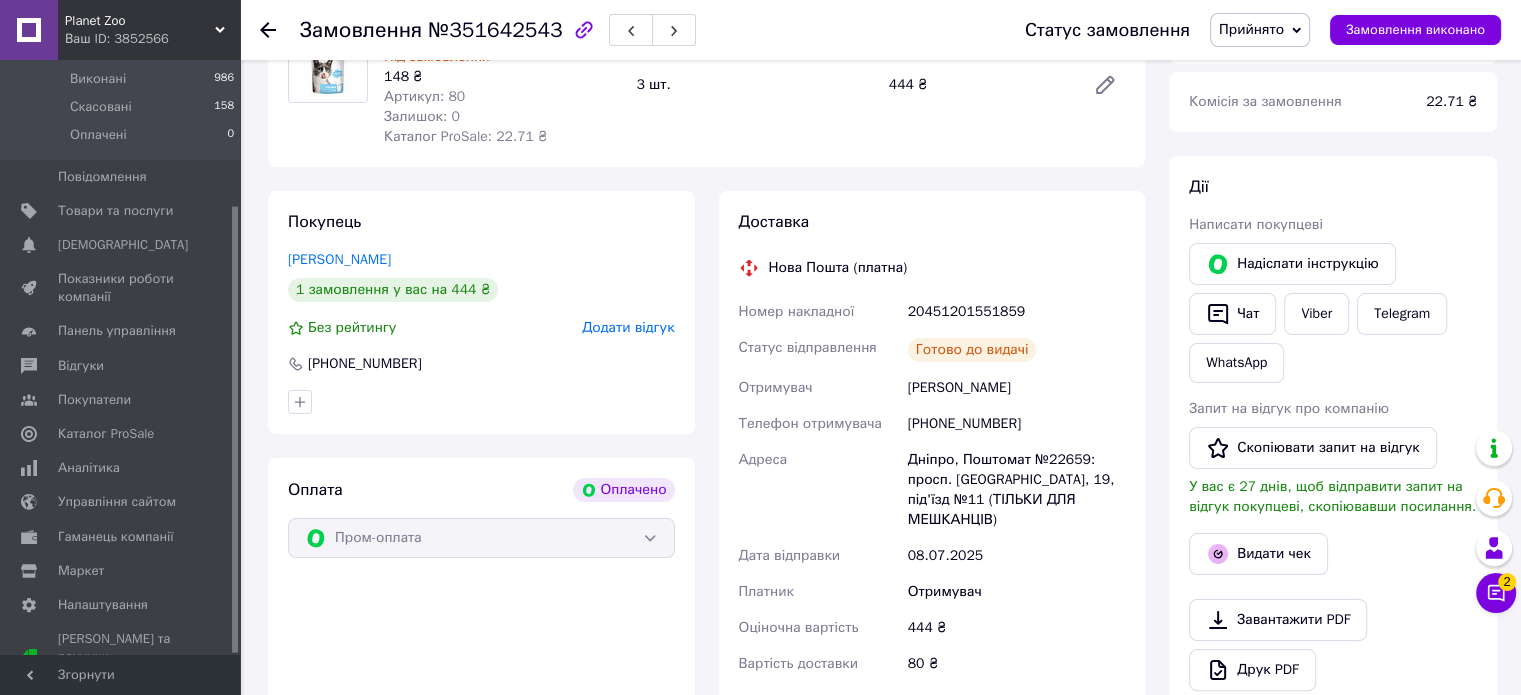 click on "20451201551859" at bounding box center [1016, 312] 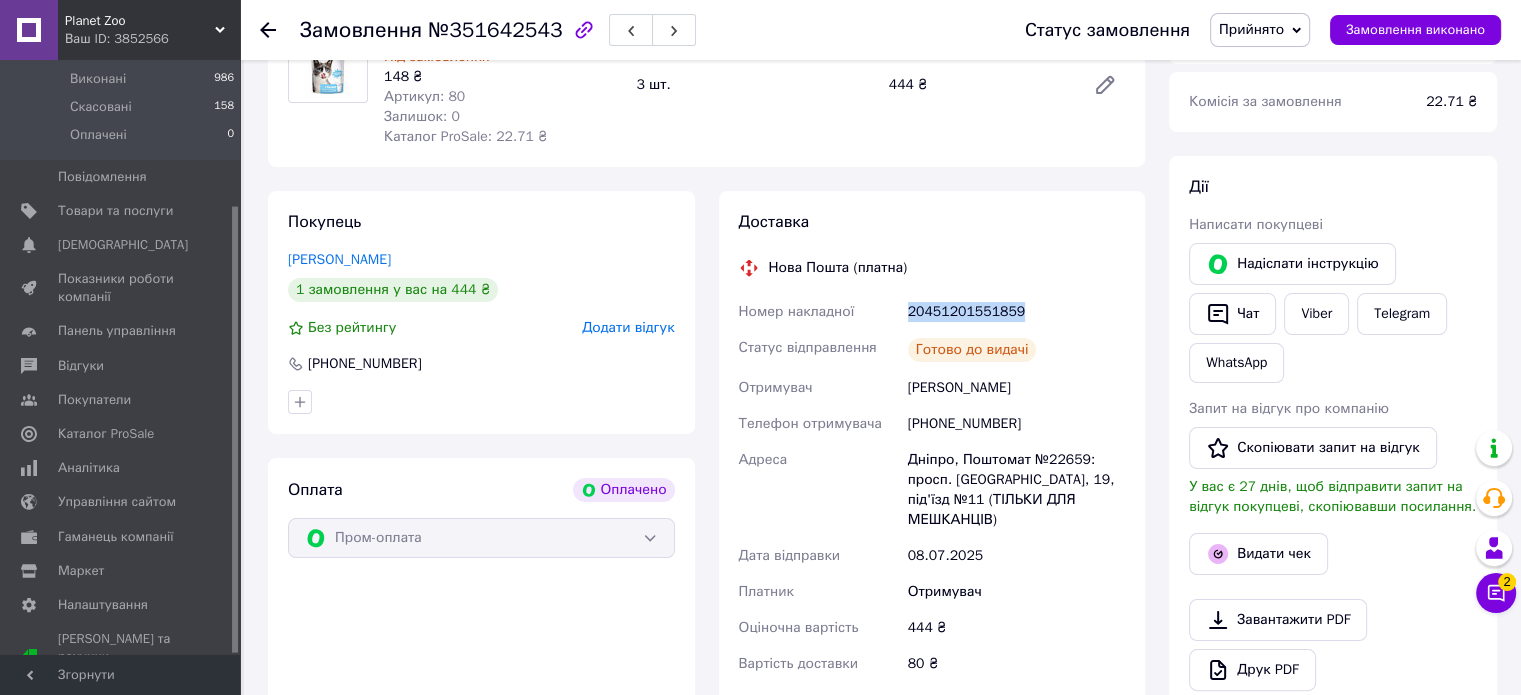click on "20451201551859" at bounding box center (1016, 312) 